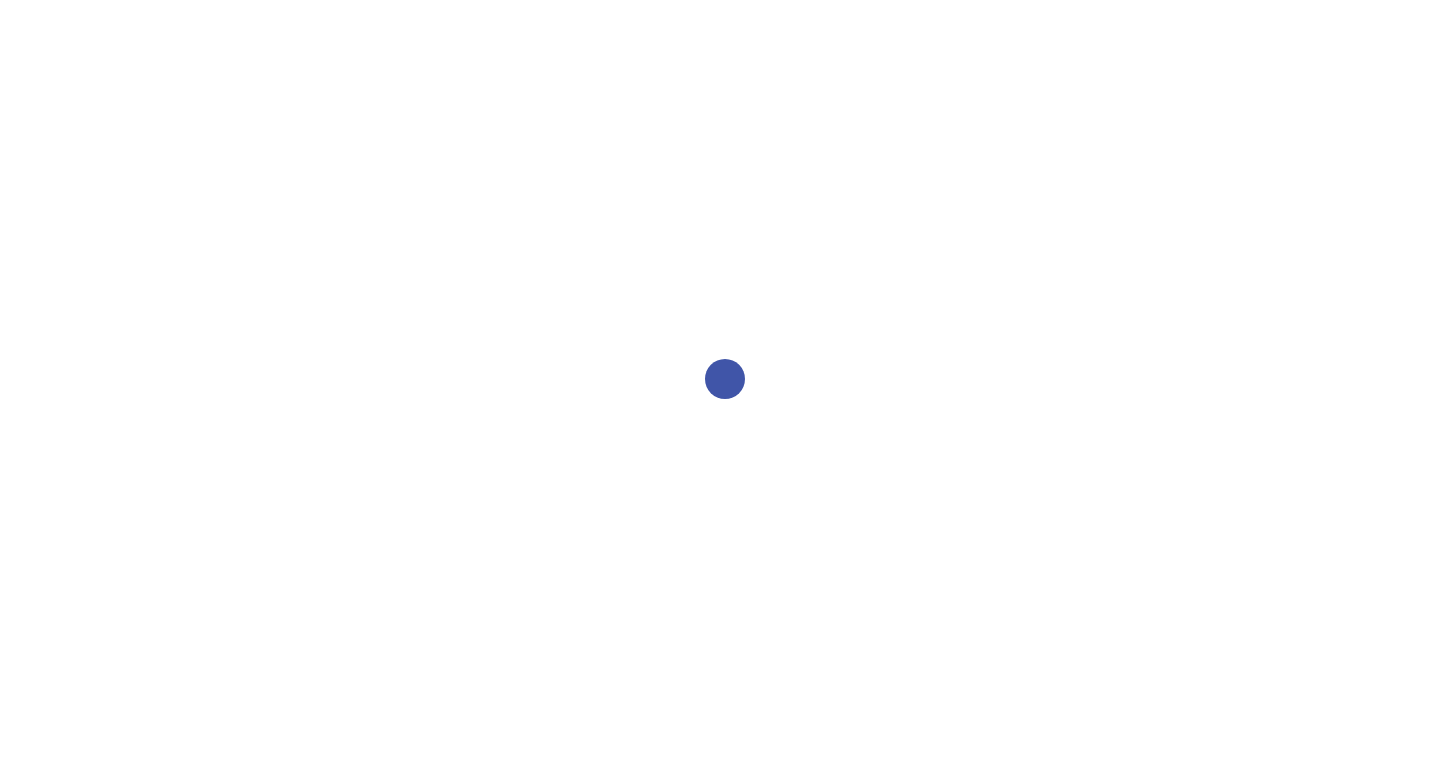 scroll, scrollTop: 0, scrollLeft: 0, axis: both 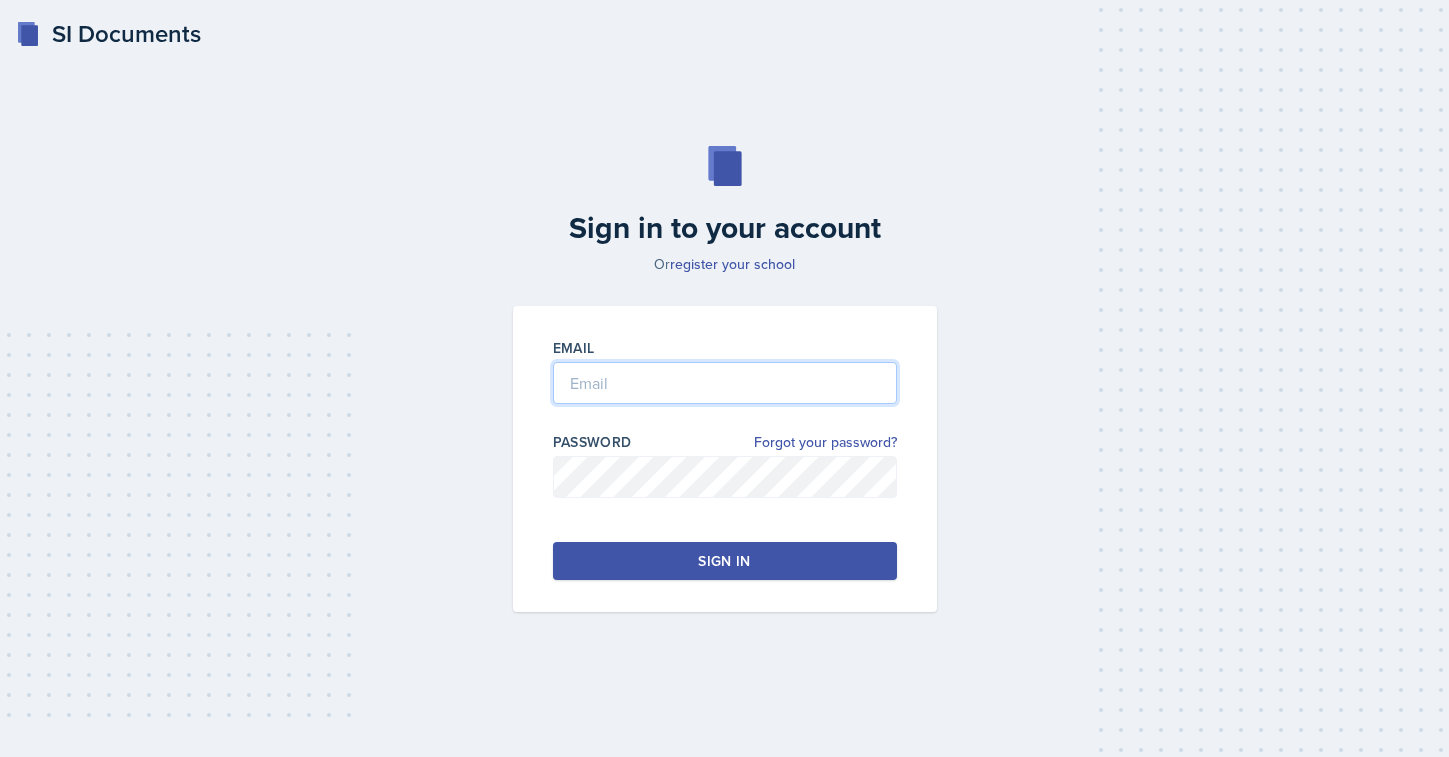 click at bounding box center [725, 383] 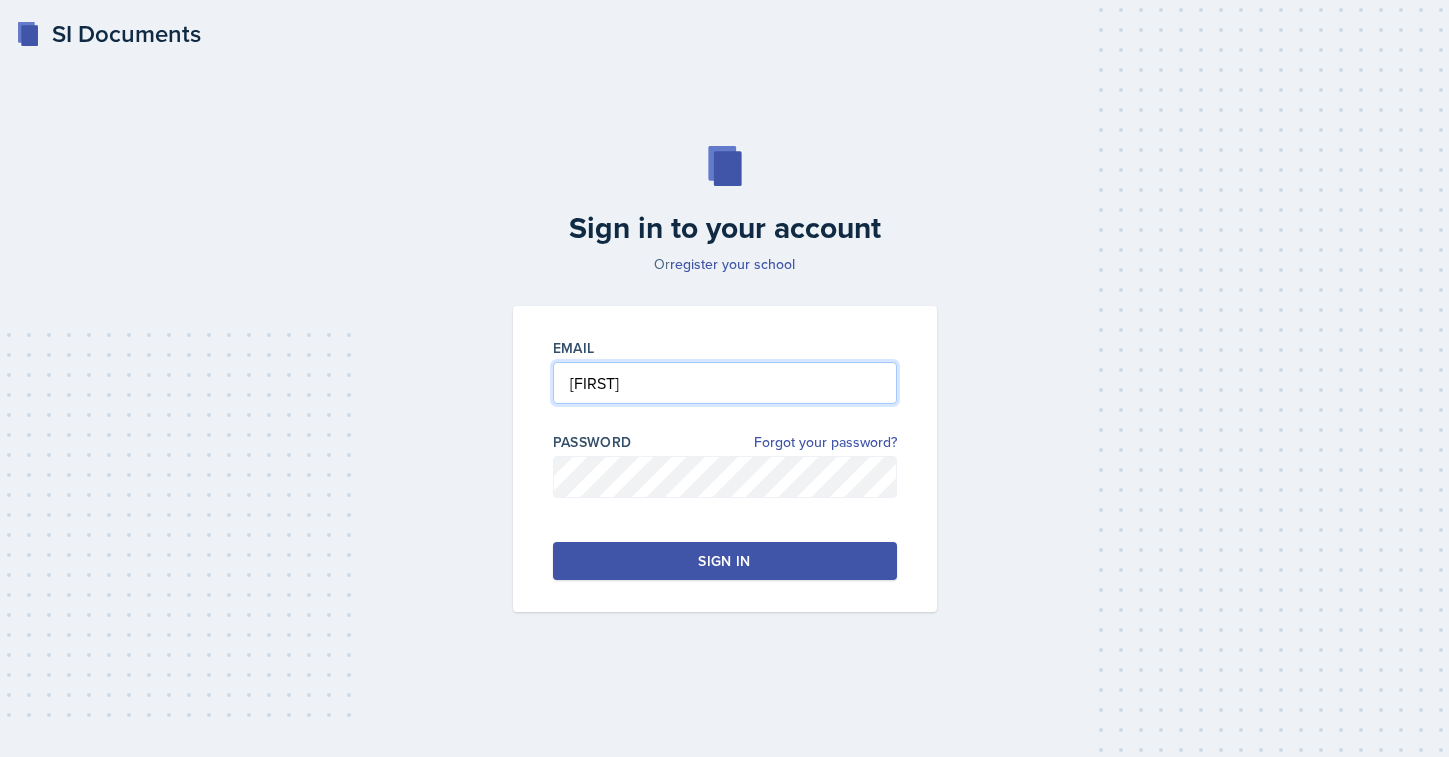 click on "[FIRST]" at bounding box center [725, 383] 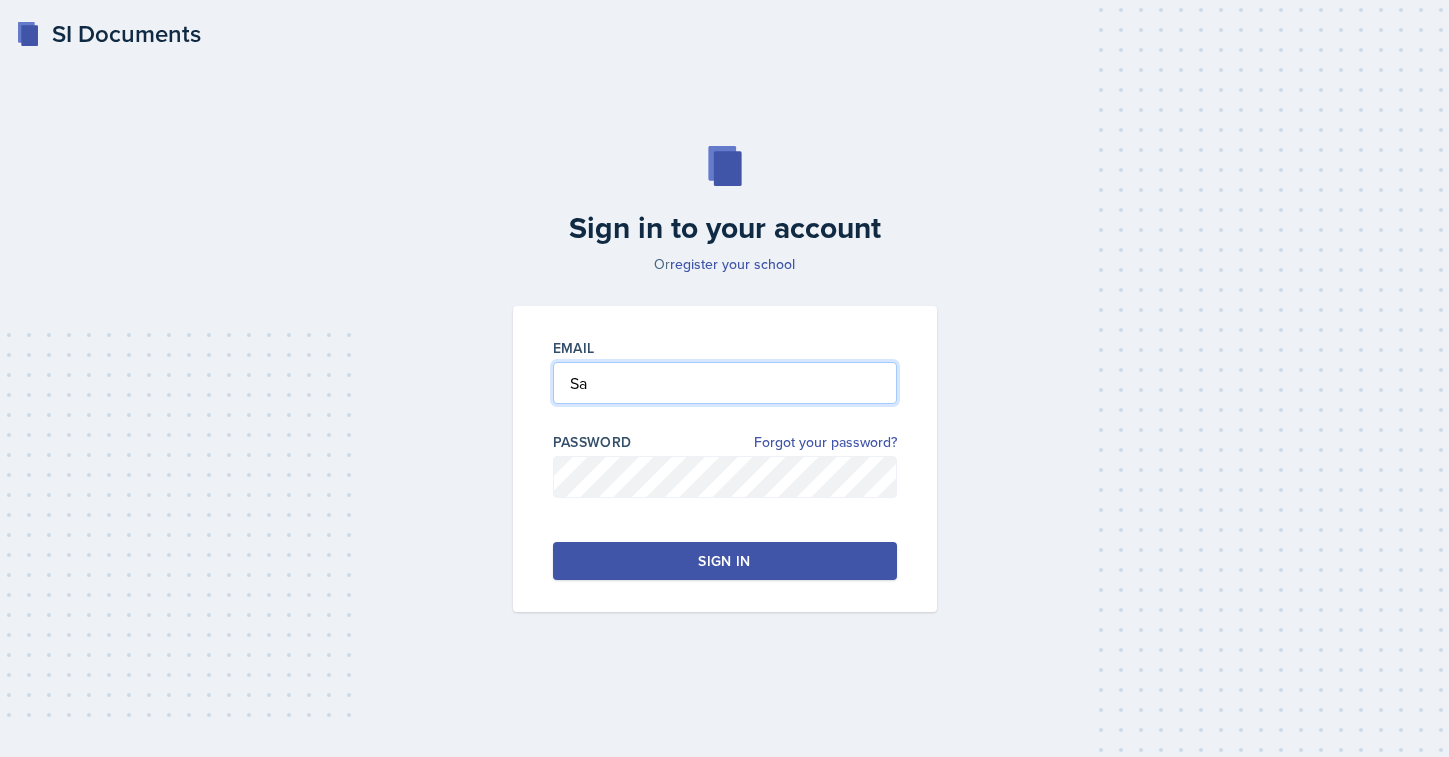 type on "S" 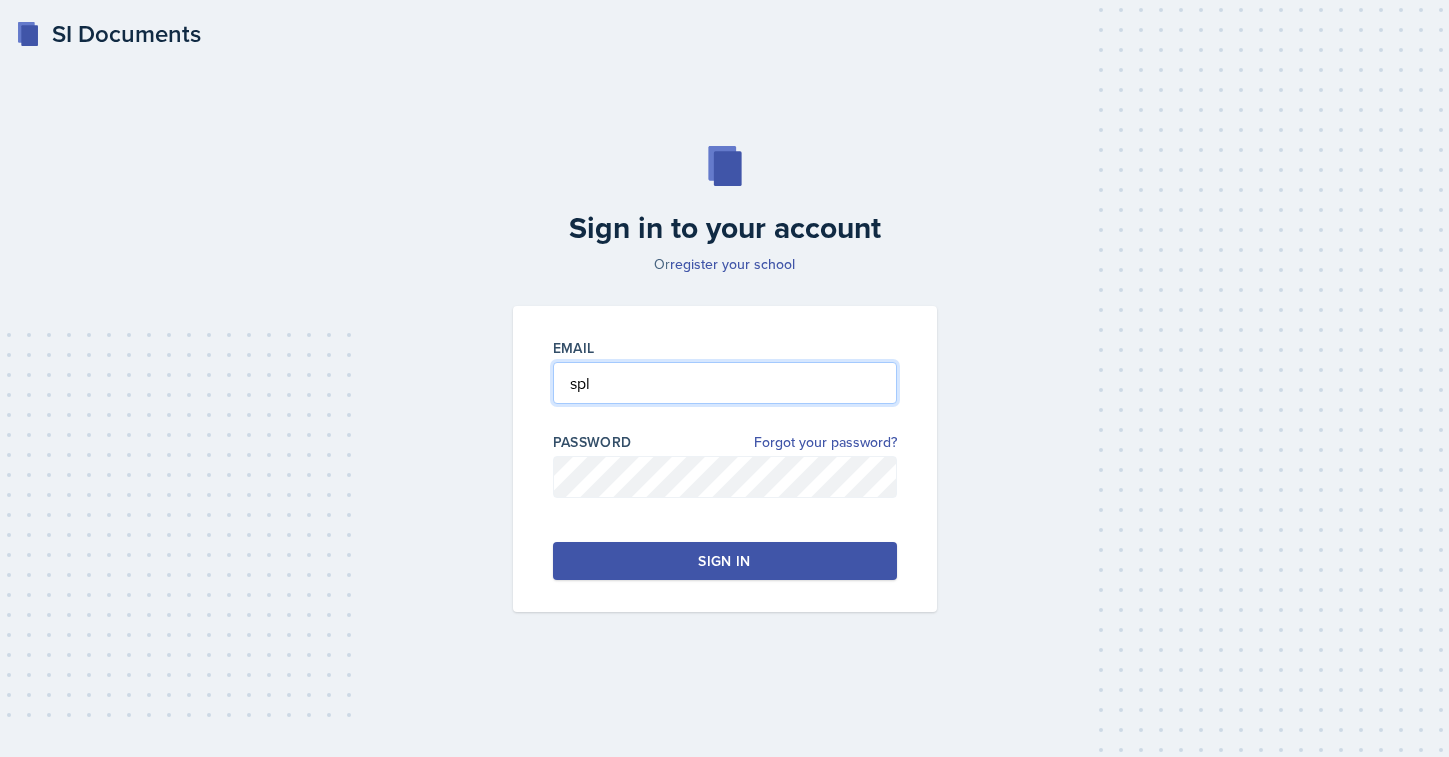 type on "[EMAIL]" 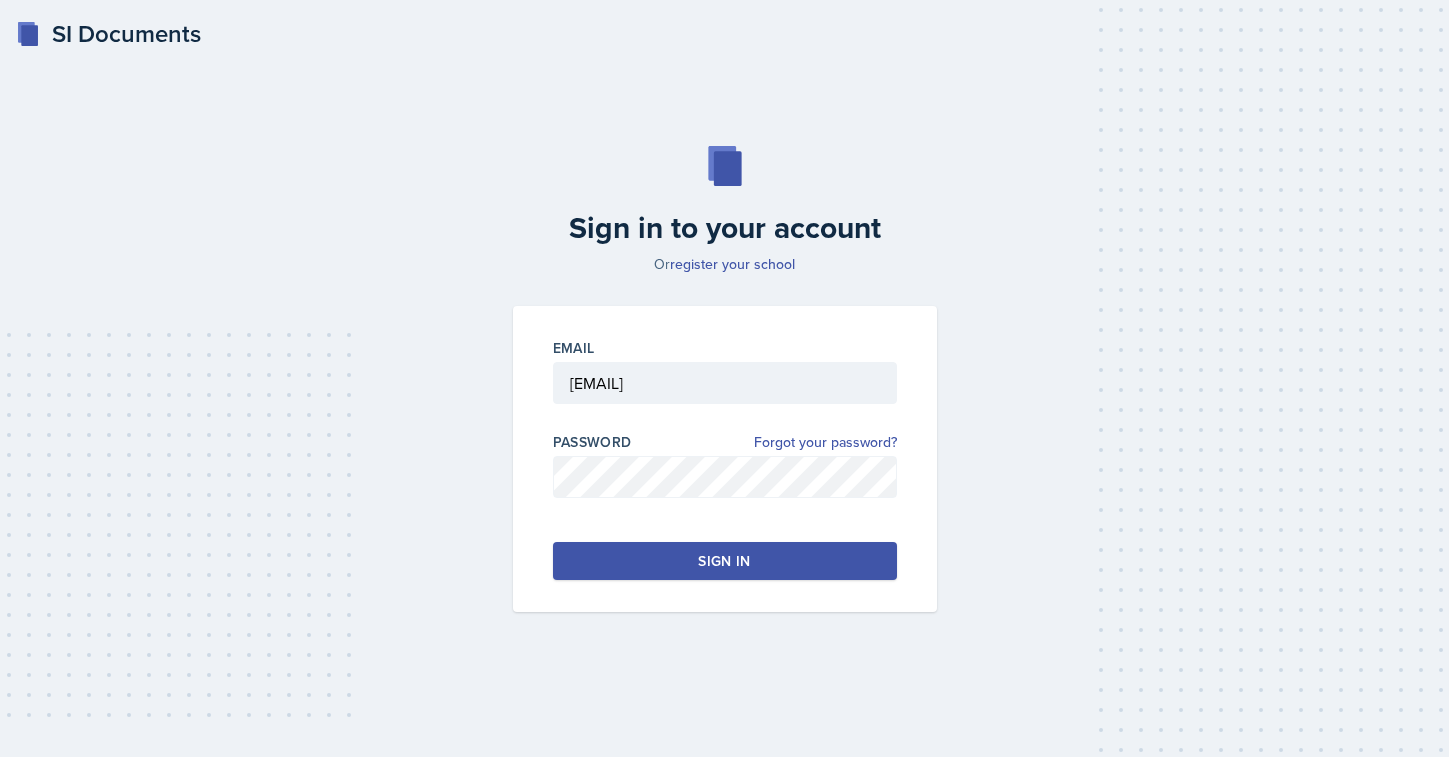 click on "Sign in" at bounding box center [725, 561] 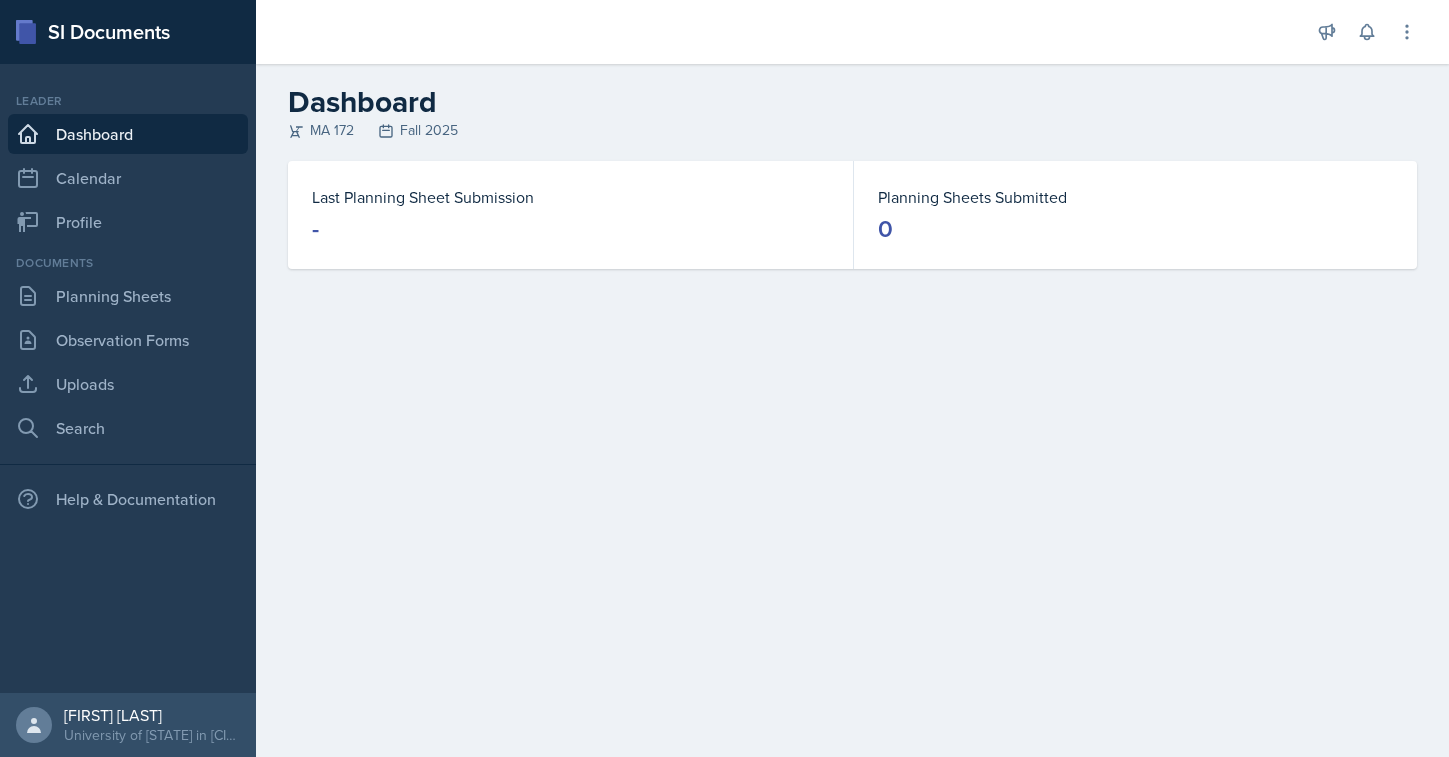 click on "-" at bounding box center (570, 229) 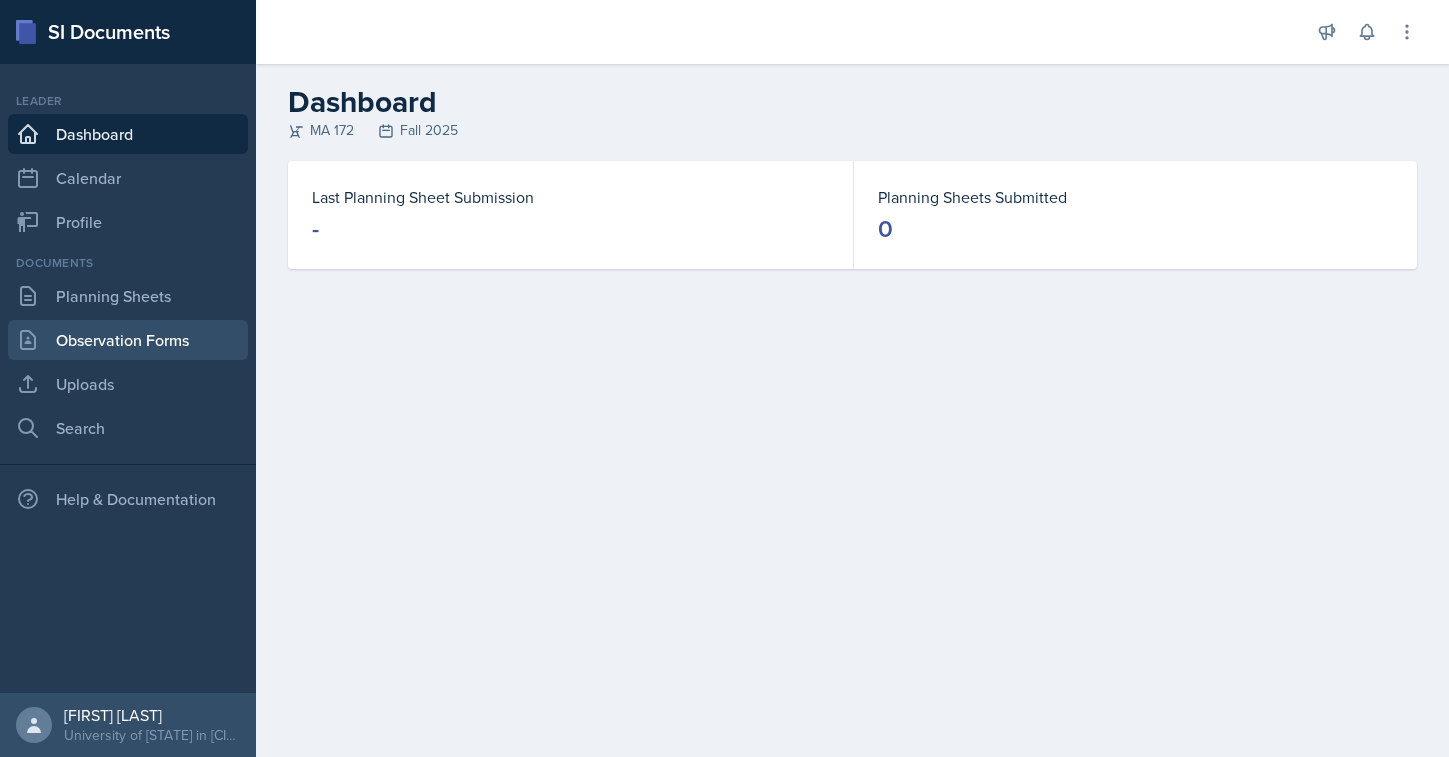 click on "Observation Forms" at bounding box center (128, 340) 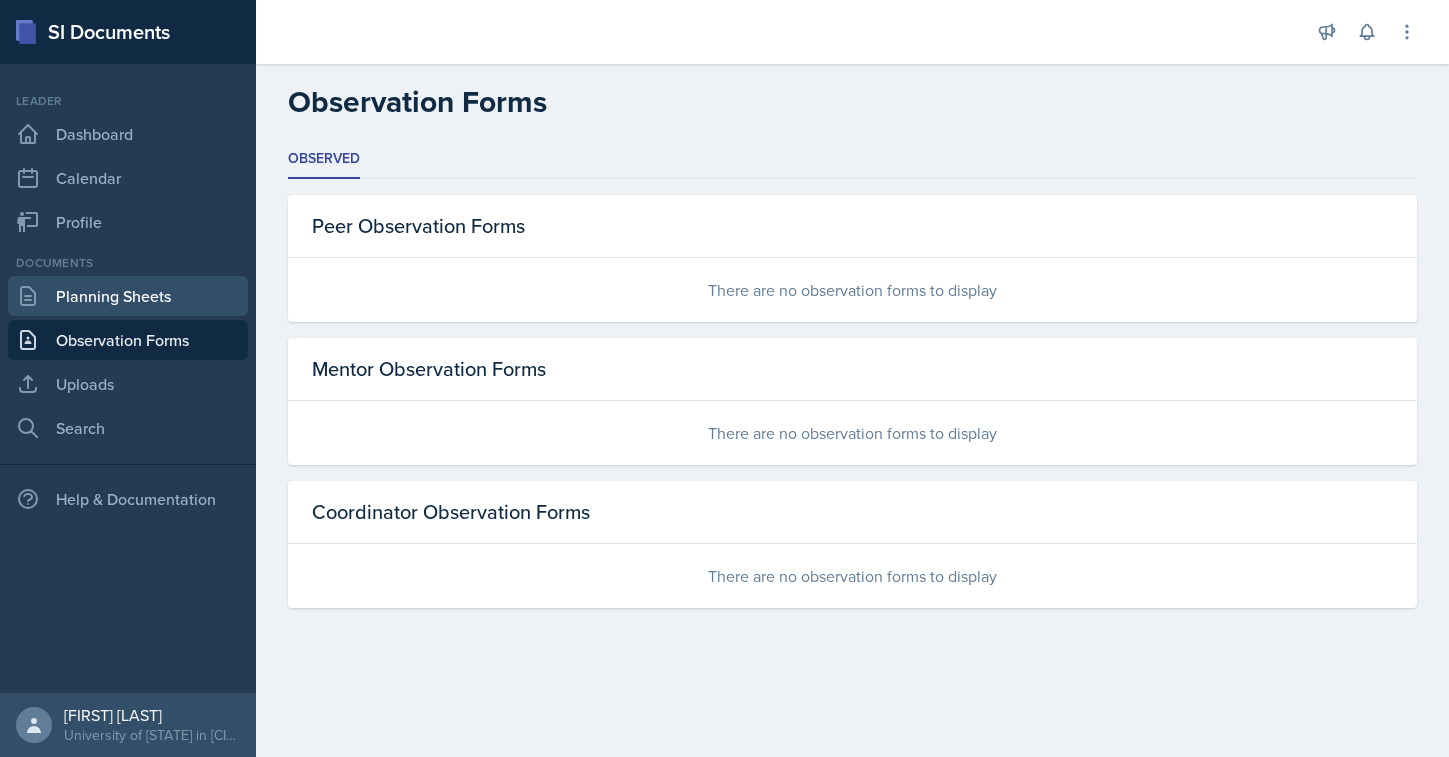 click on "Planning Sheets" at bounding box center [128, 296] 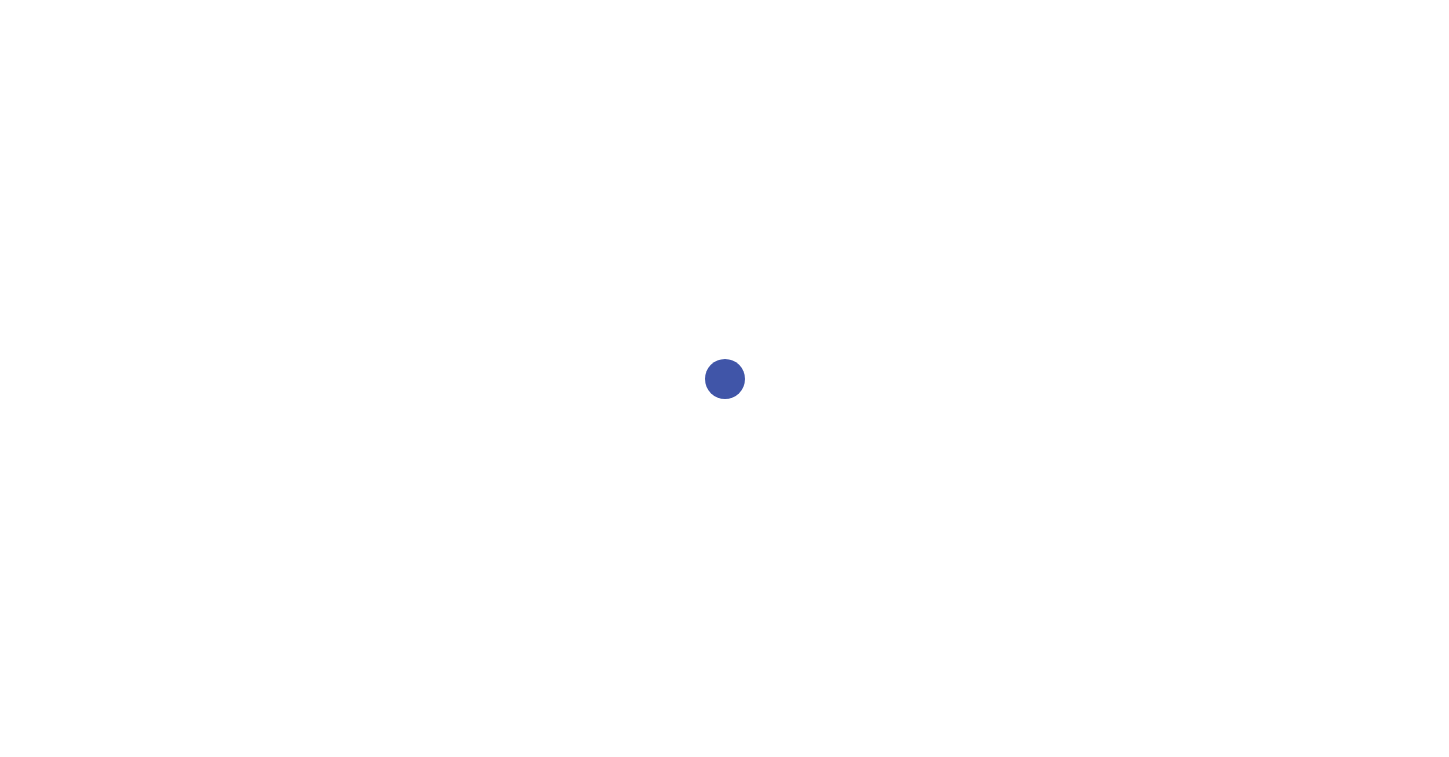 scroll, scrollTop: 0, scrollLeft: 0, axis: both 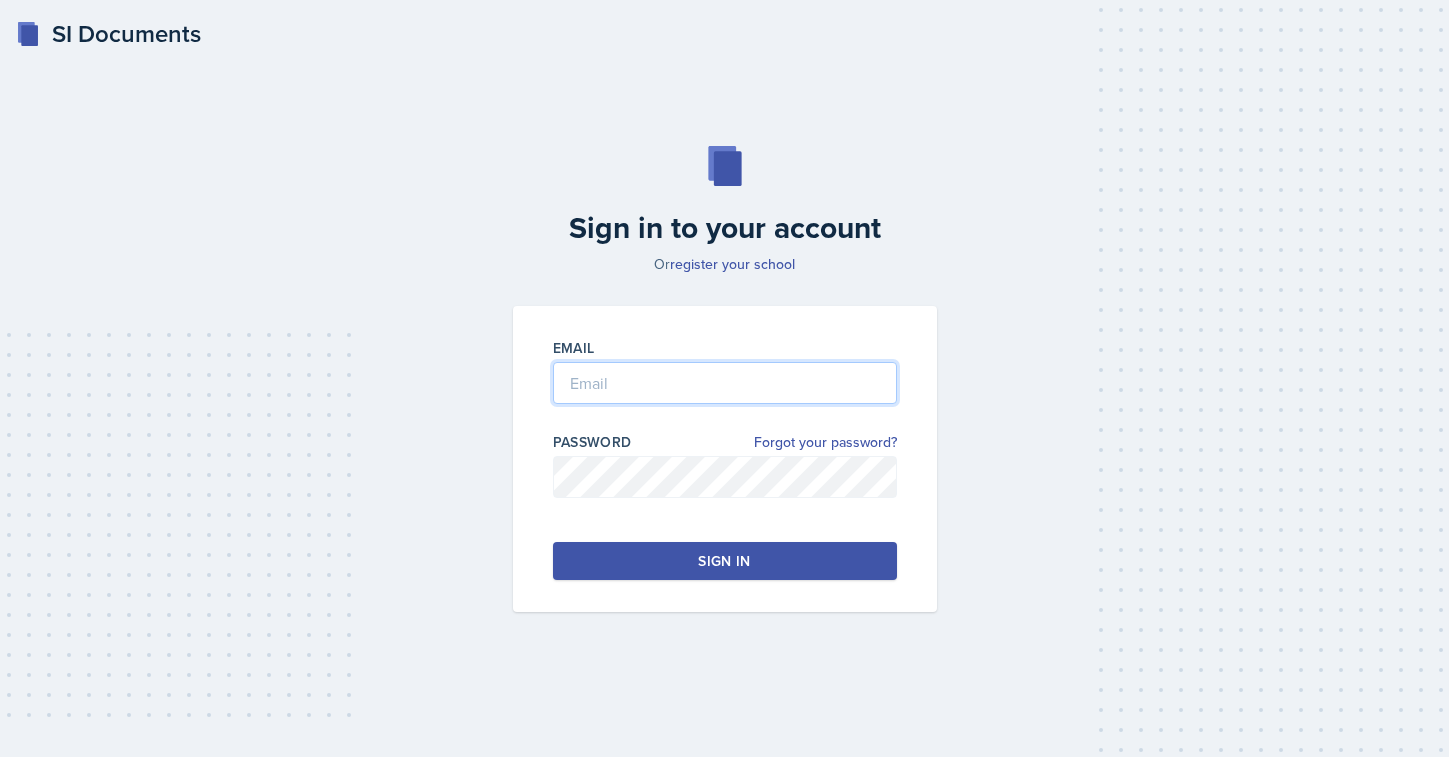 click at bounding box center (725, 383) 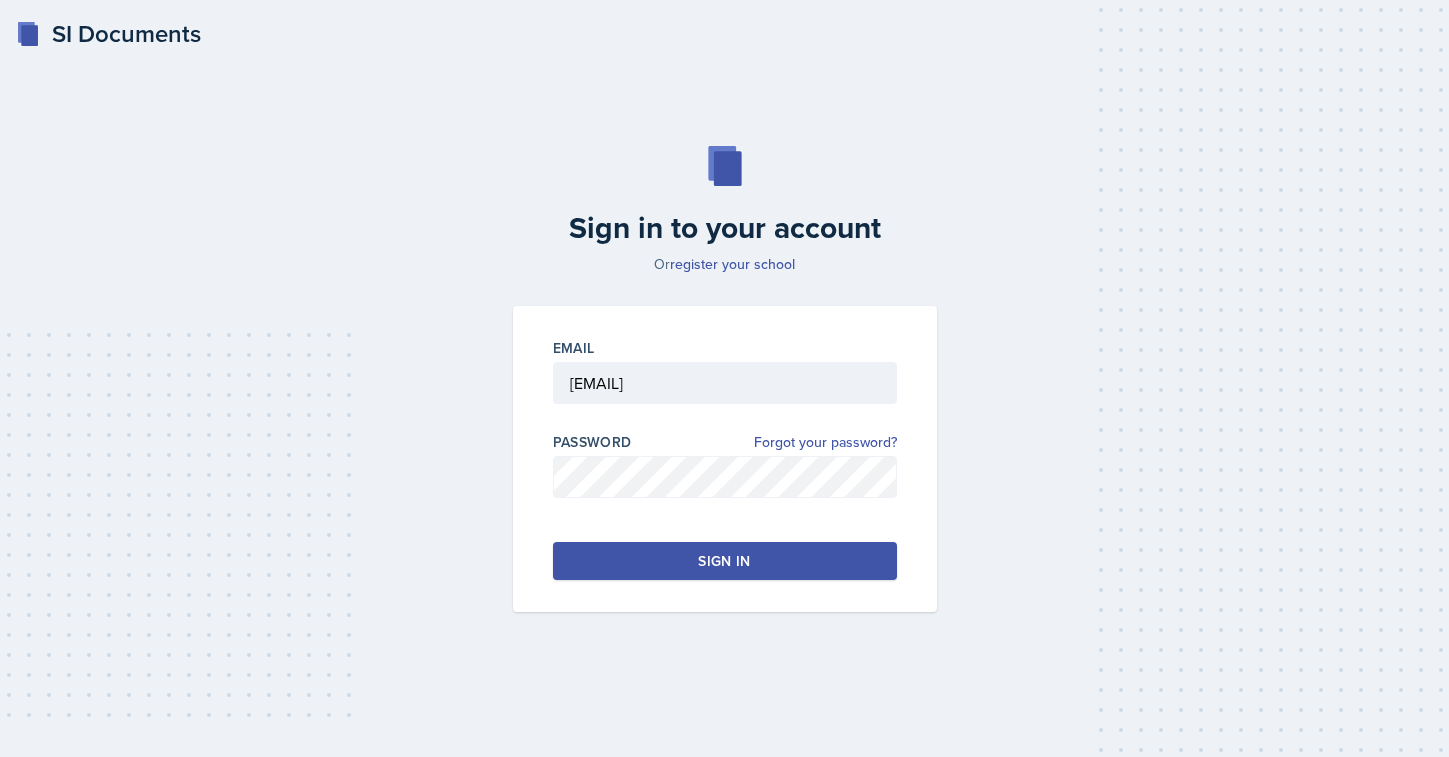 click on "Sign in" at bounding box center [725, 561] 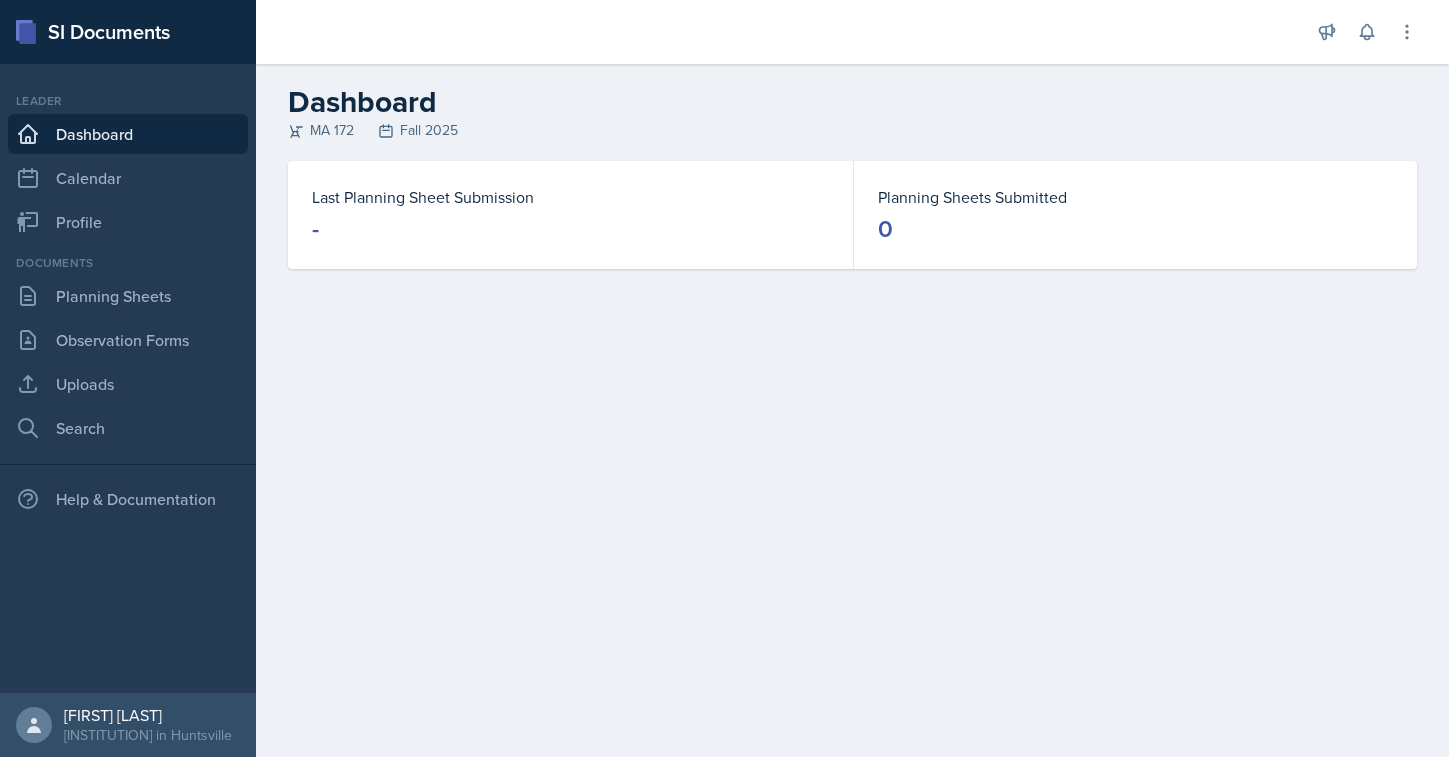 click on "Last Planning Sheet Submission" at bounding box center [570, 197] 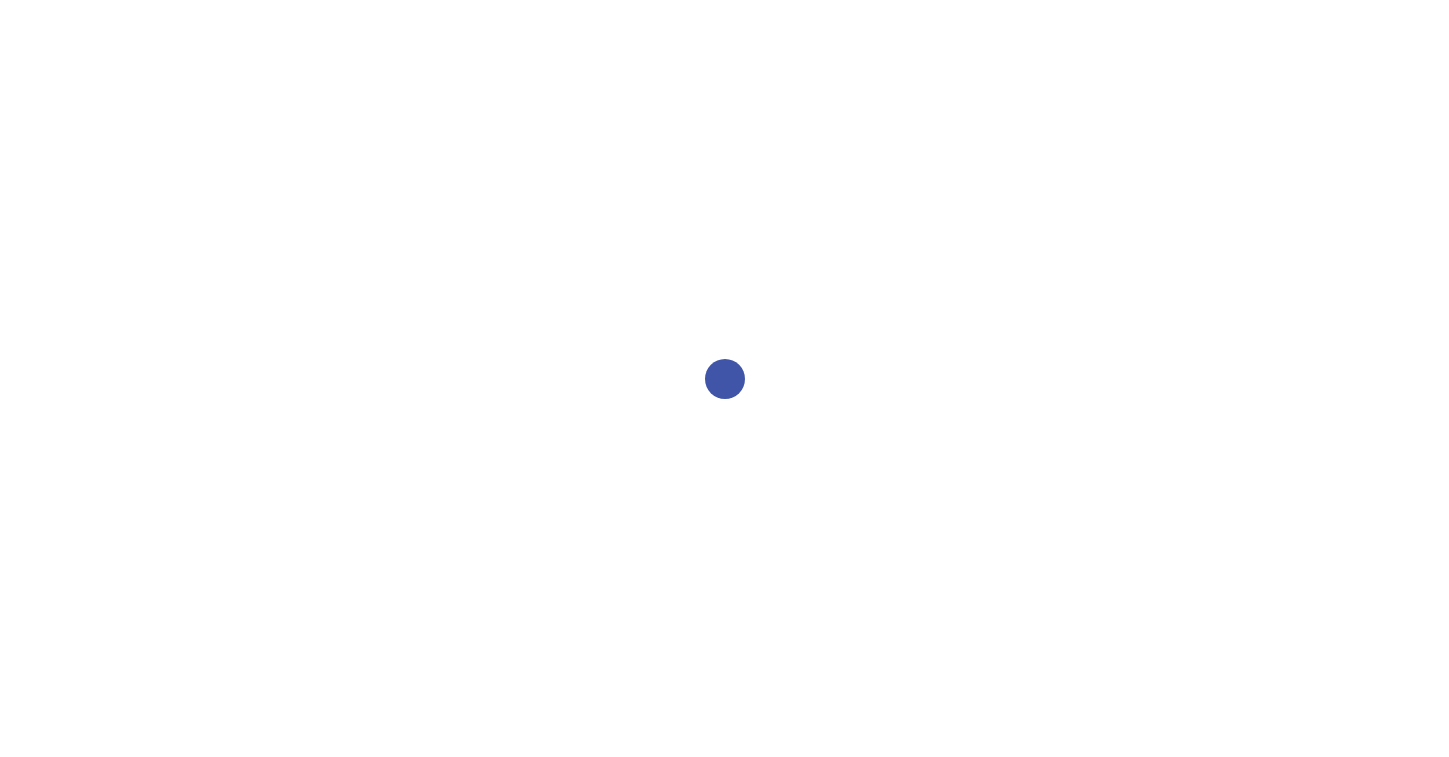 scroll, scrollTop: 0, scrollLeft: 0, axis: both 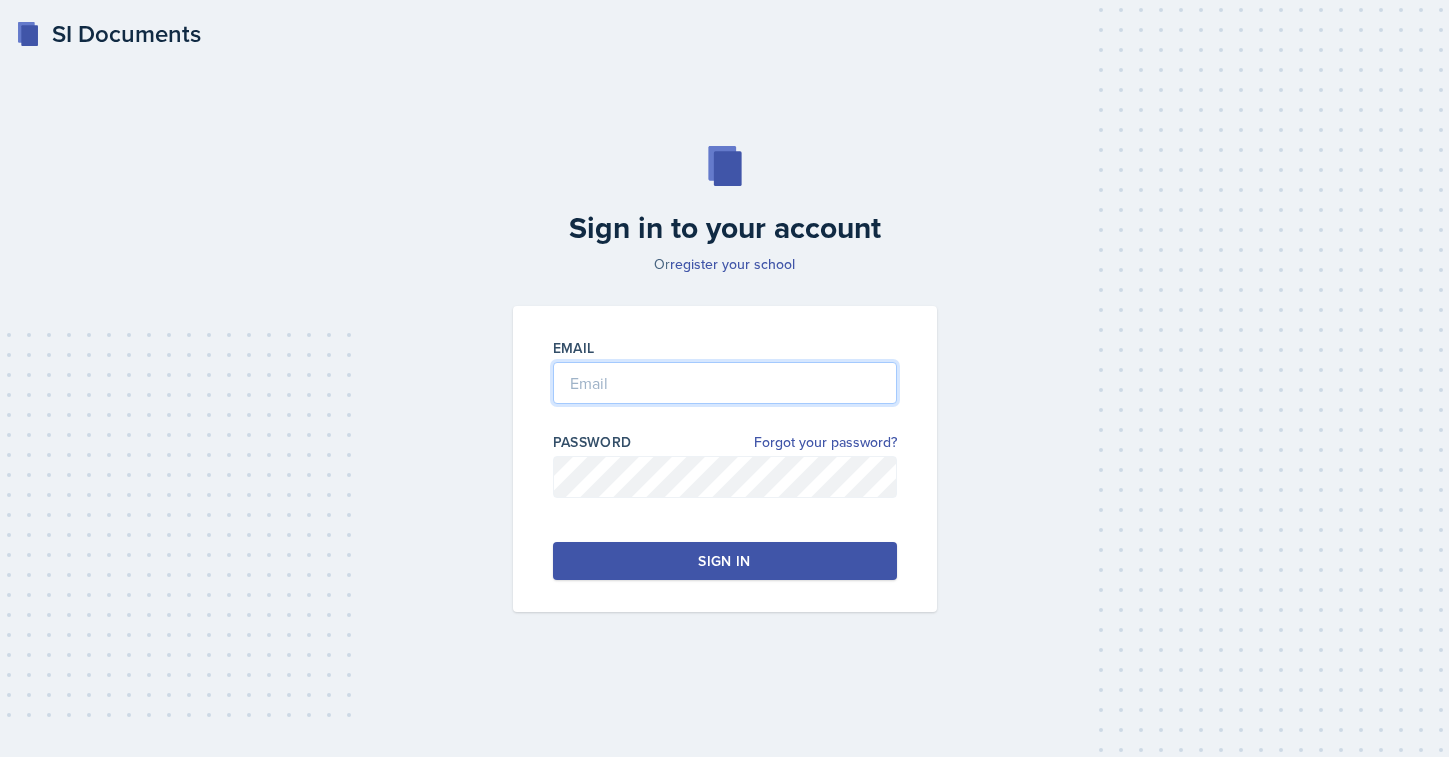 click at bounding box center (725, 383) 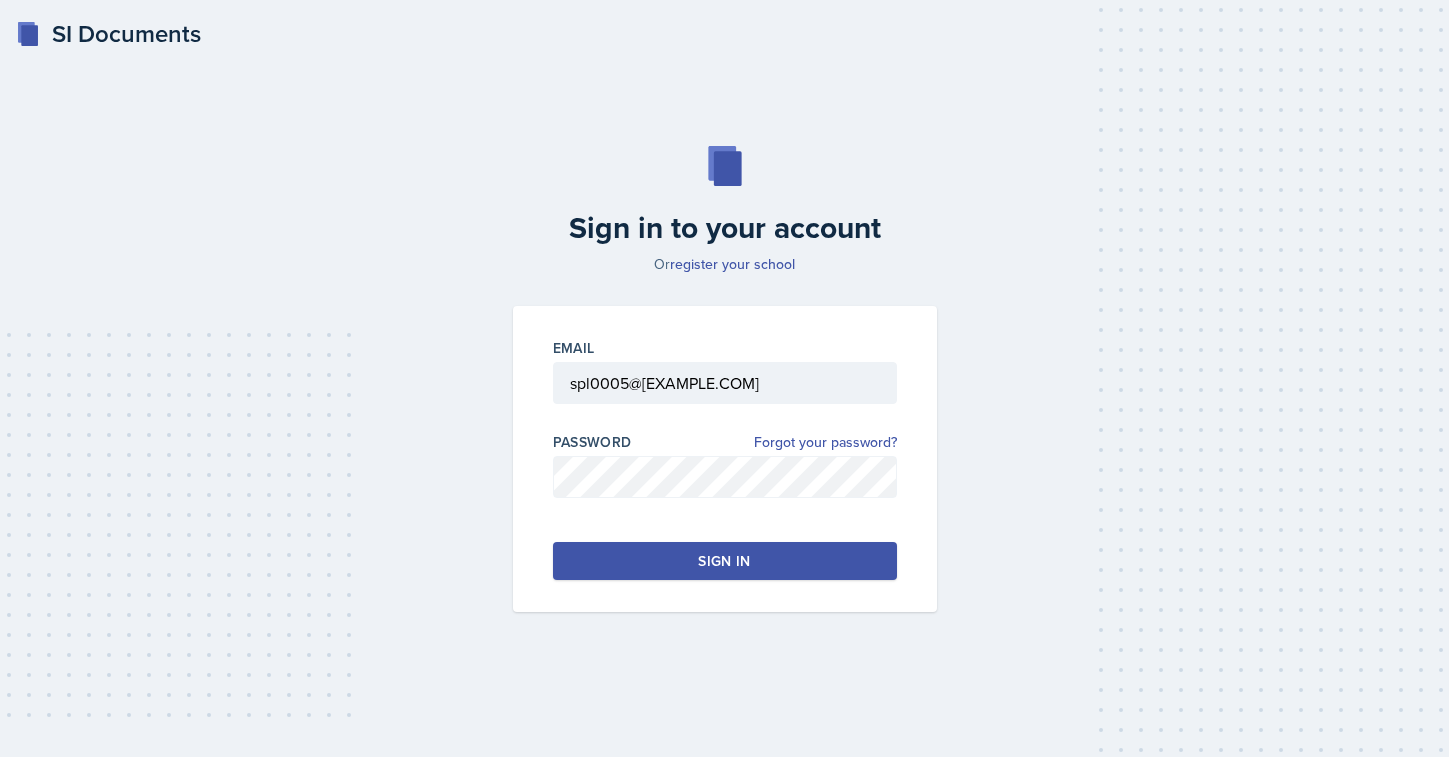 click on "Sign in" at bounding box center [724, 561] 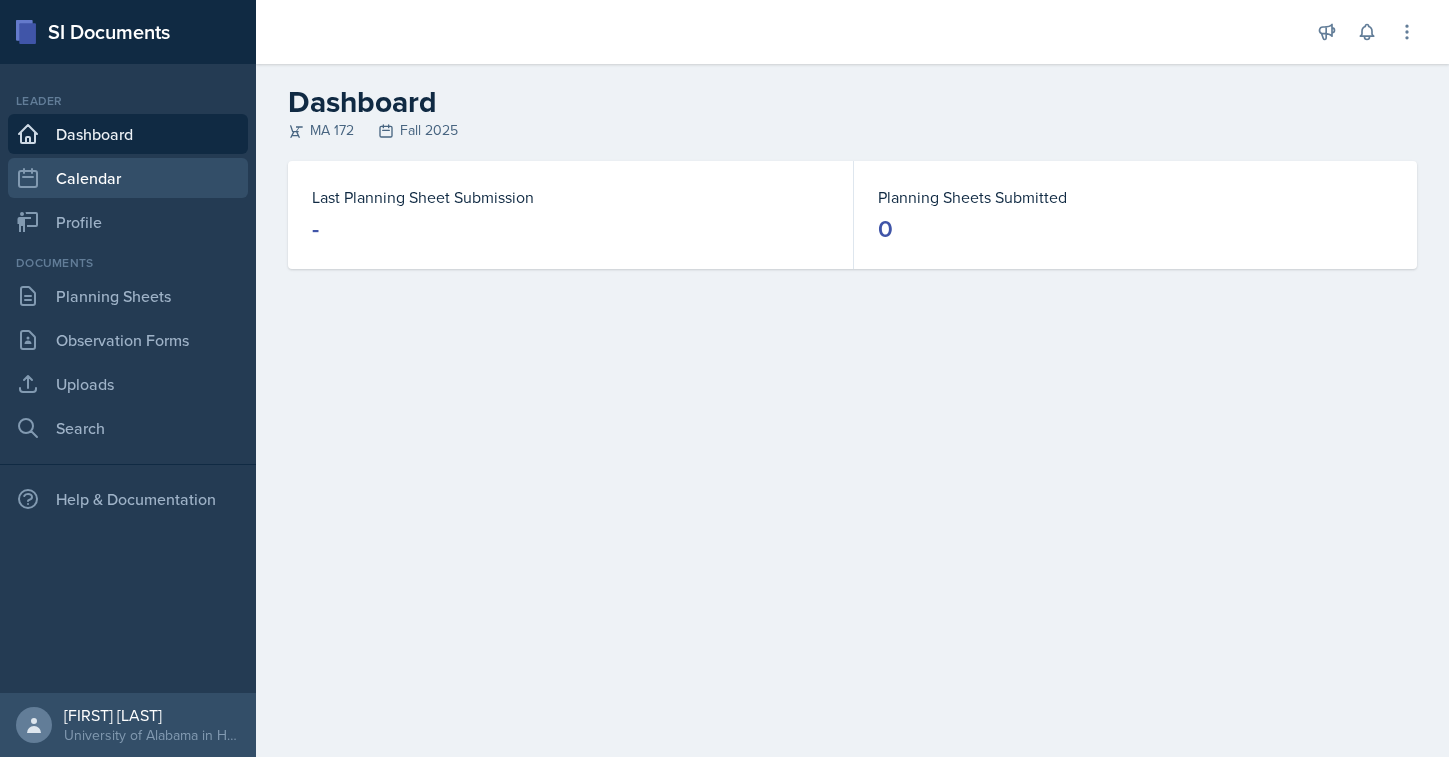 click on "Calendar" at bounding box center [128, 178] 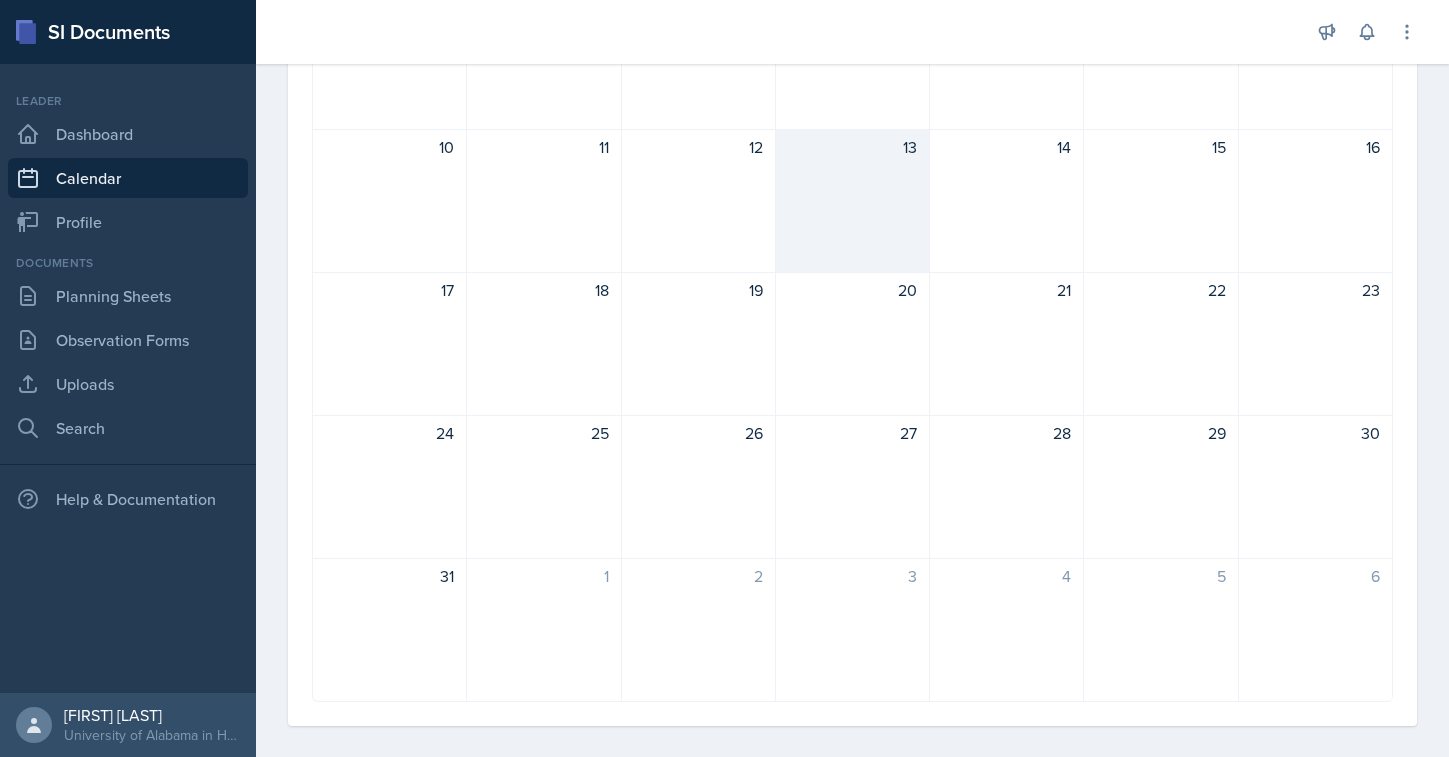 scroll, scrollTop: 435, scrollLeft: 0, axis: vertical 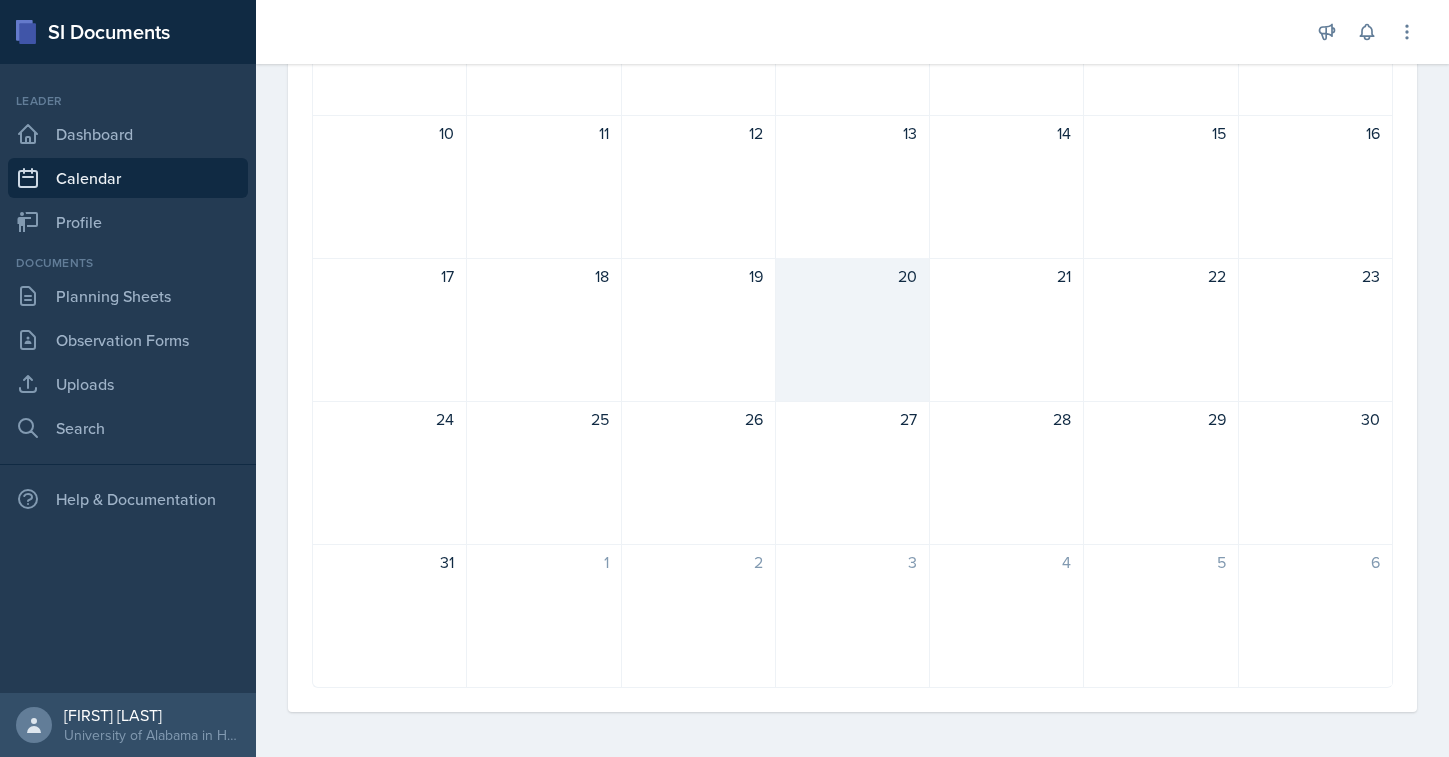 click on "20" at bounding box center [853, 330] 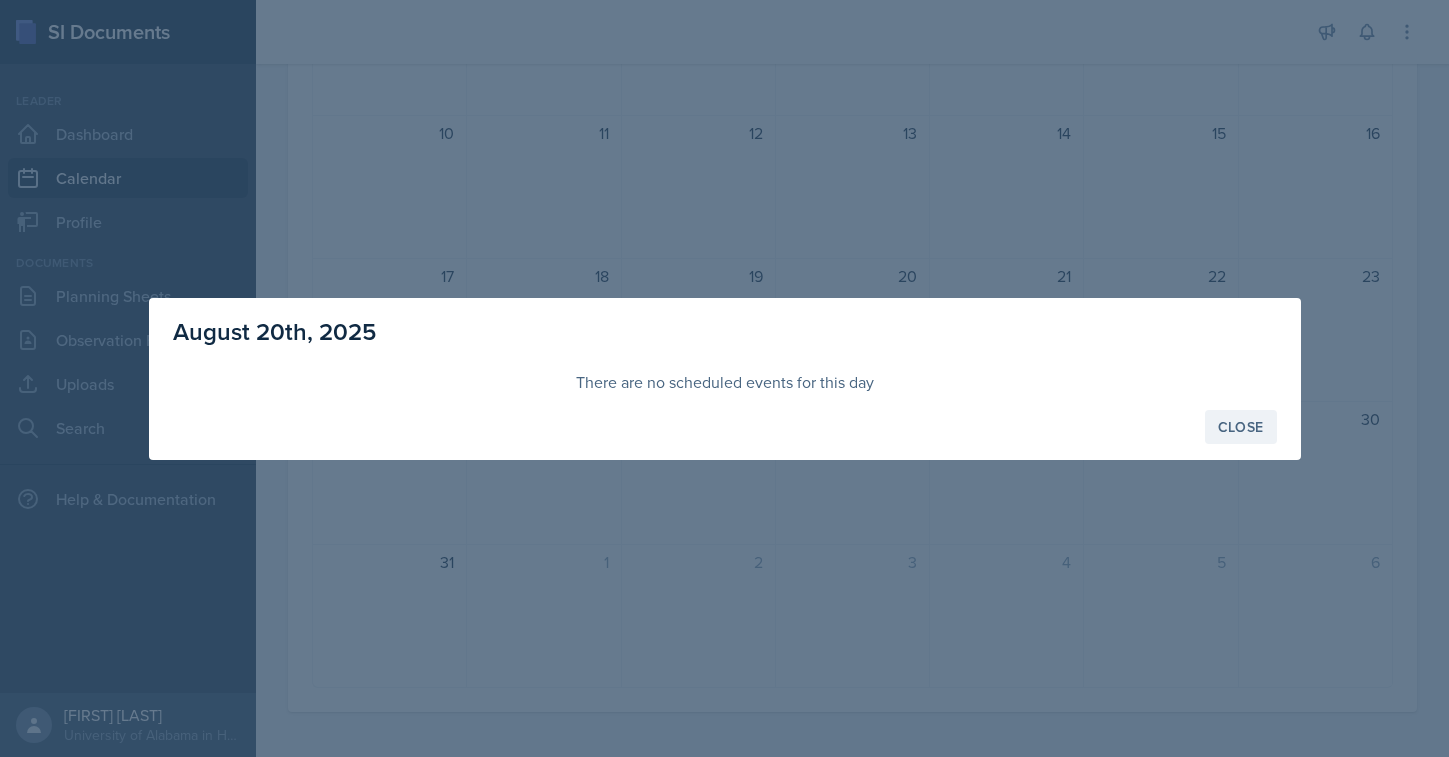 click on "Close" at bounding box center [1241, 427] 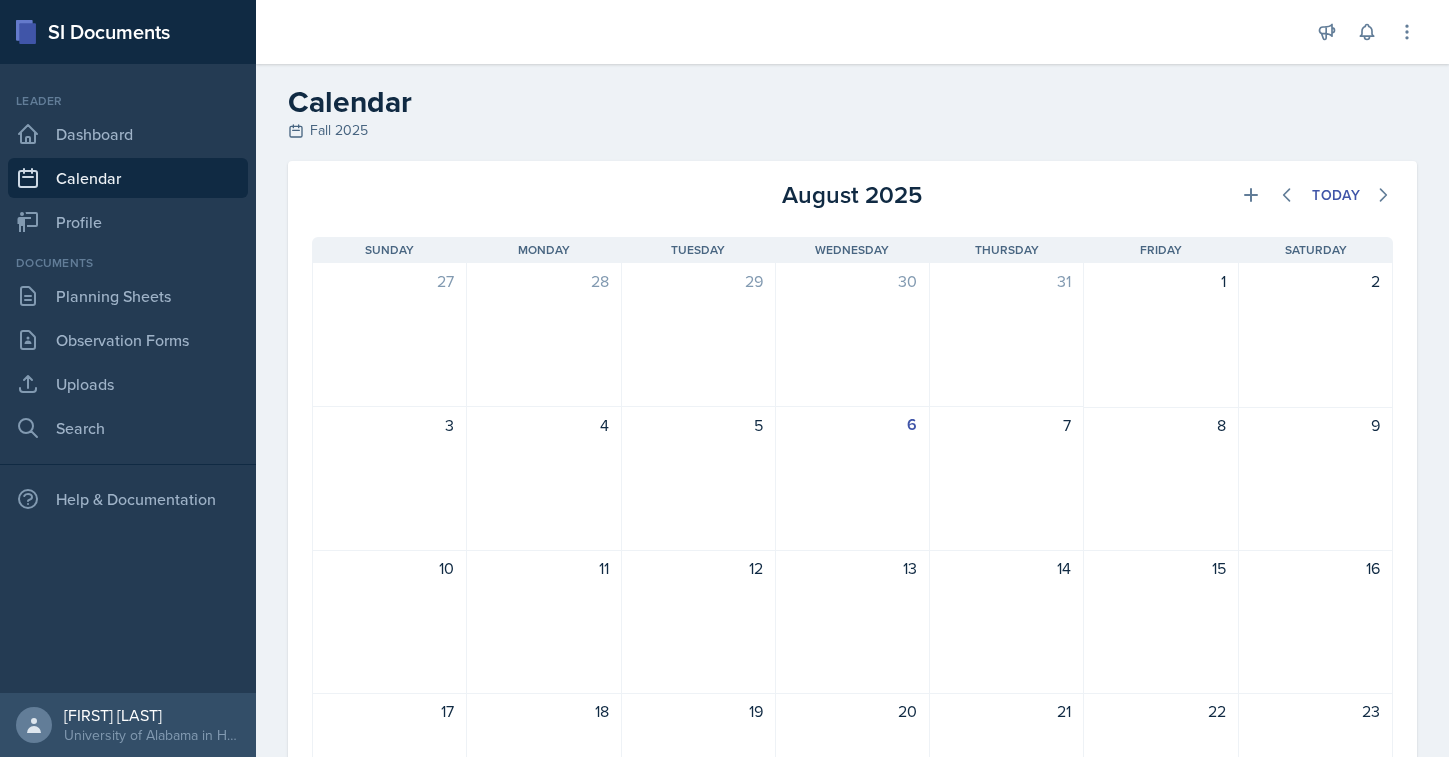 scroll, scrollTop: 8, scrollLeft: 0, axis: vertical 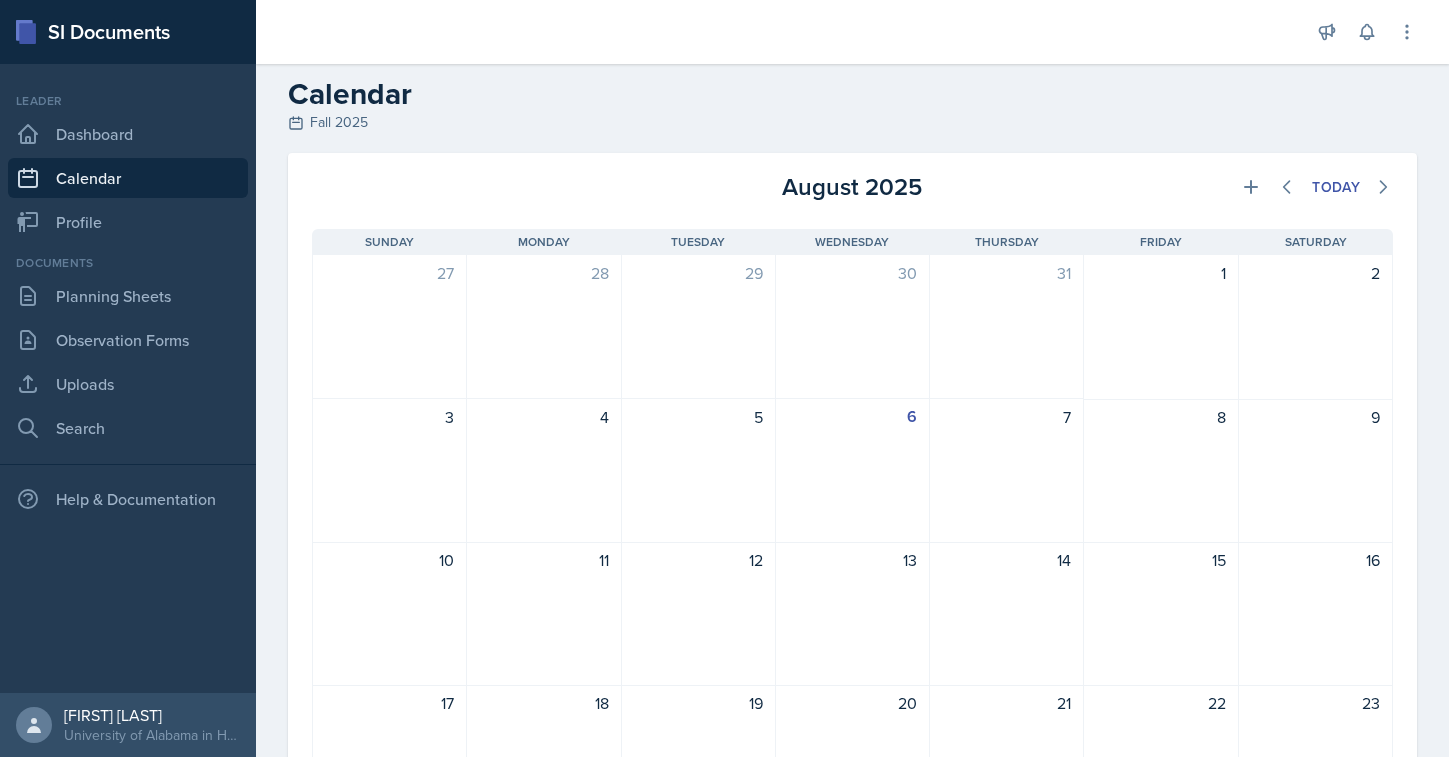 click on "Fall 2025" at bounding box center [852, 122] 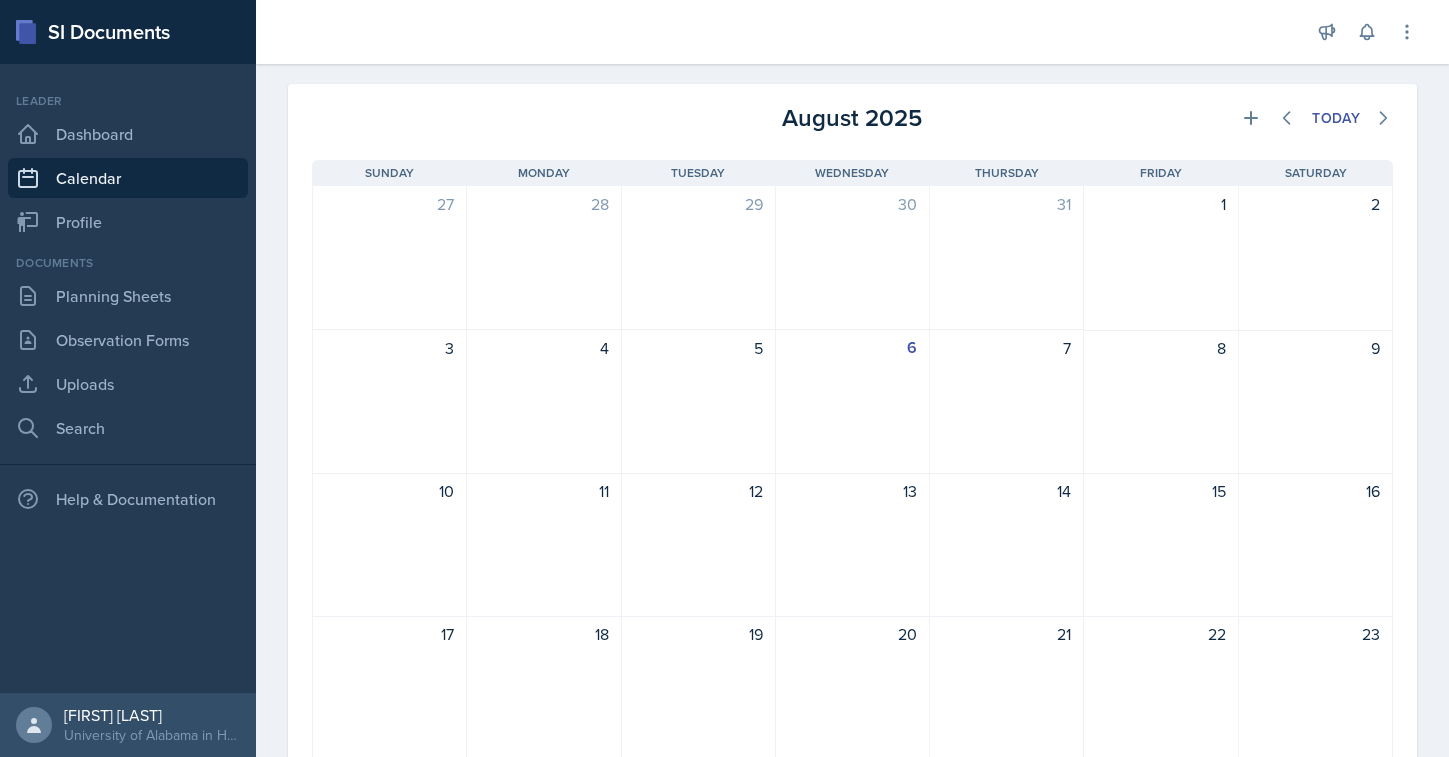scroll, scrollTop: 93, scrollLeft: 0, axis: vertical 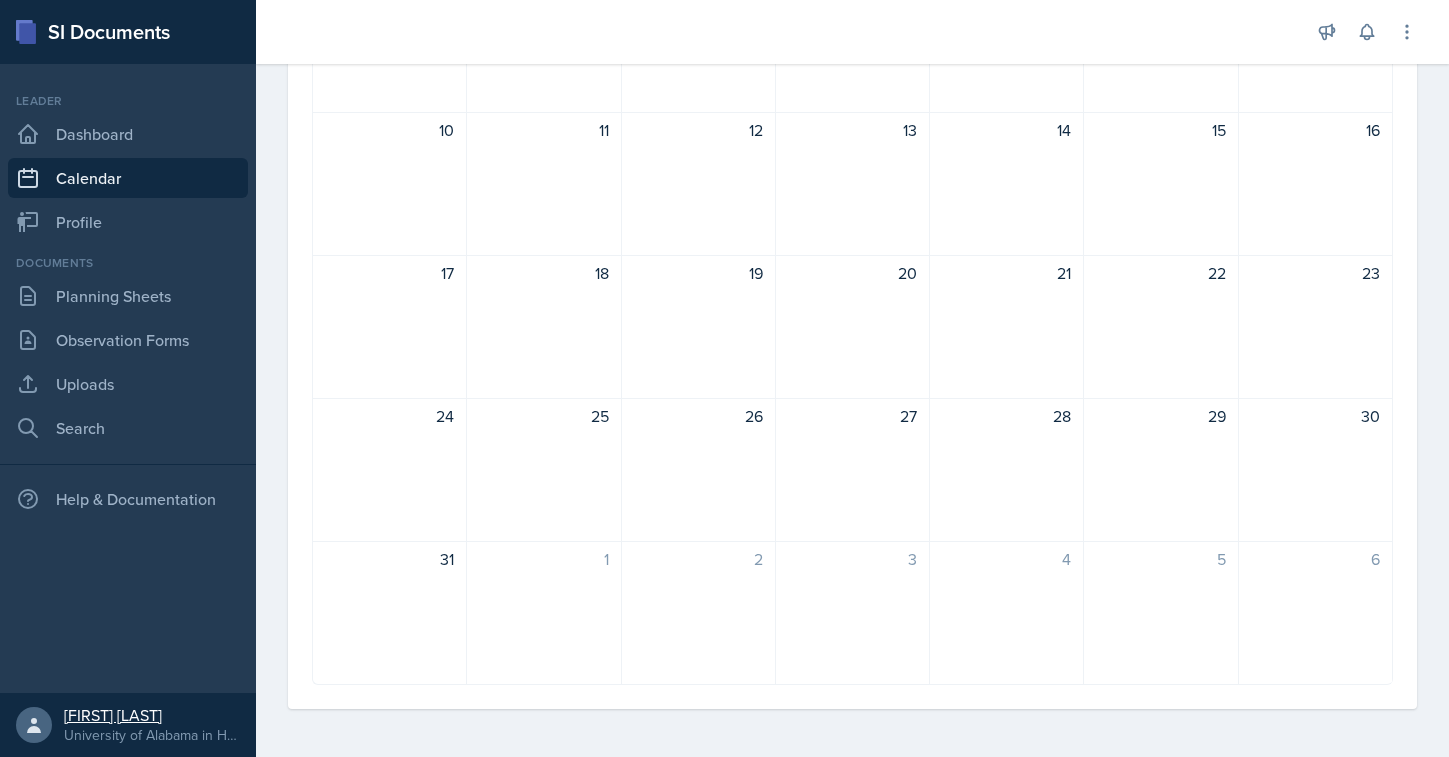 click on "[FIRST] [LAST]" at bounding box center (152, 715) 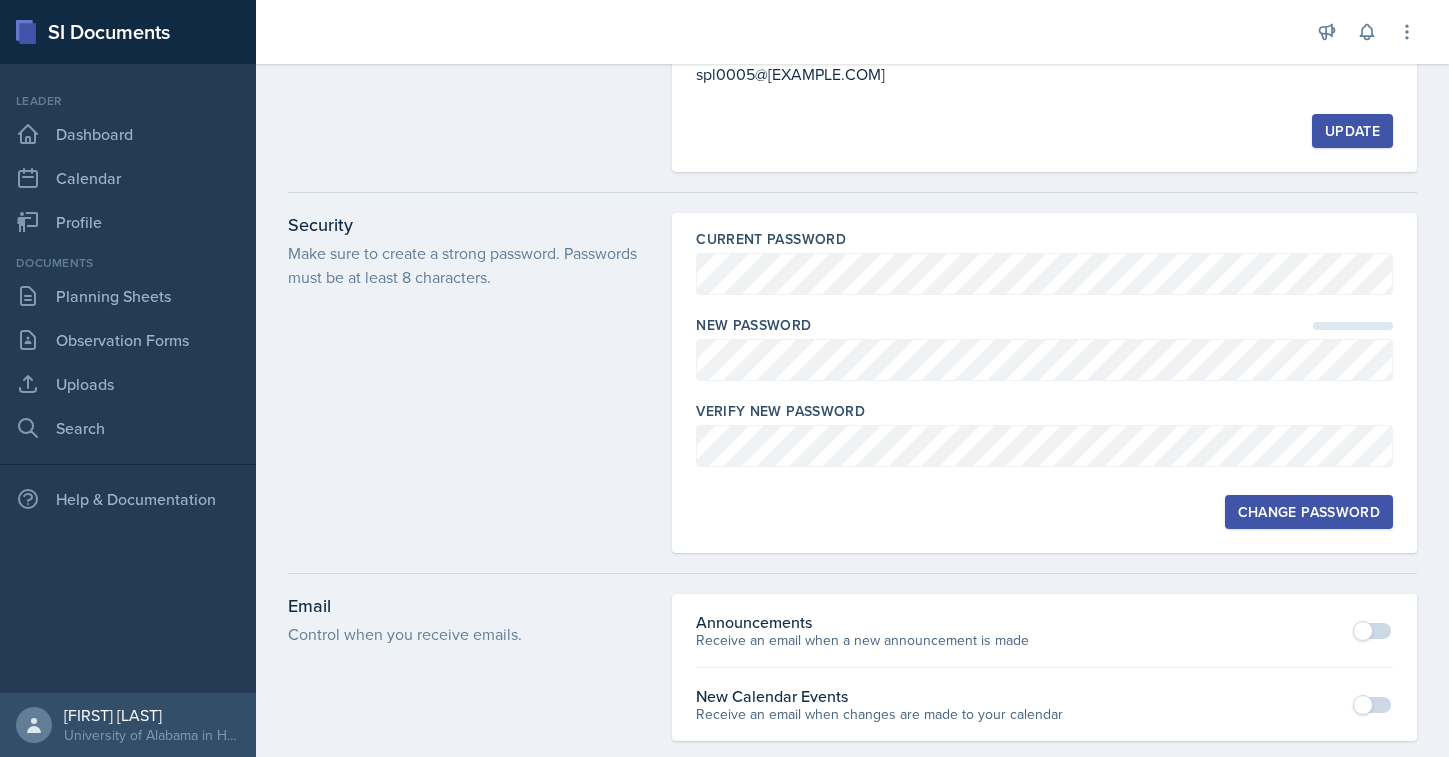 scroll, scrollTop: 0, scrollLeft: 0, axis: both 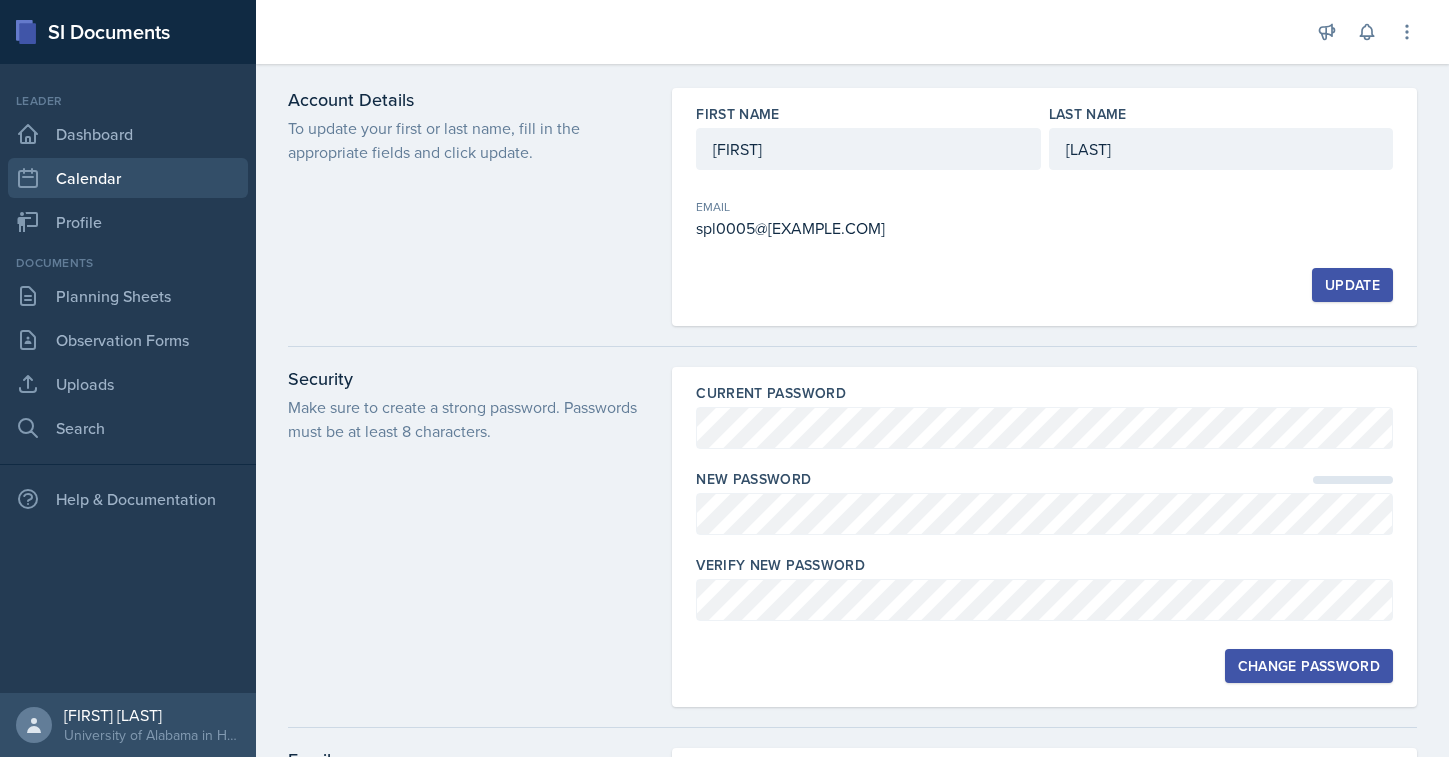 click on "Calendar" at bounding box center [128, 178] 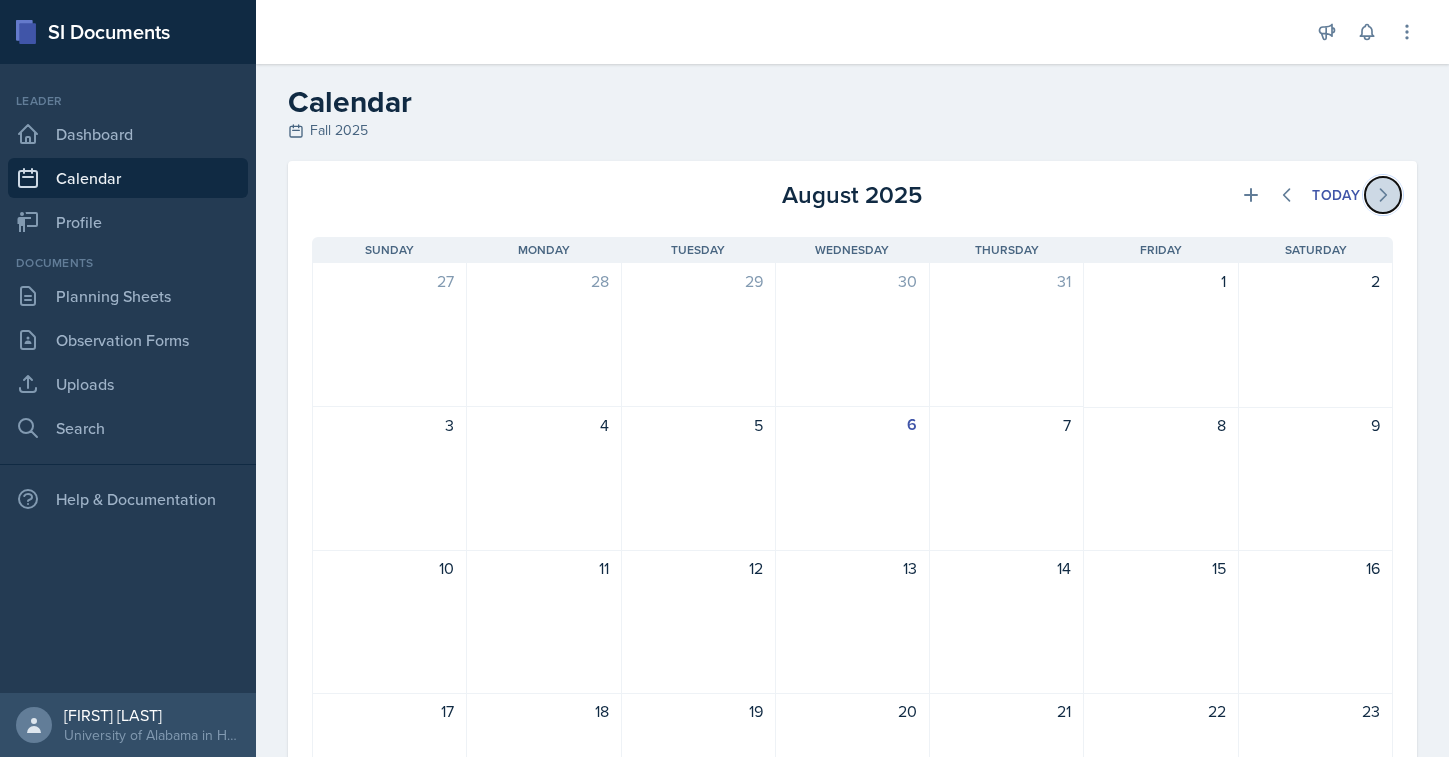 click 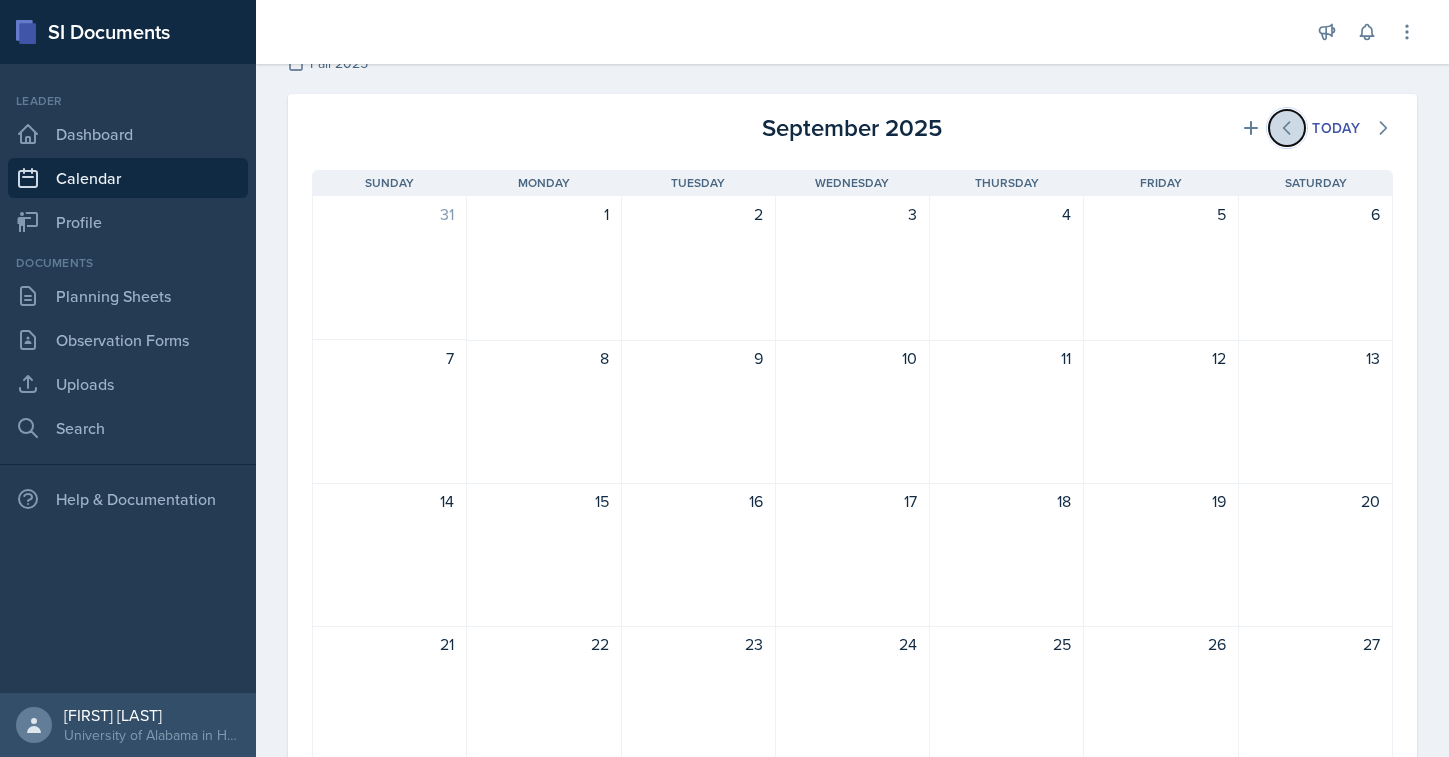 click 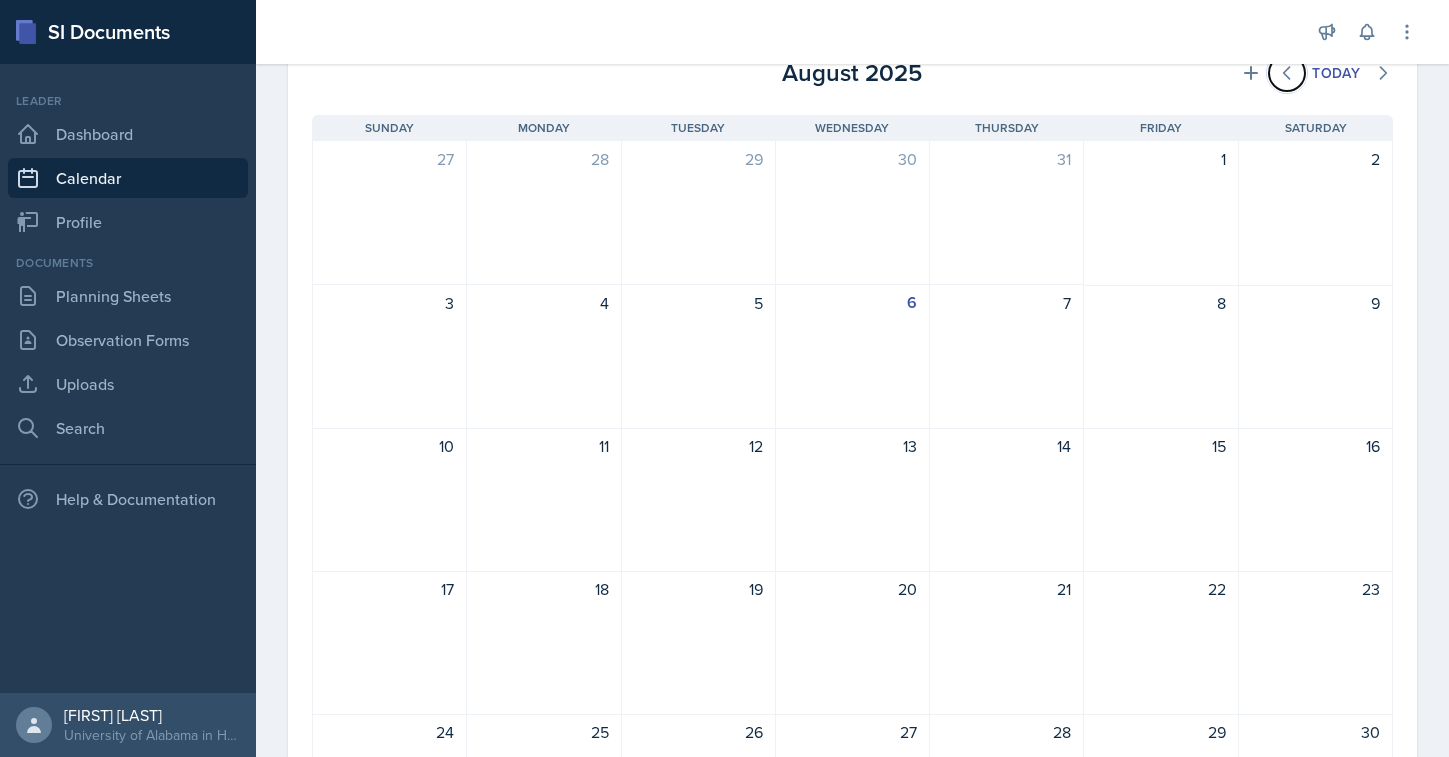 scroll, scrollTop: 104, scrollLeft: 0, axis: vertical 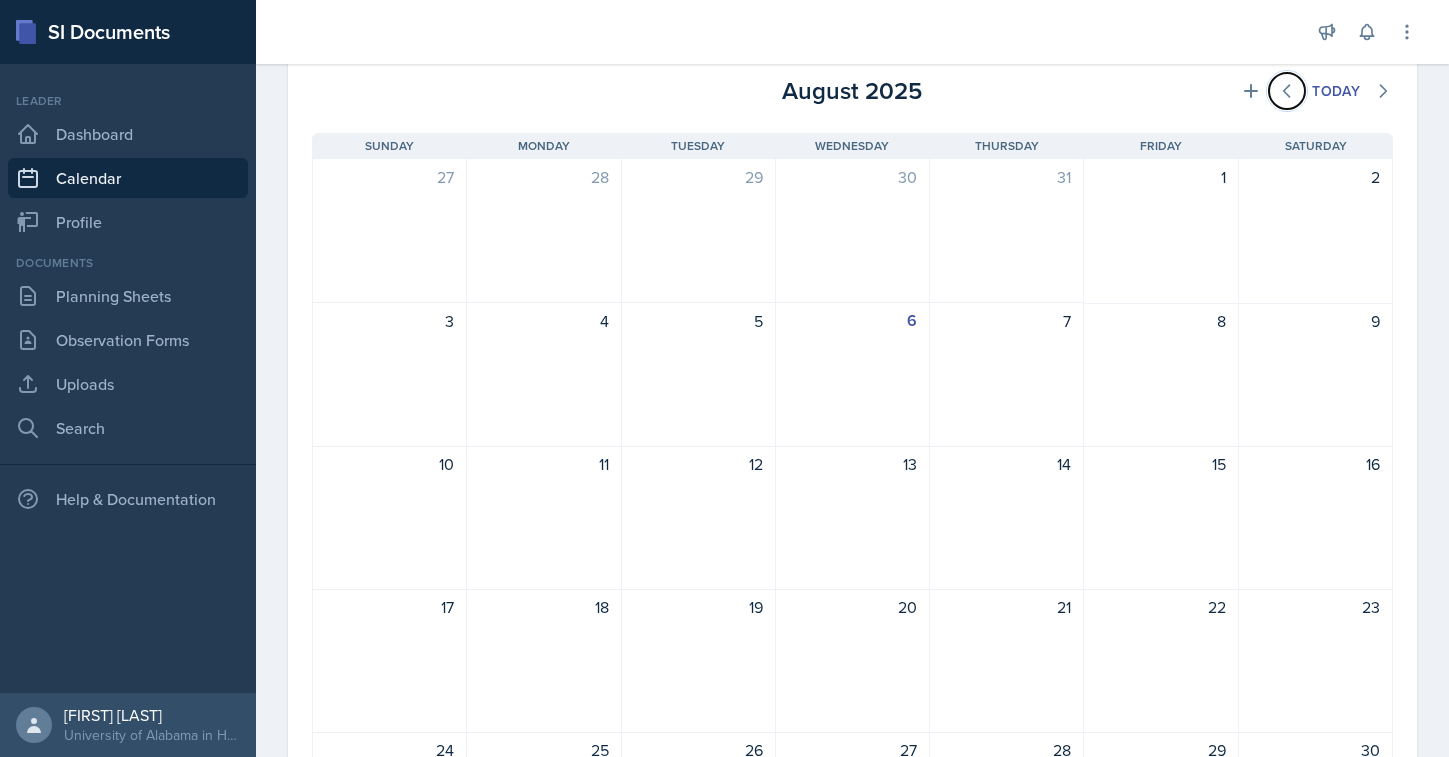 type 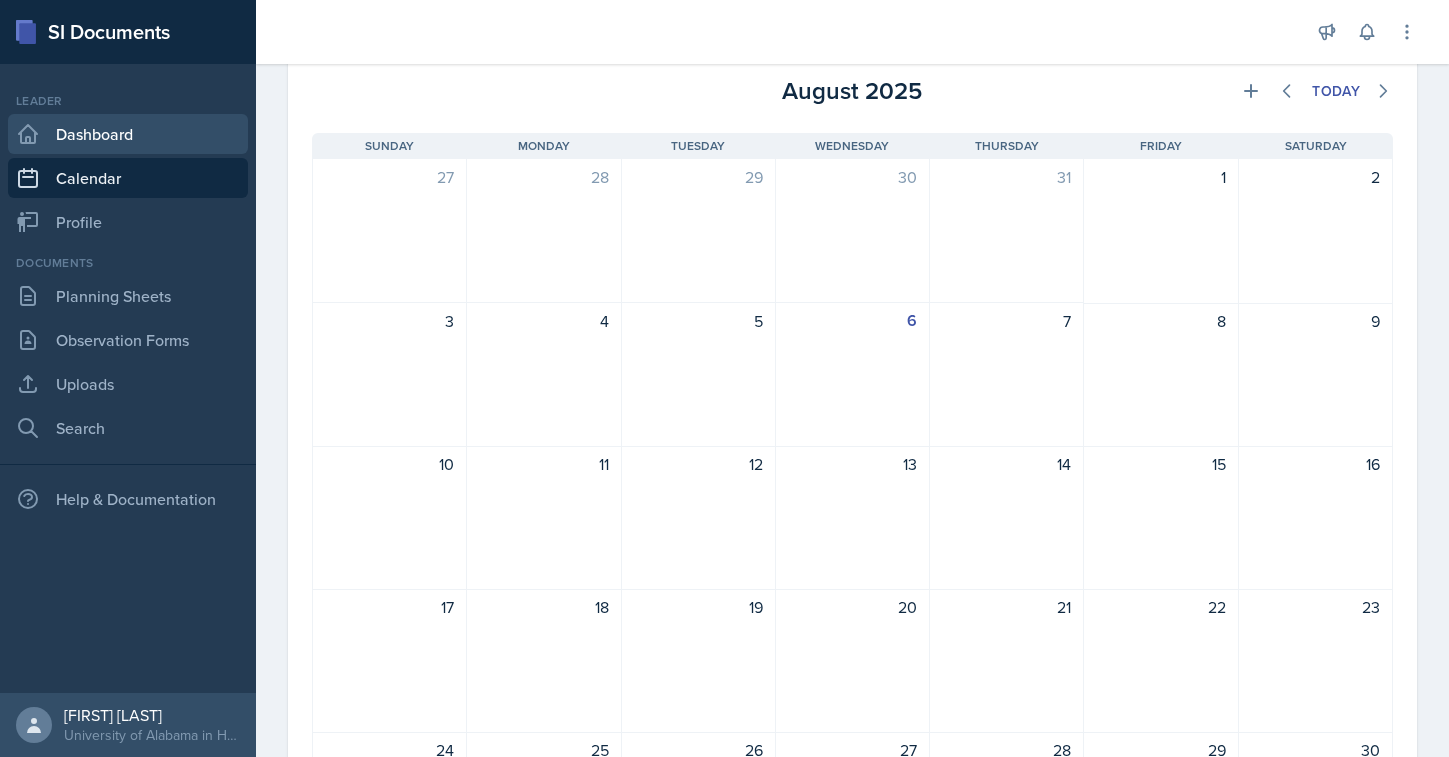 click on "Dashboard" at bounding box center [128, 134] 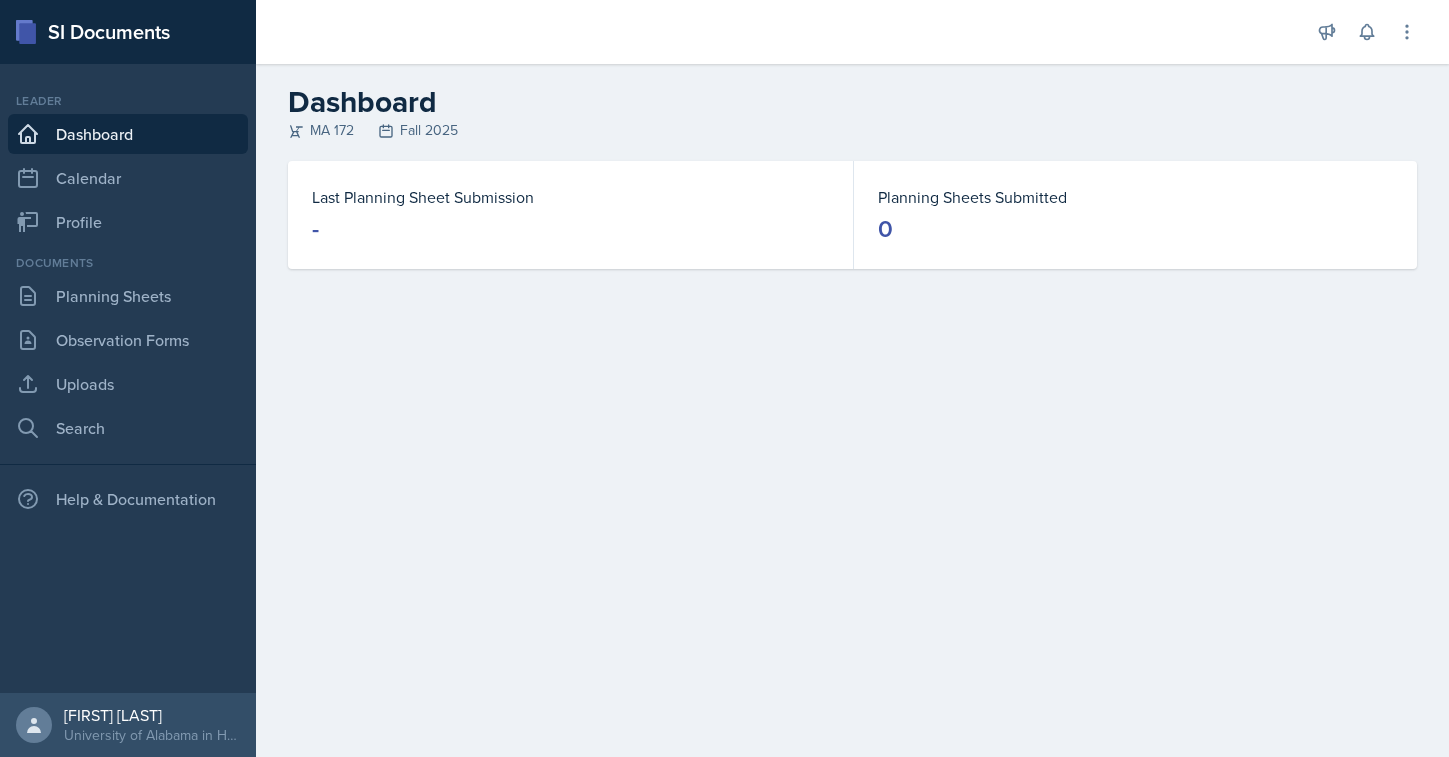 click on "0" at bounding box center [1136, 229] 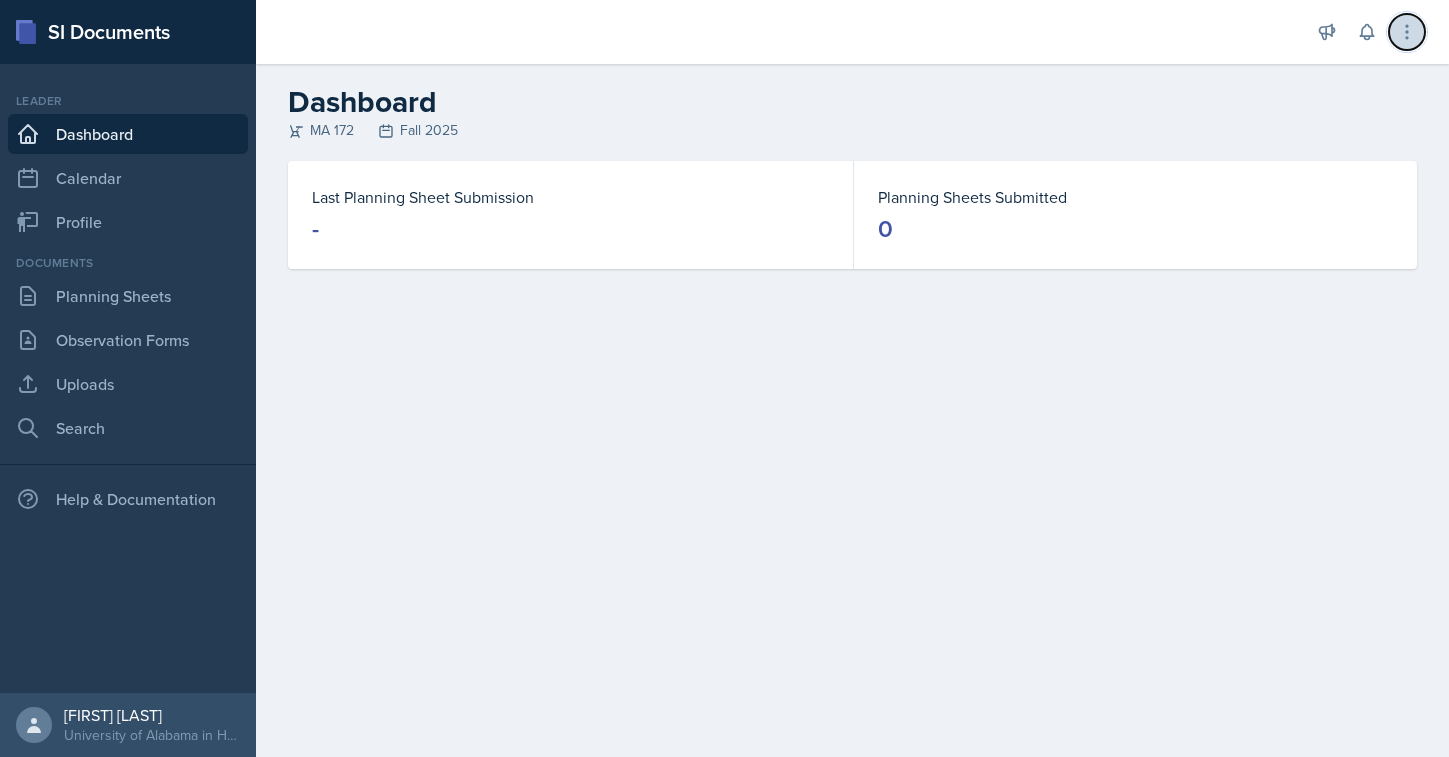 click 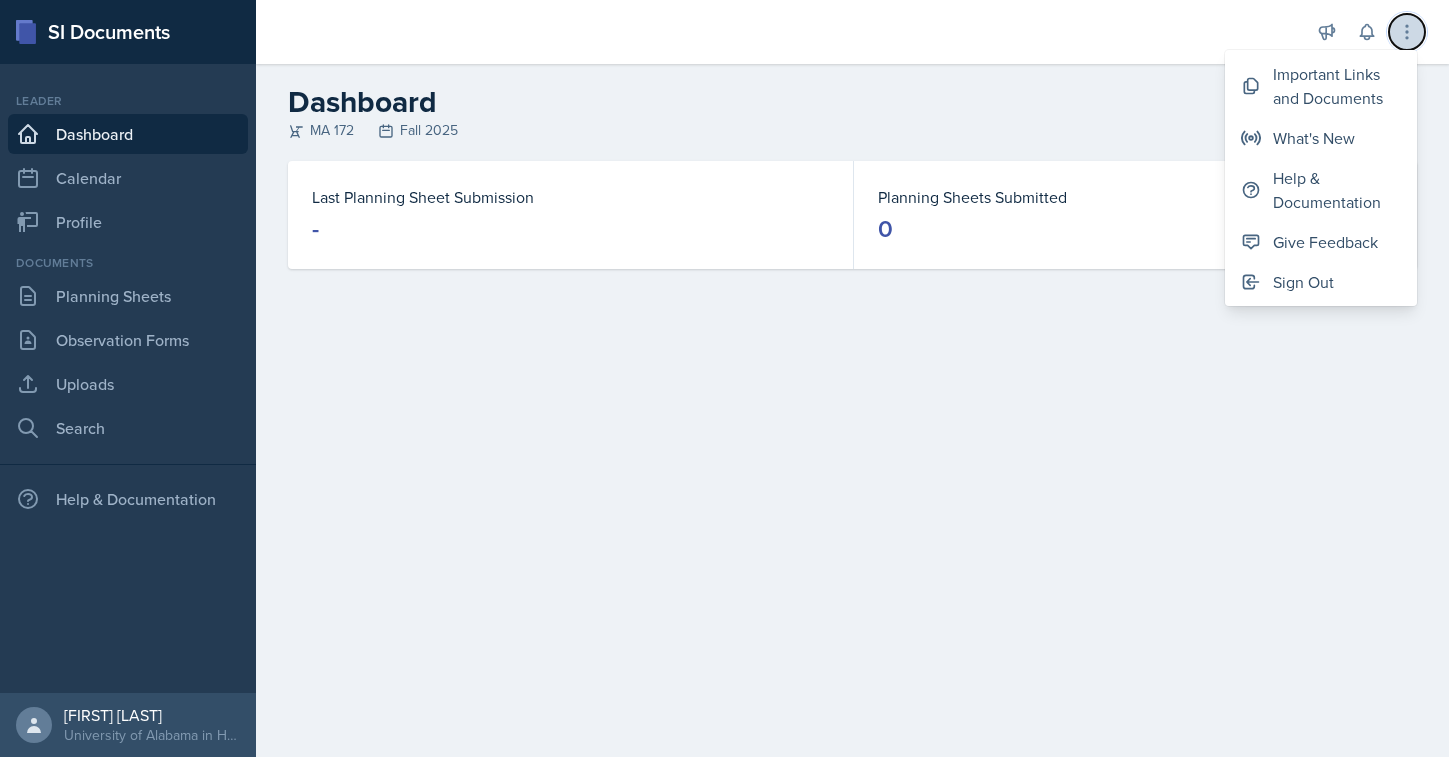 click 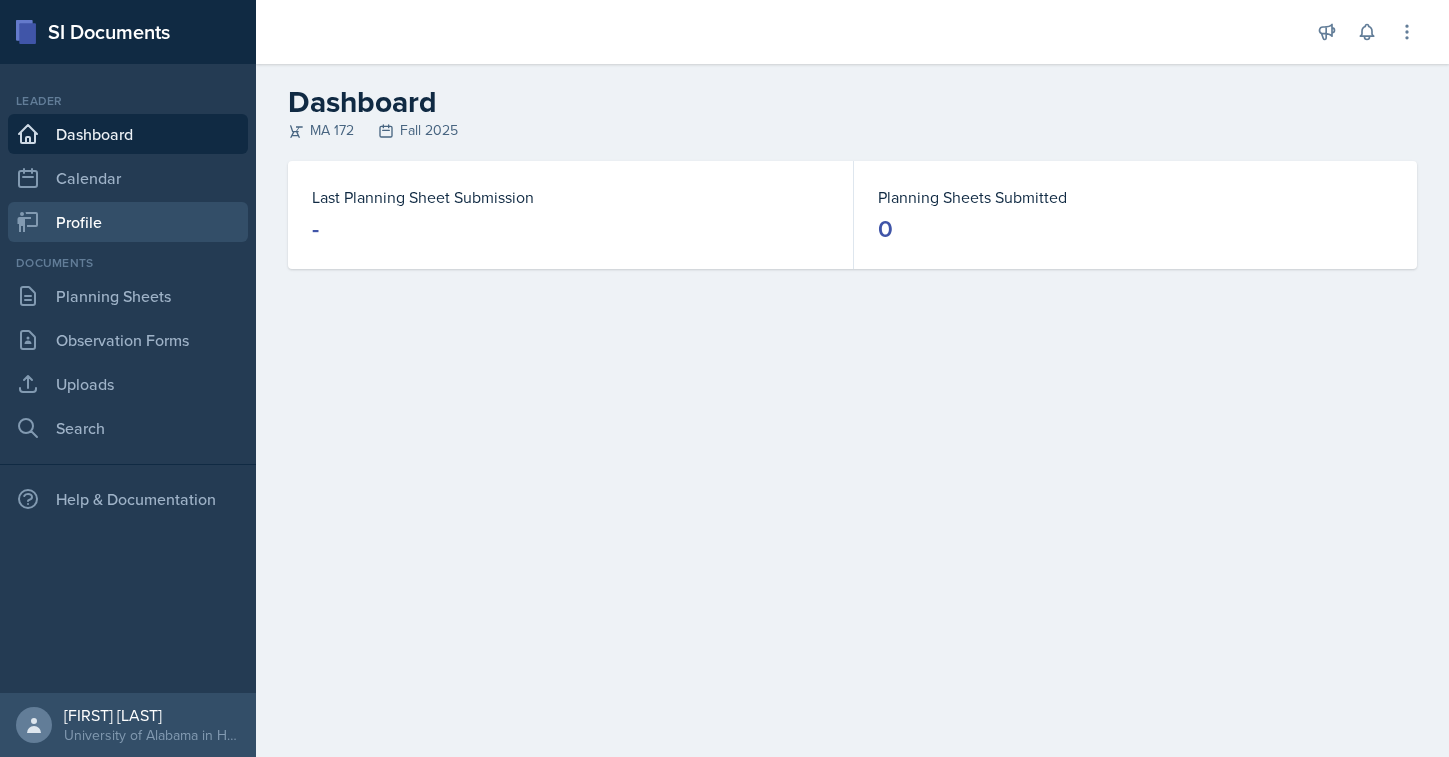 click on "Profile" at bounding box center [128, 222] 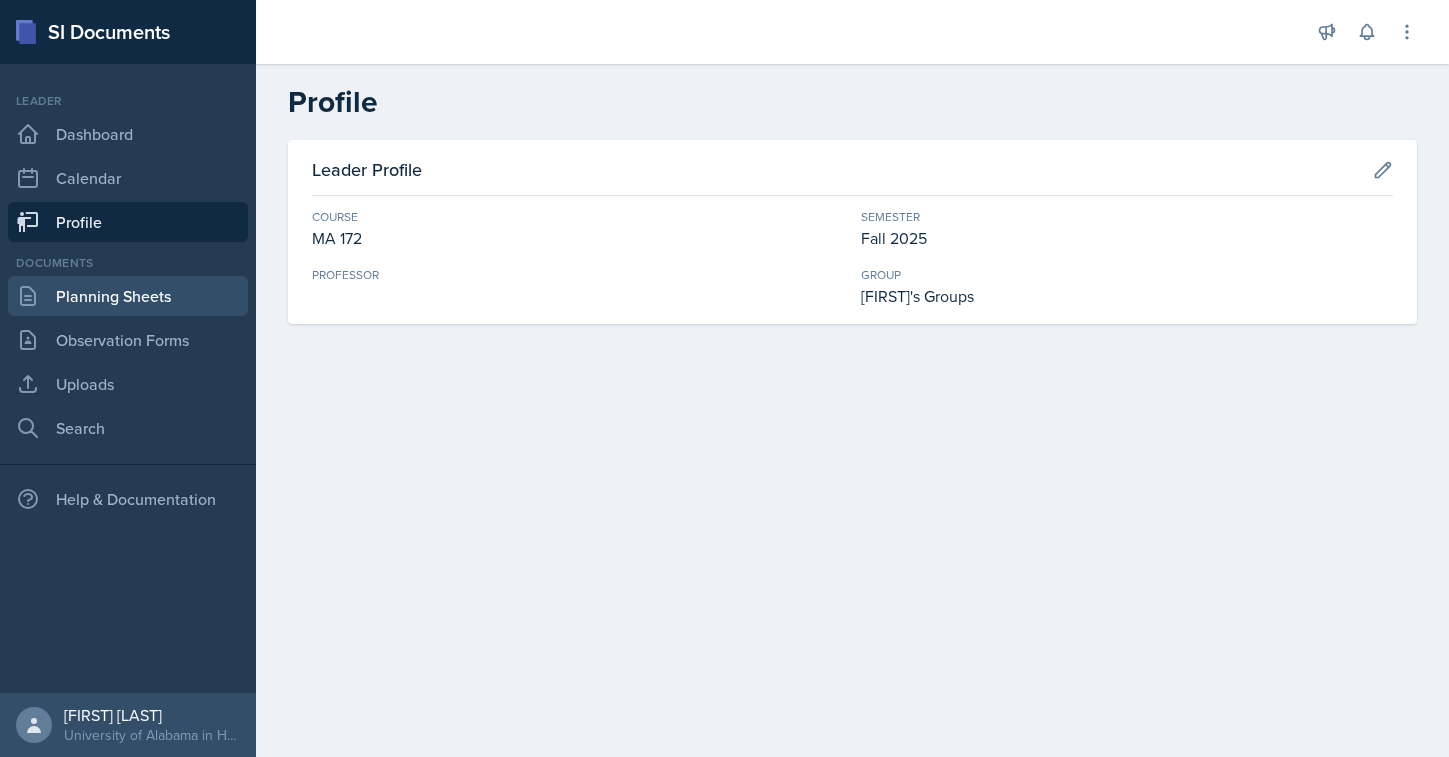 click on "Planning Sheets" at bounding box center (128, 296) 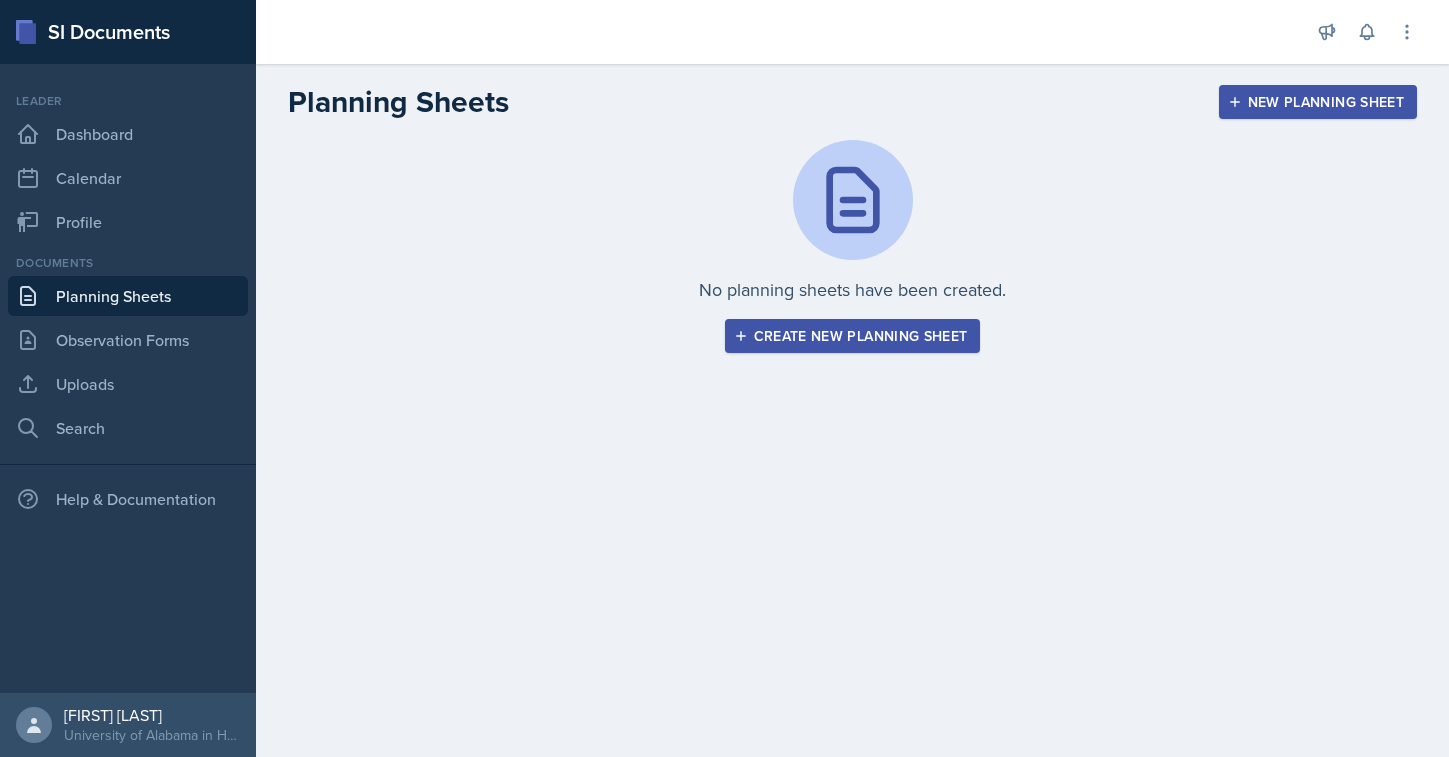 click on "New Planning Sheet" at bounding box center [1318, 102] 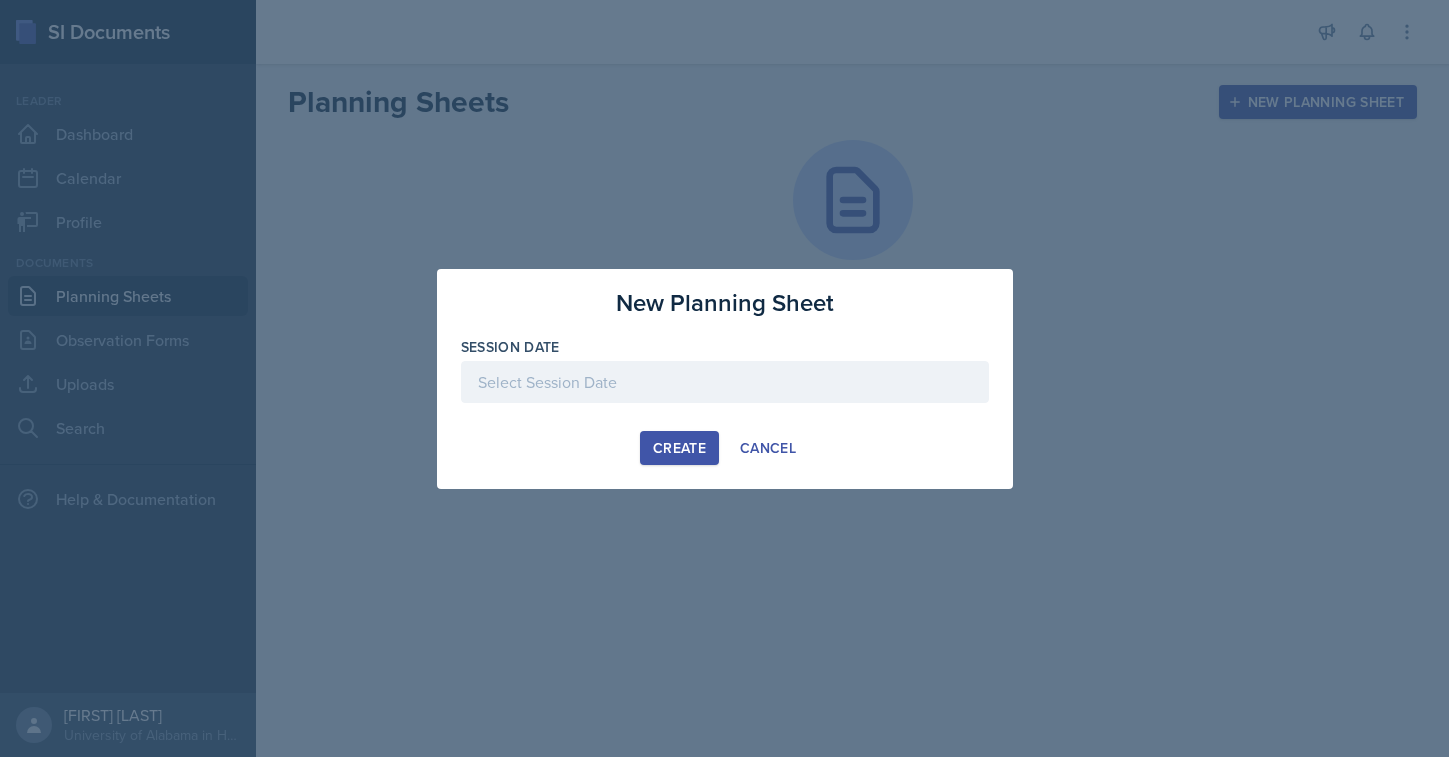 click at bounding box center [725, 382] 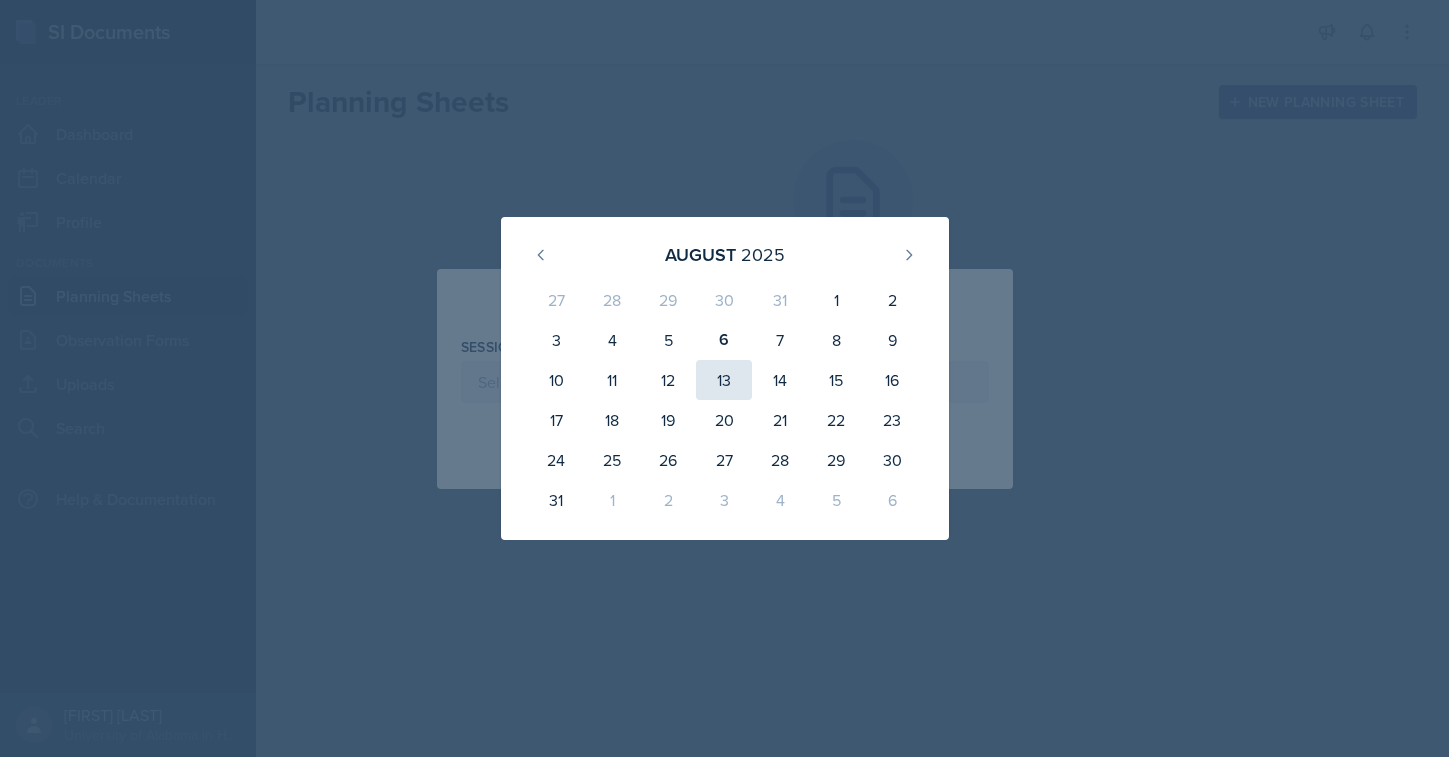 click on "13" at bounding box center (724, 380) 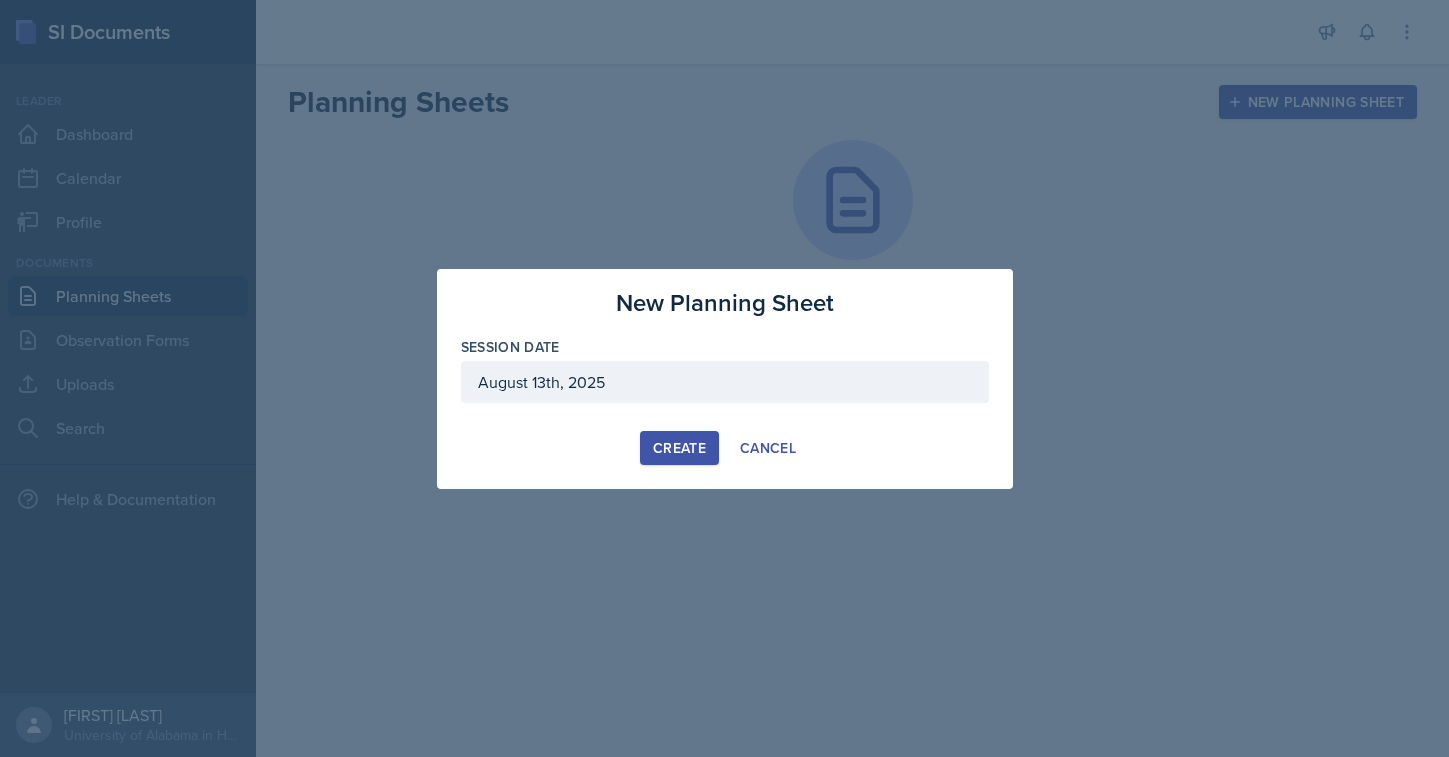 click on "Create" at bounding box center [679, 448] 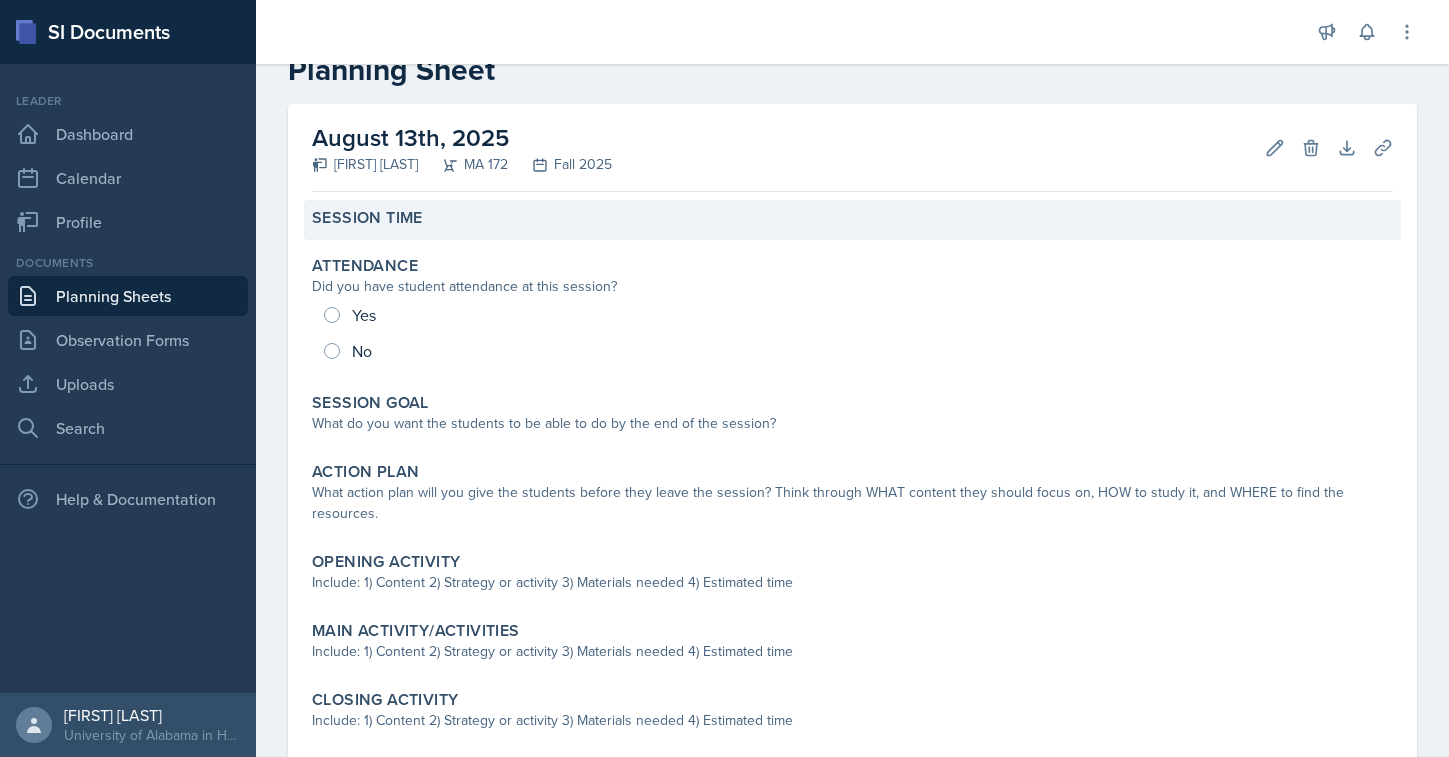scroll, scrollTop: 0, scrollLeft: 0, axis: both 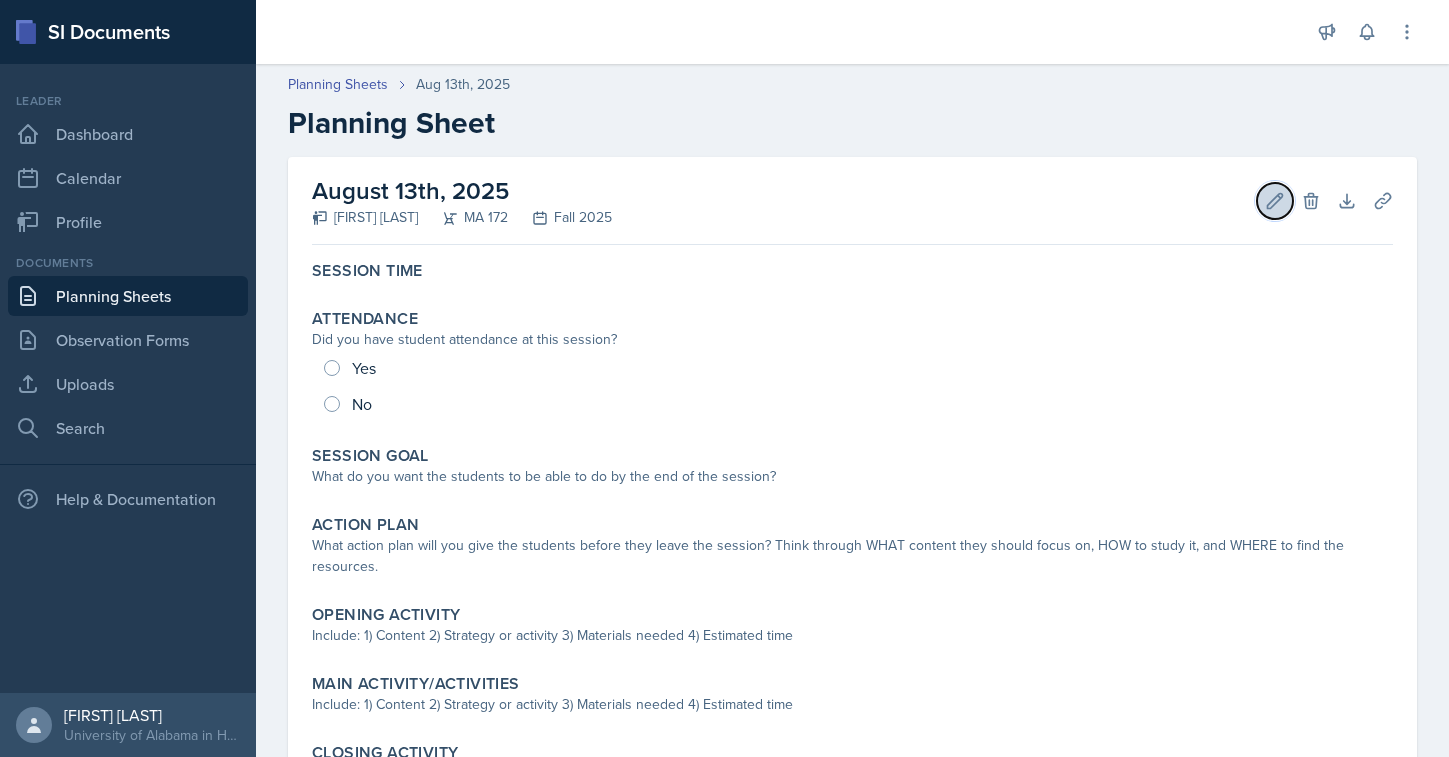 click 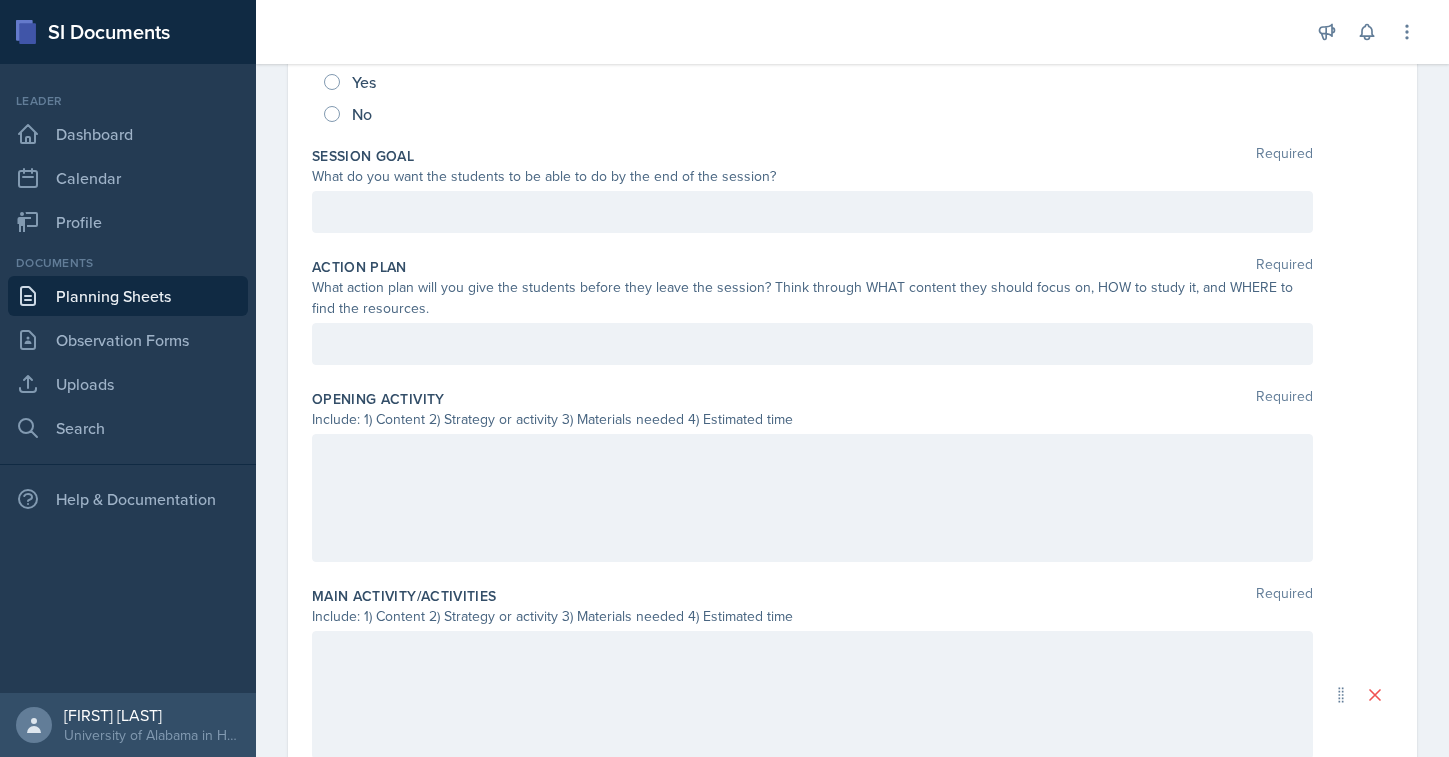 scroll, scrollTop: 343, scrollLeft: 0, axis: vertical 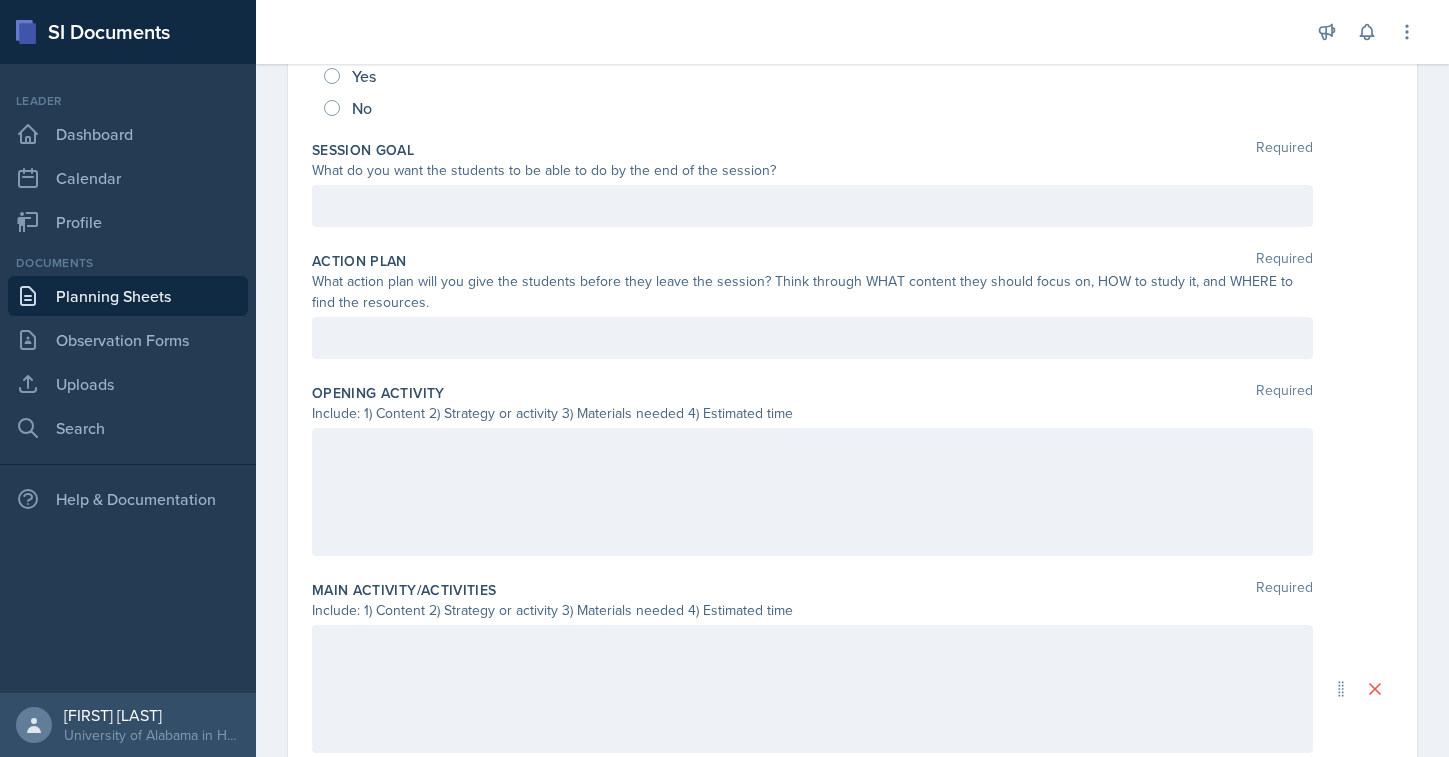 click at bounding box center (812, 492) 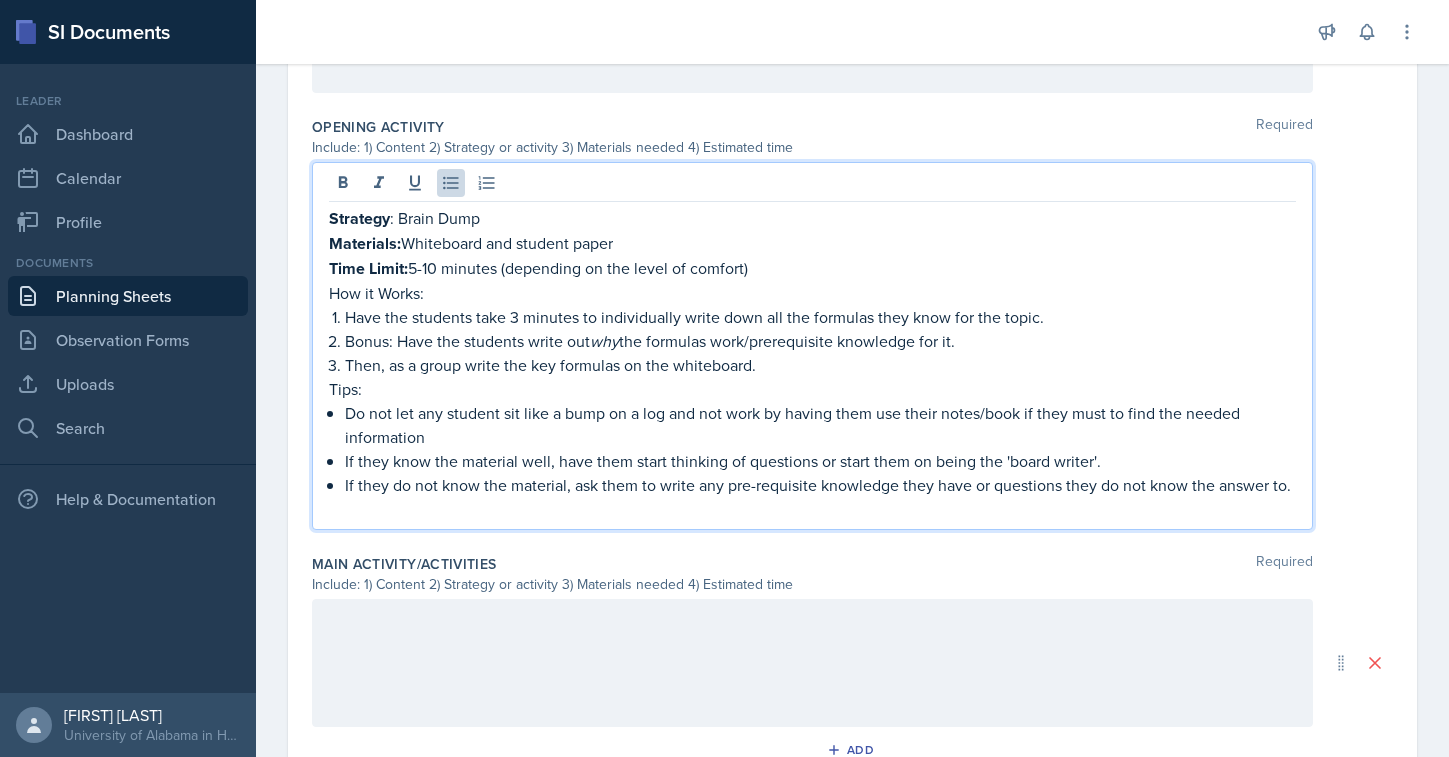 scroll, scrollTop: 608, scrollLeft: 0, axis: vertical 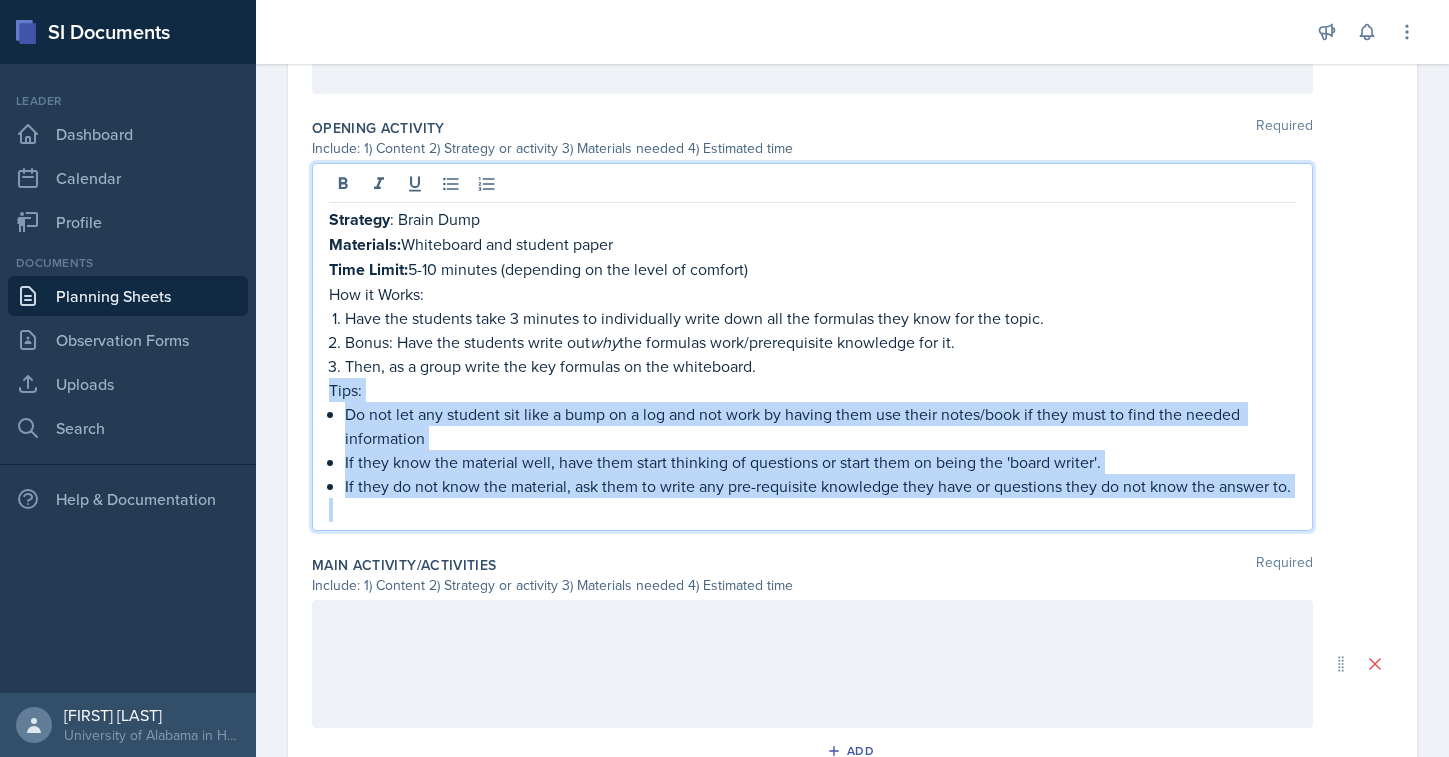 drag, startPoint x: 328, startPoint y: 385, endPoint x: 437, endPoint y: 506, distance: 162.85576 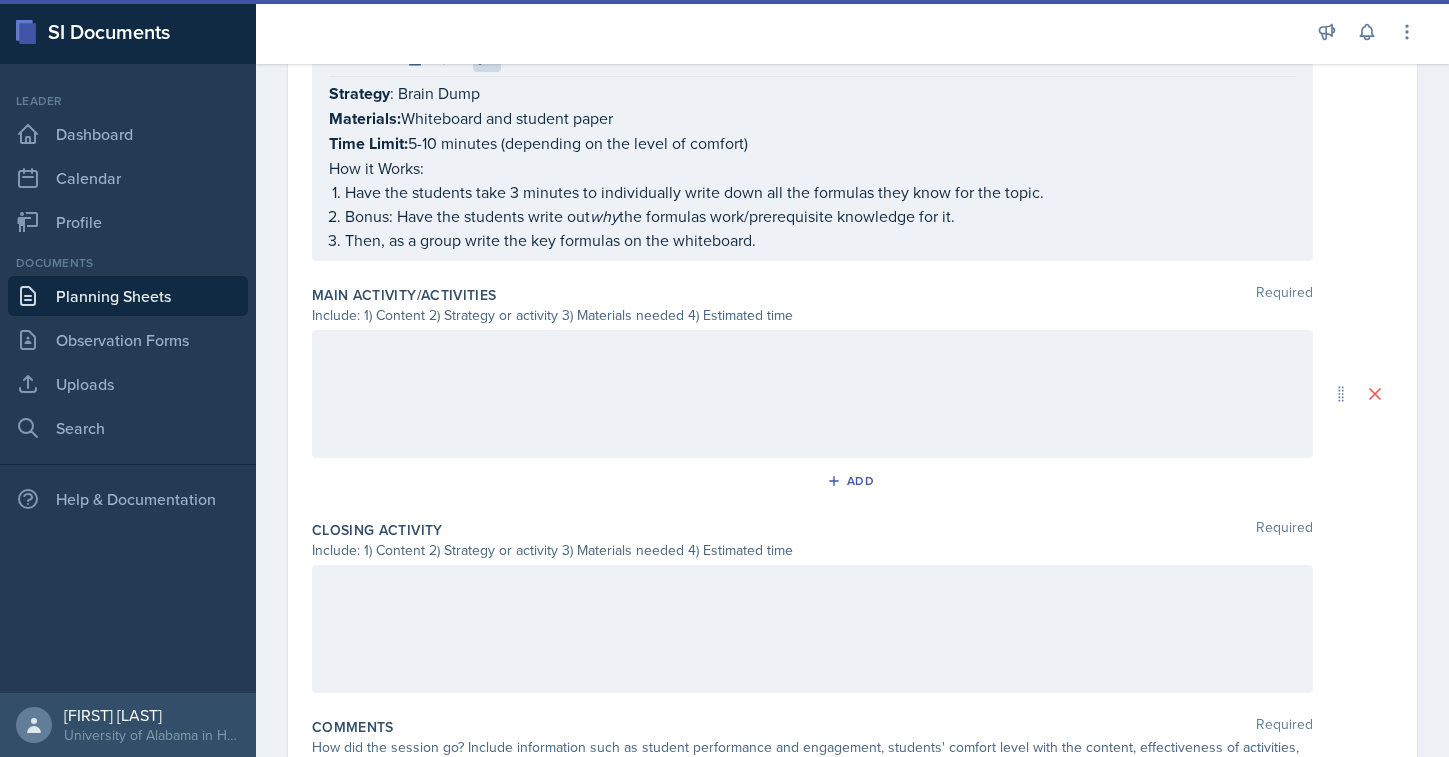 click at bounding box center (812, 394) 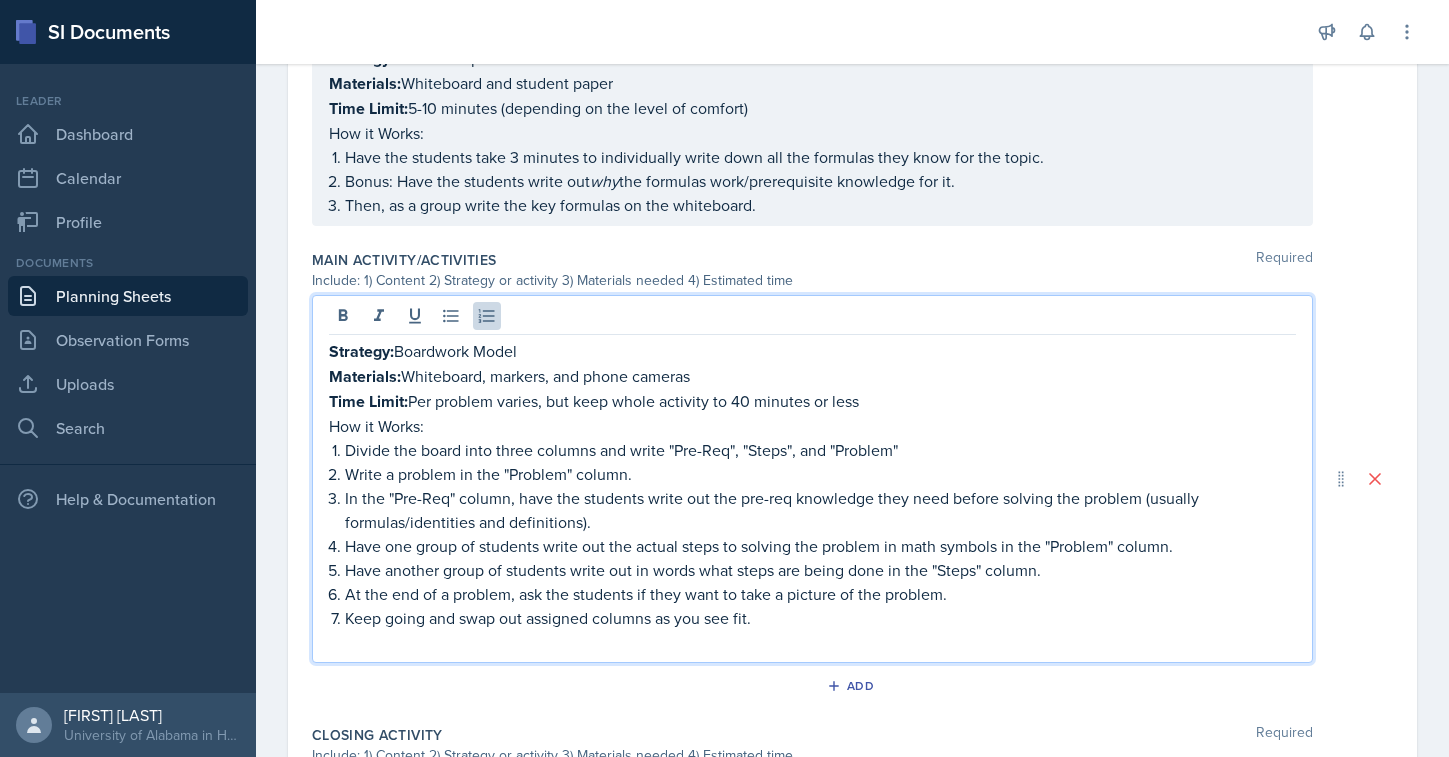 scroll, scrollTop: 1084, scrollLeft: 0, axis: vertical 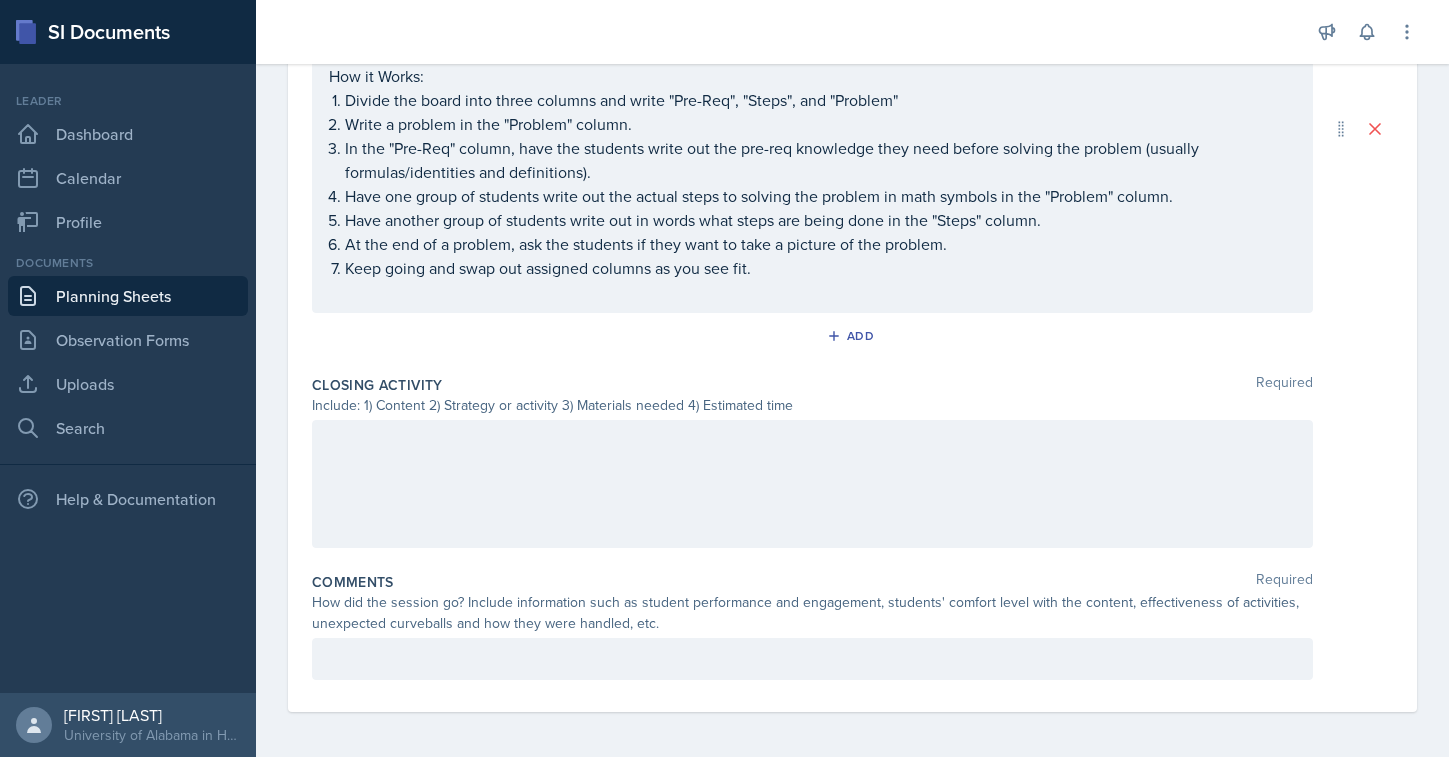 click at bounding box center [812, 484] 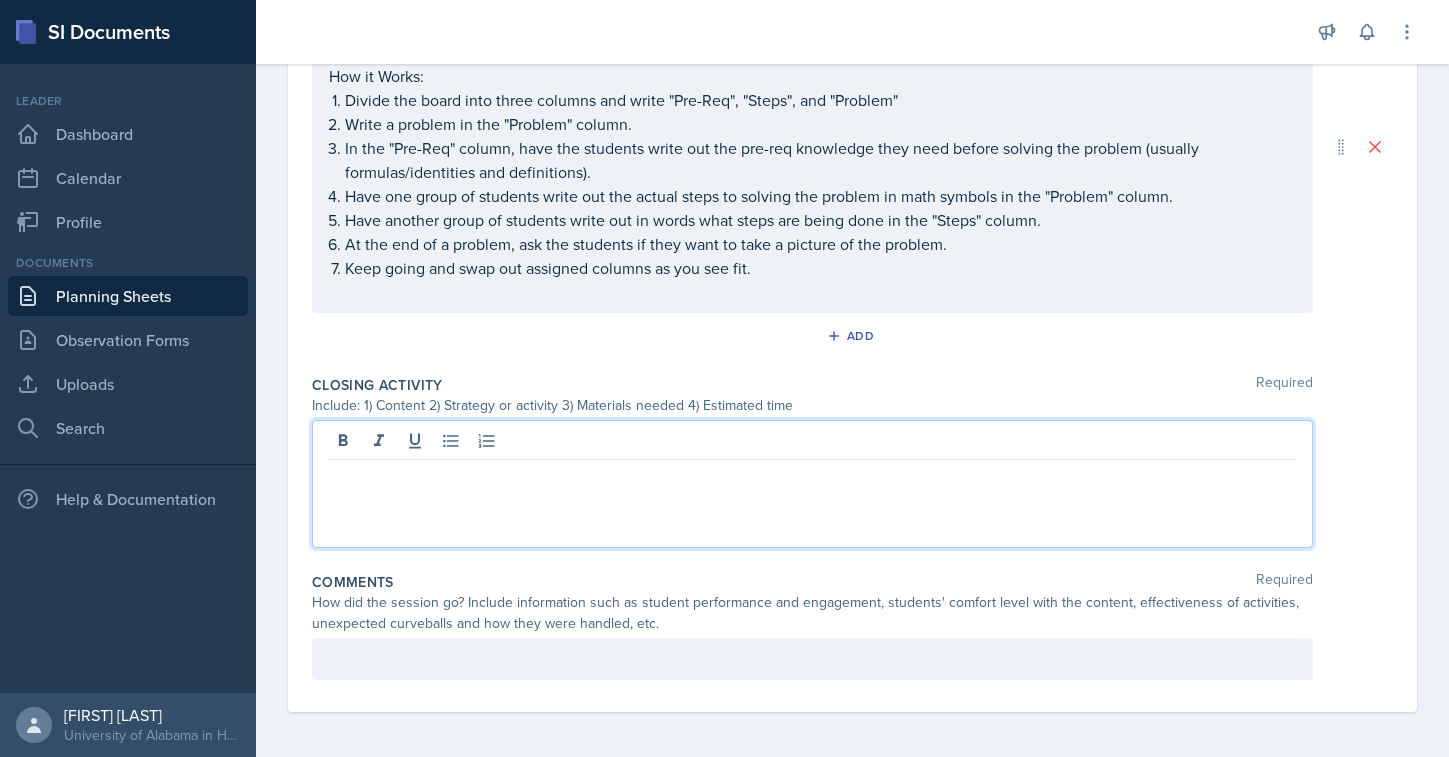 click at bounding box center [812, 476] 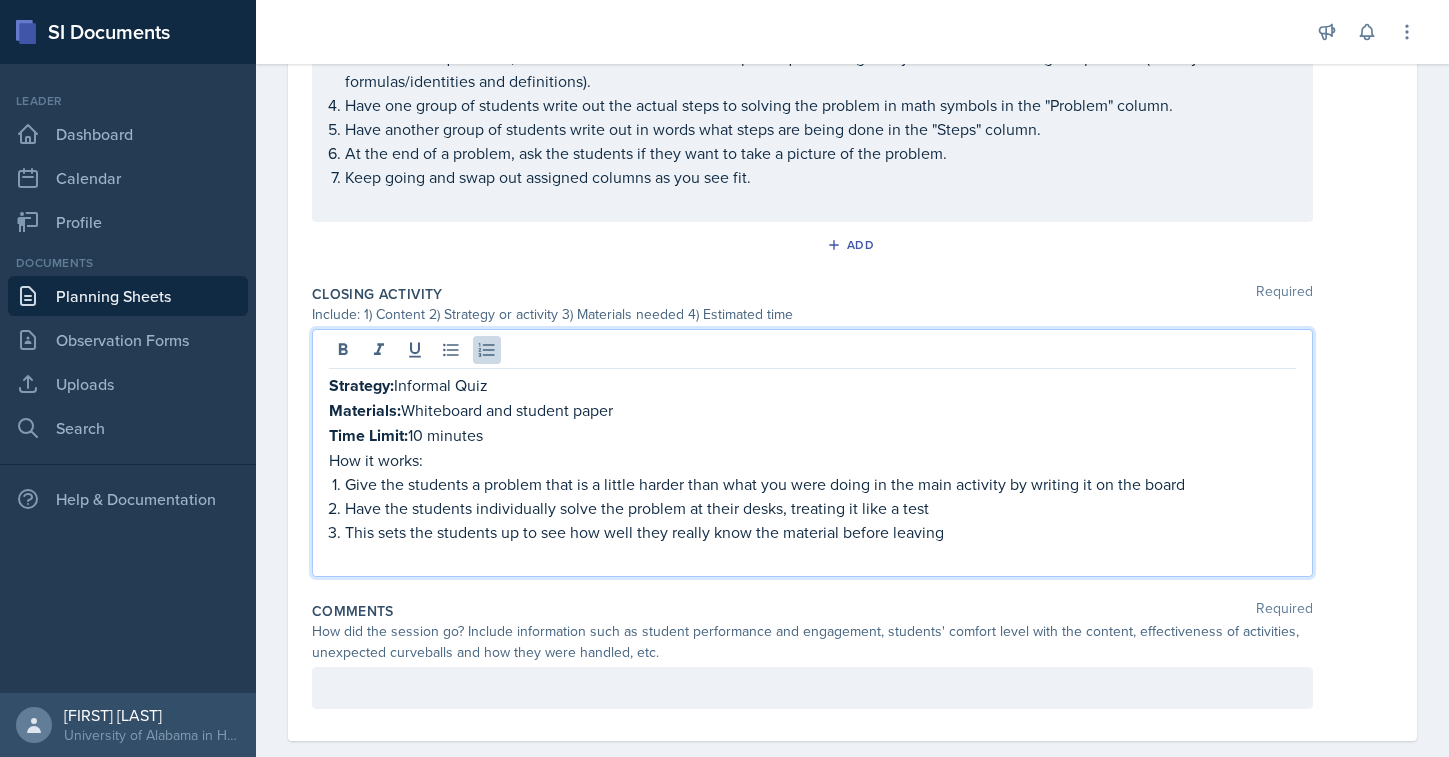scroll, scrollTop: 1167, scrollLeft: 0, axis: vertical 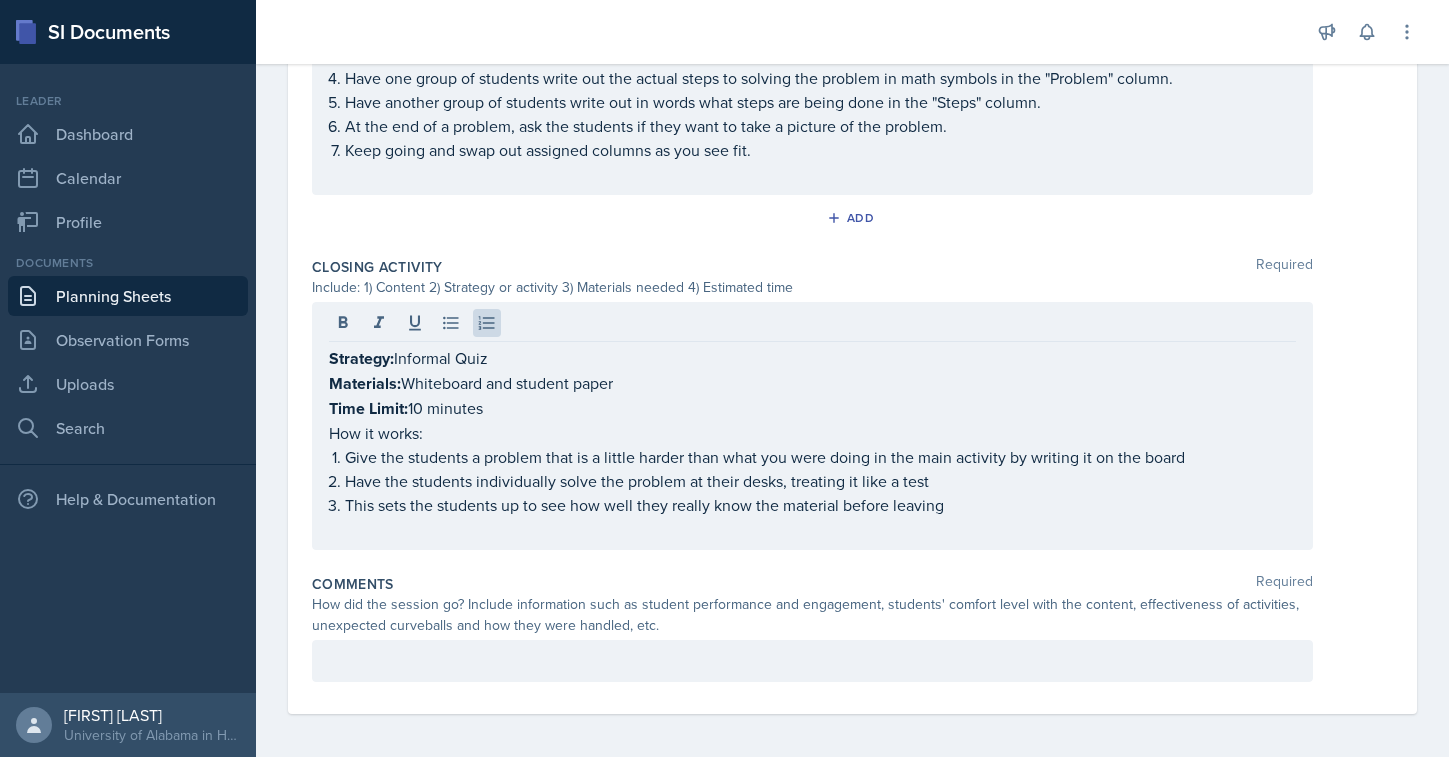 click on "Comments   Required" at bounding box center (852, 584) 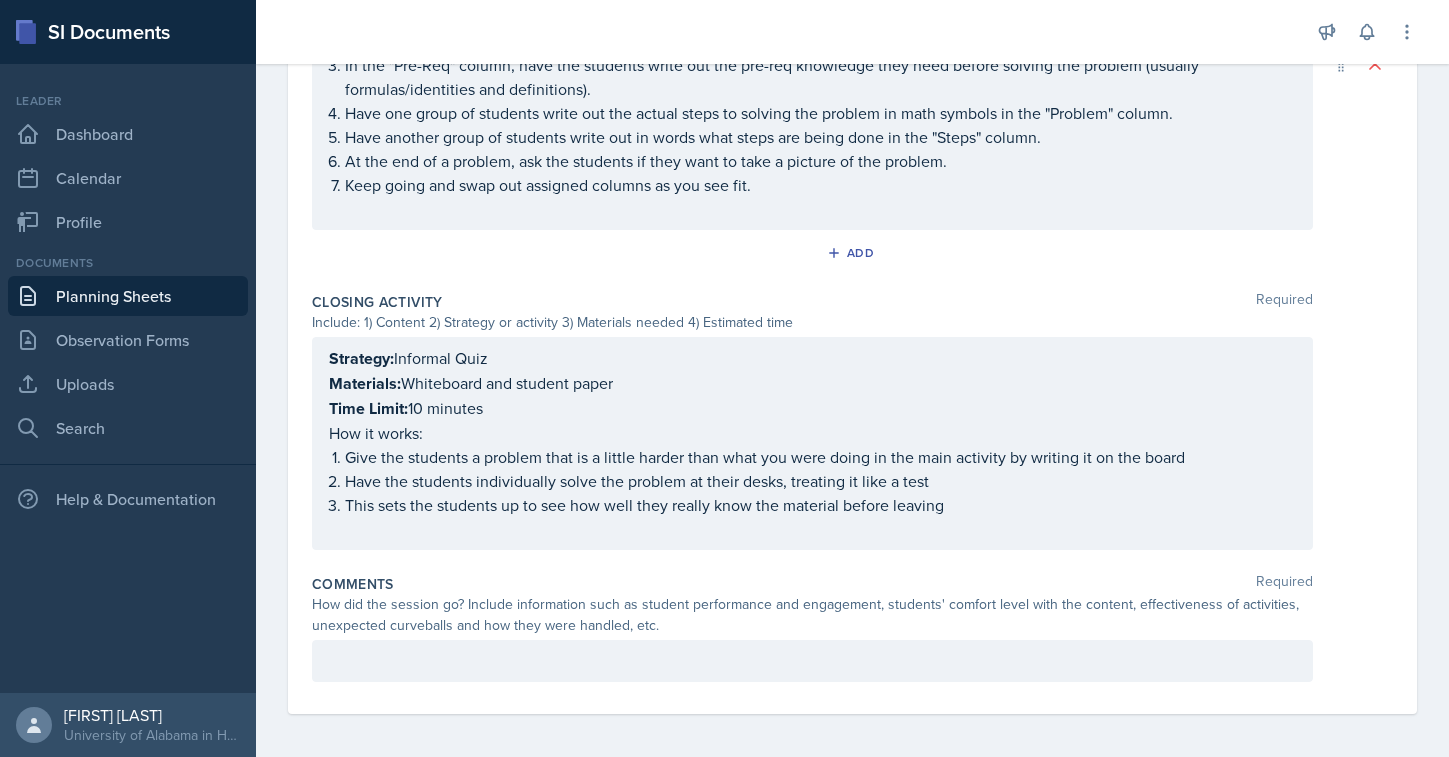 scroll, scrollTop: 0, scrollLeft: 0, axis: both 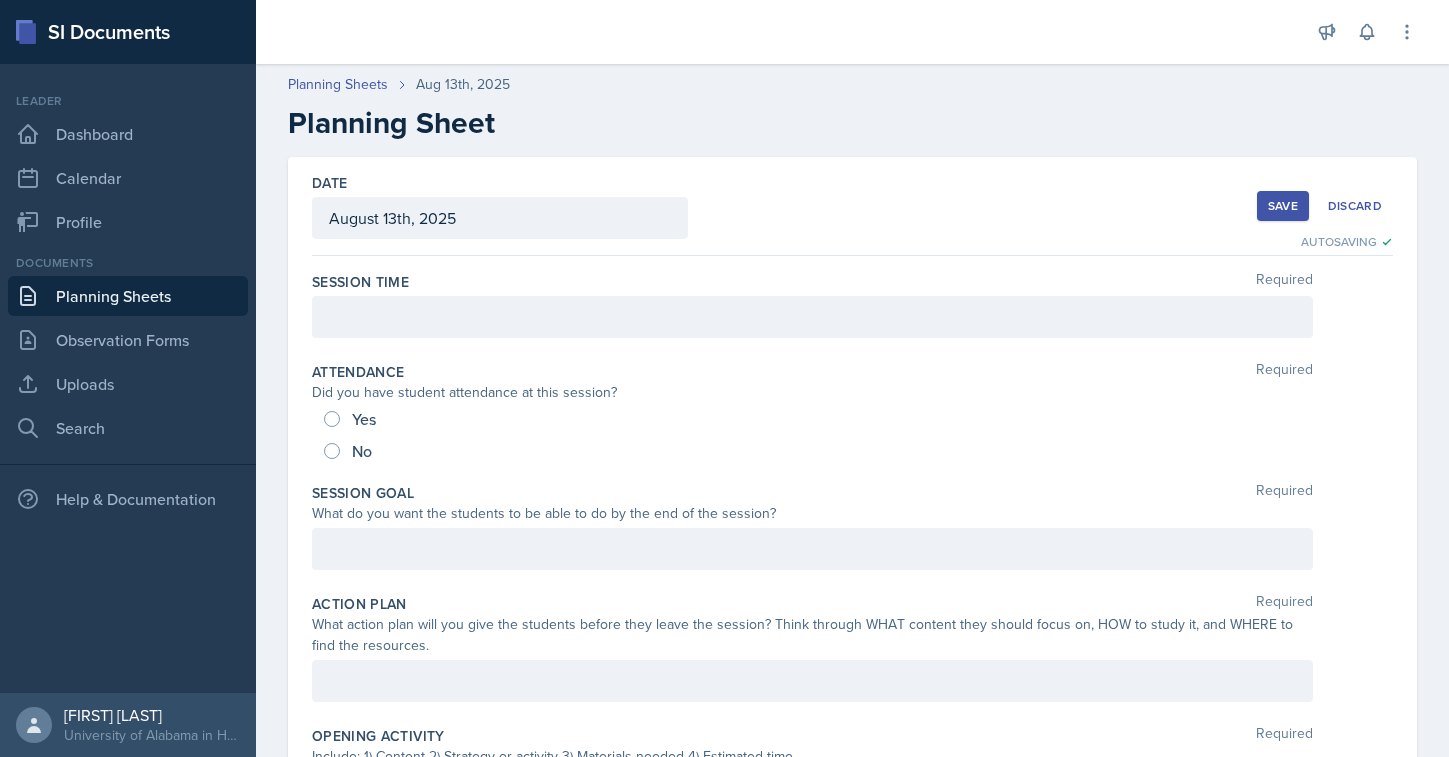click at bounding box center (812, 317) 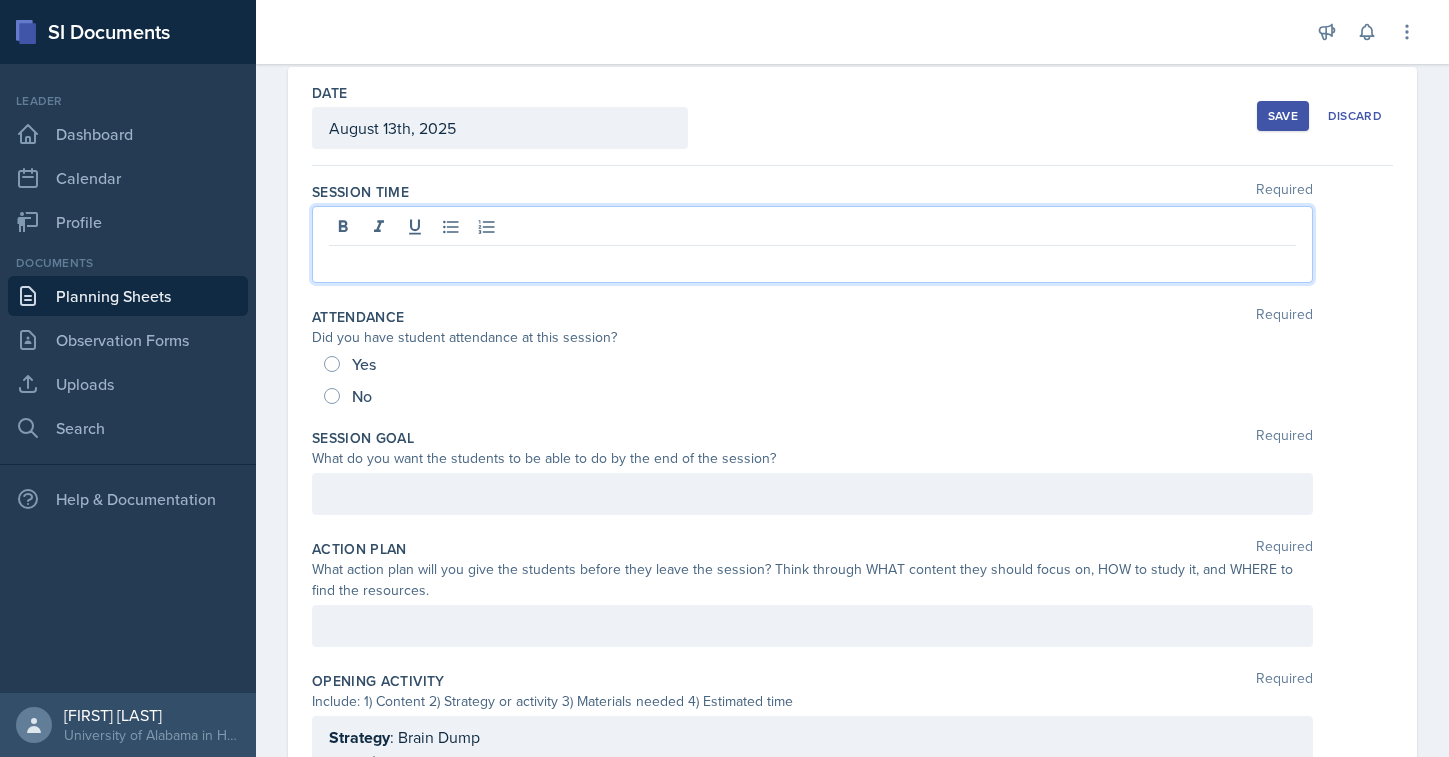 click at bounding box center [812, 494] 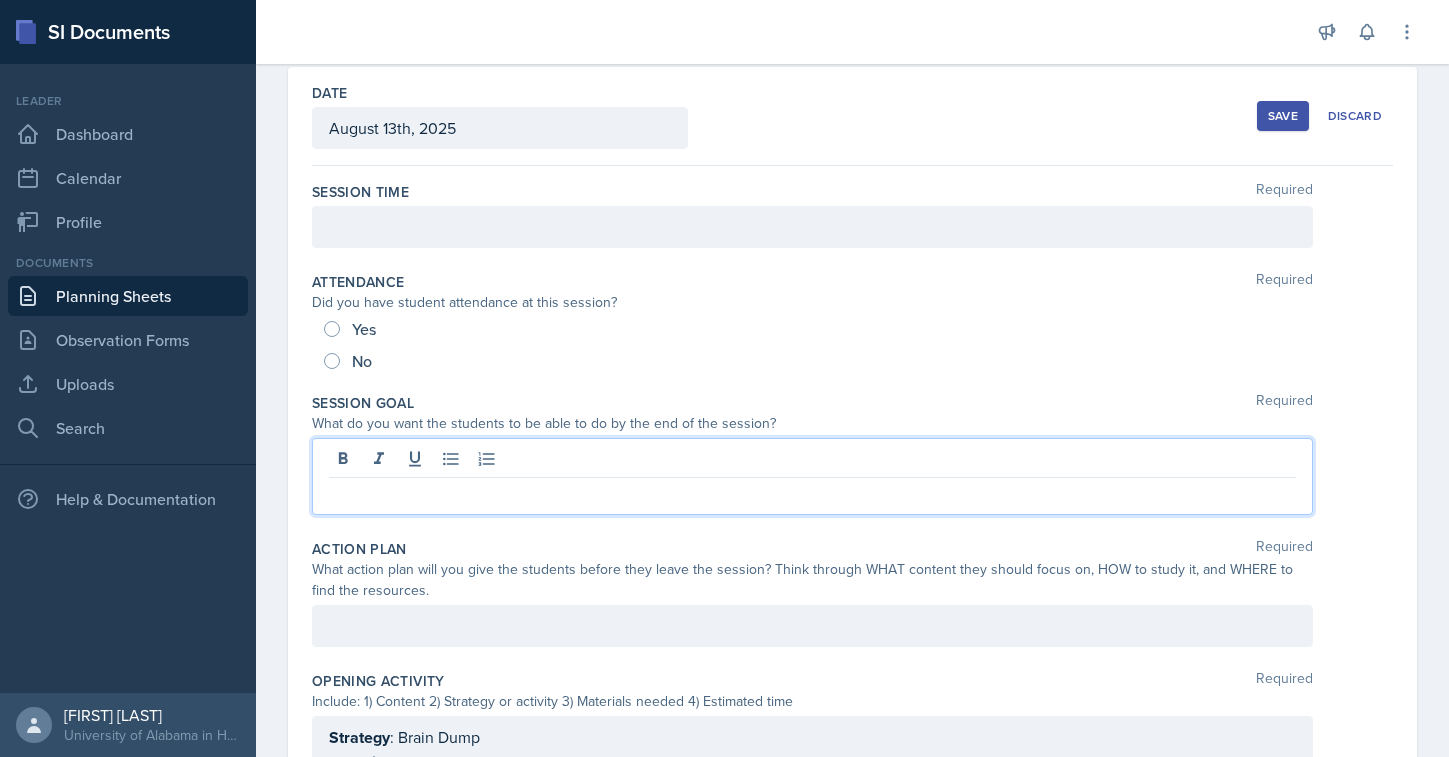type 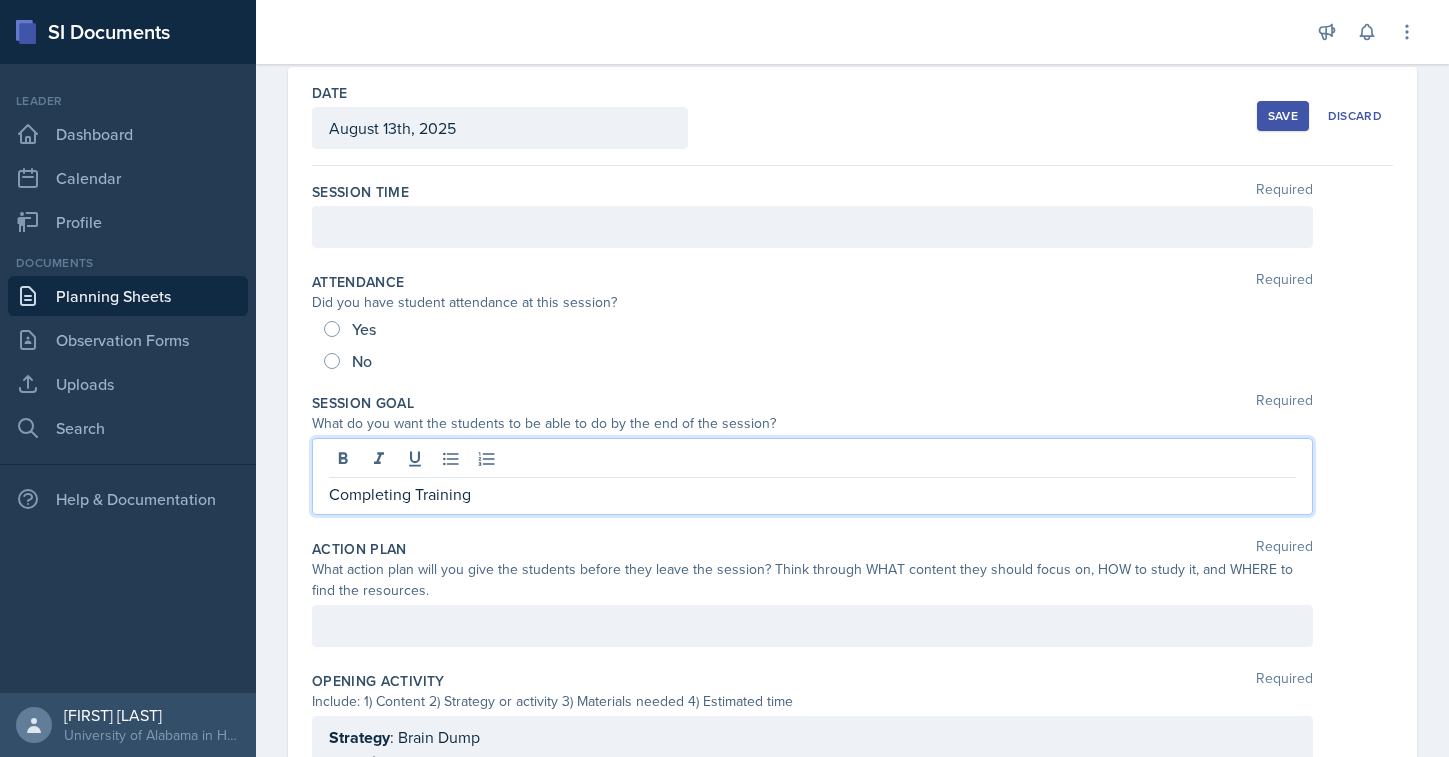 click on "Completing Training" at bounding box center [812, 494] 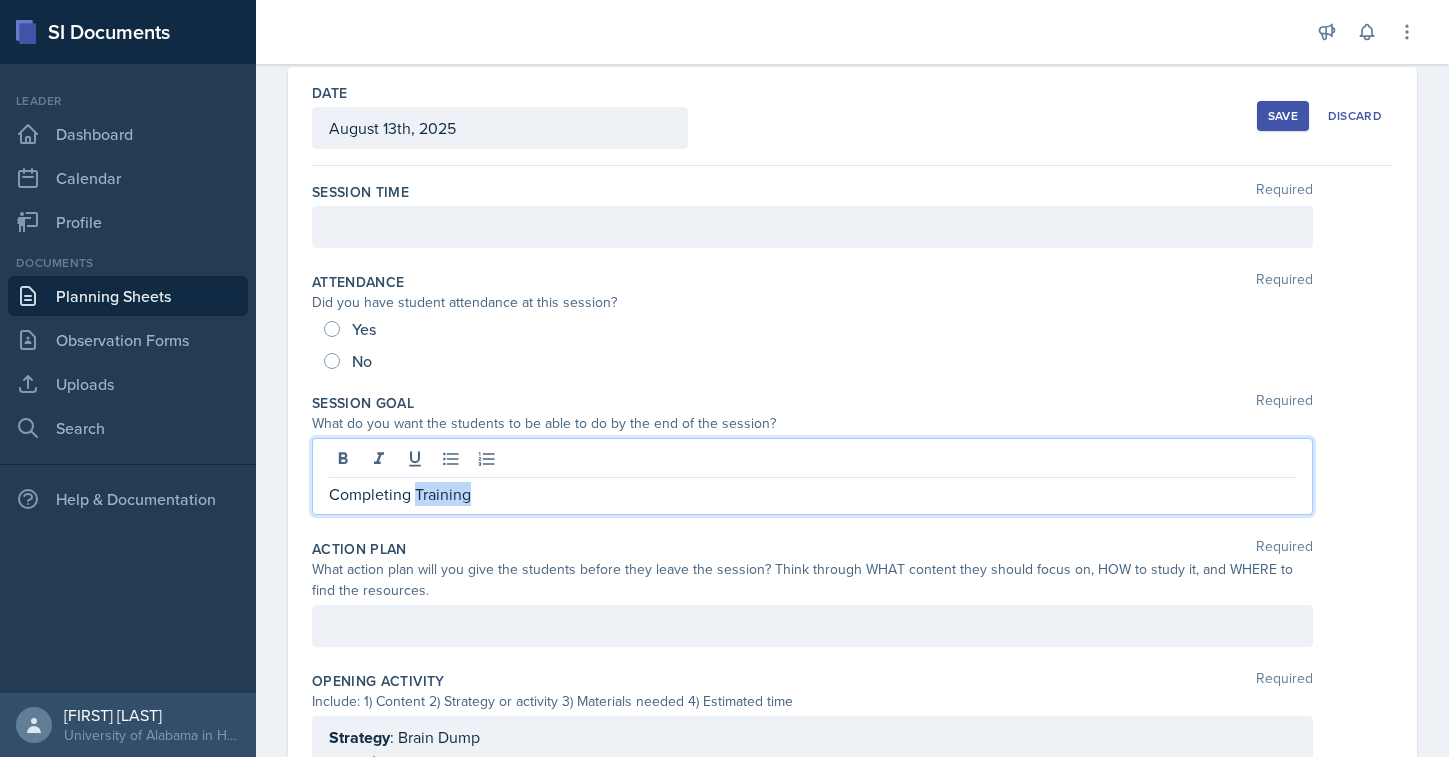 click on "Completing Training" at bounding box center (812, 494) 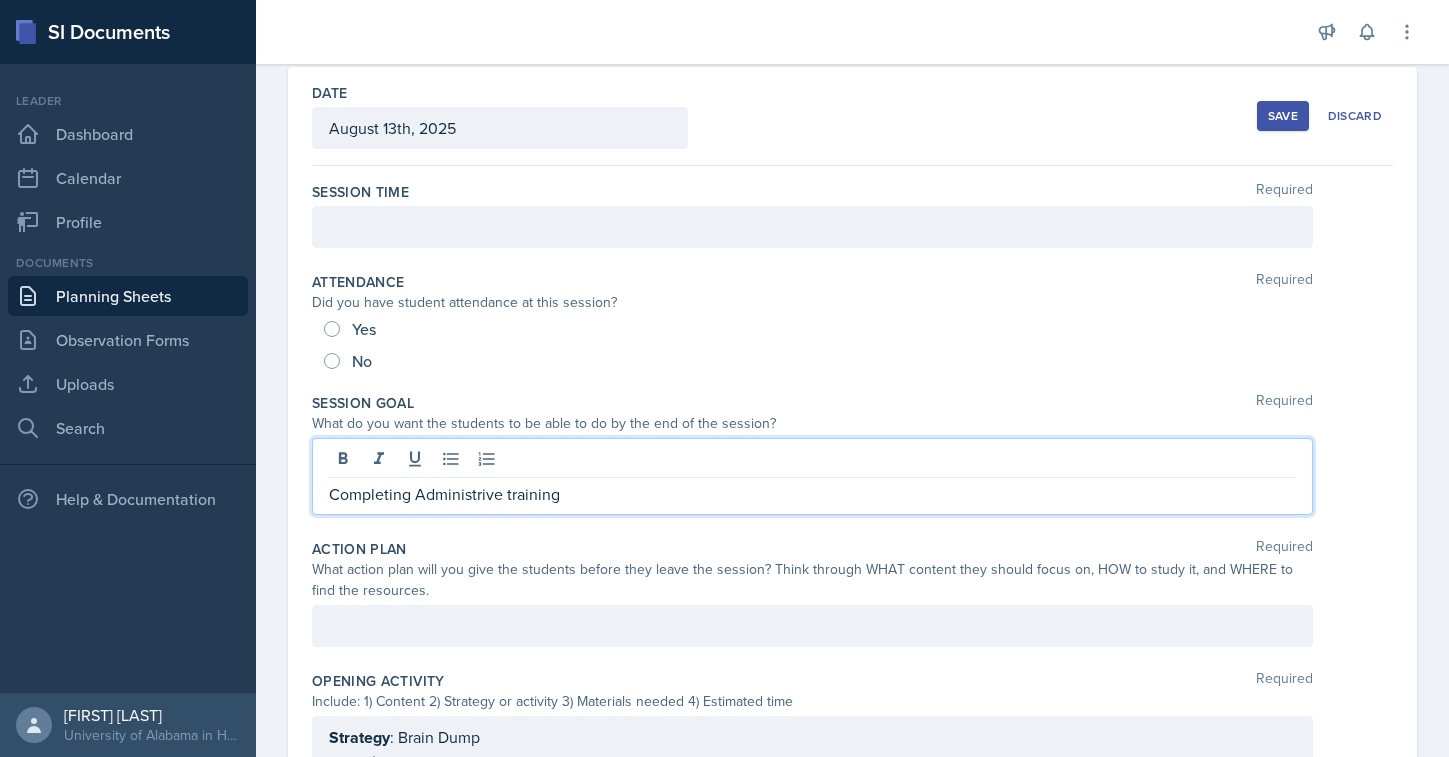 click on "Completing Administrive training" at bounding box center (812, 494) 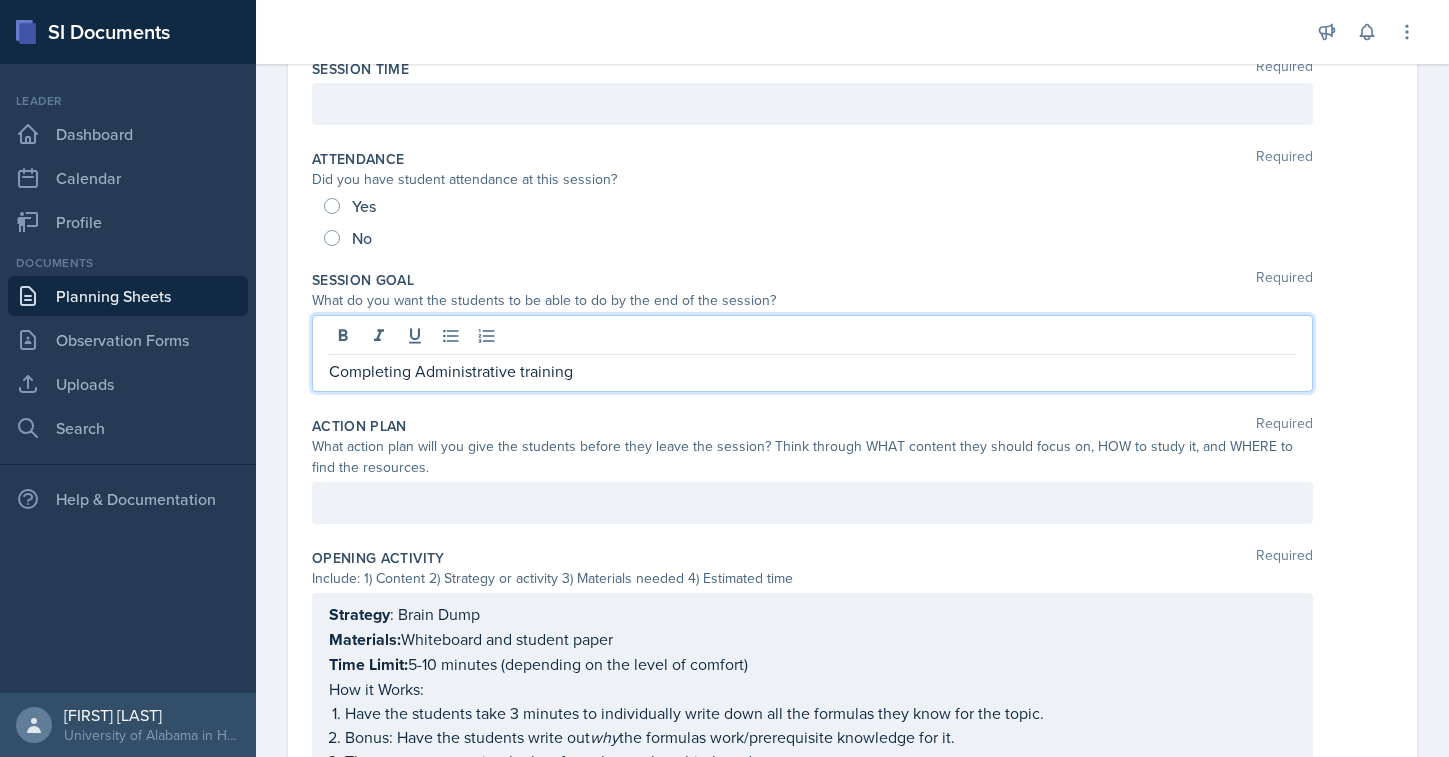 click at bounding box center [812, 503] 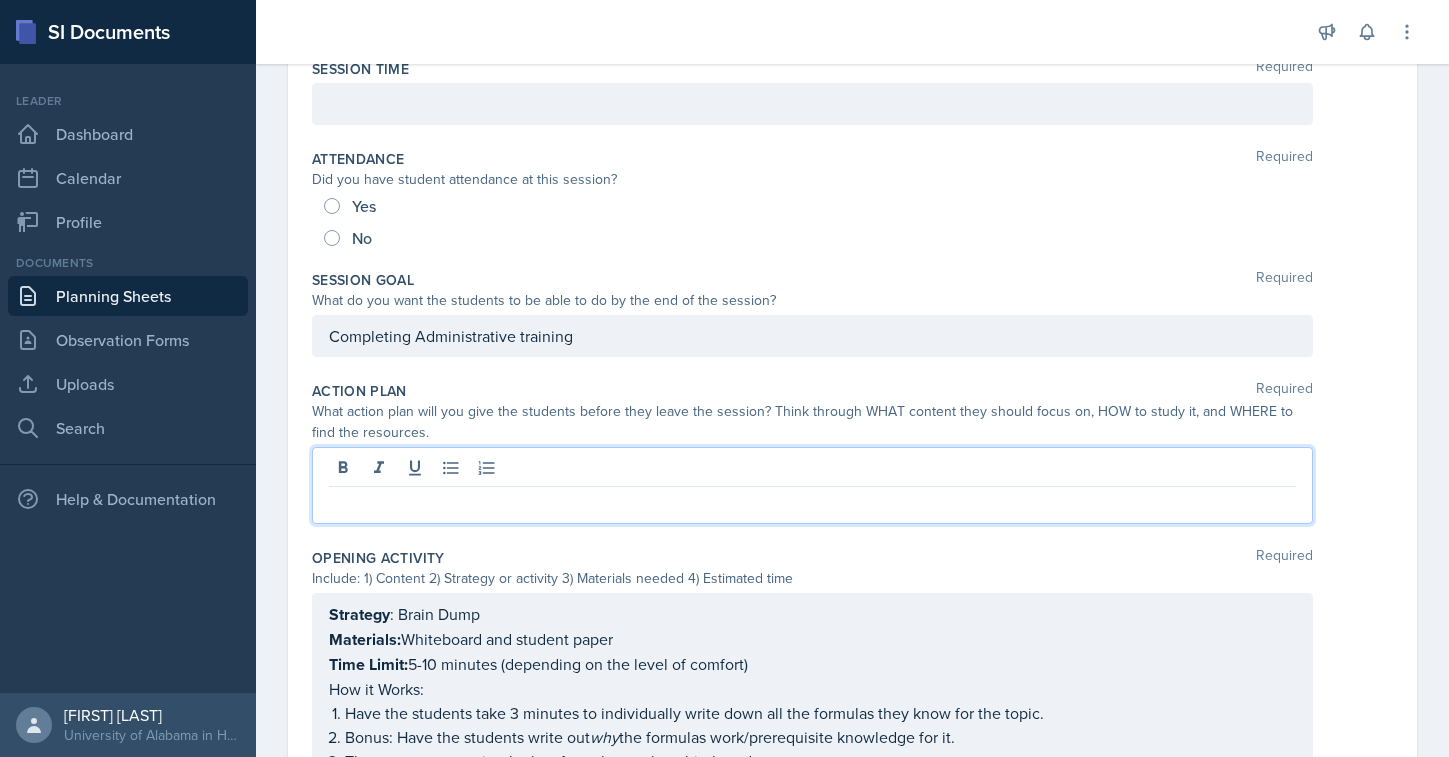 type 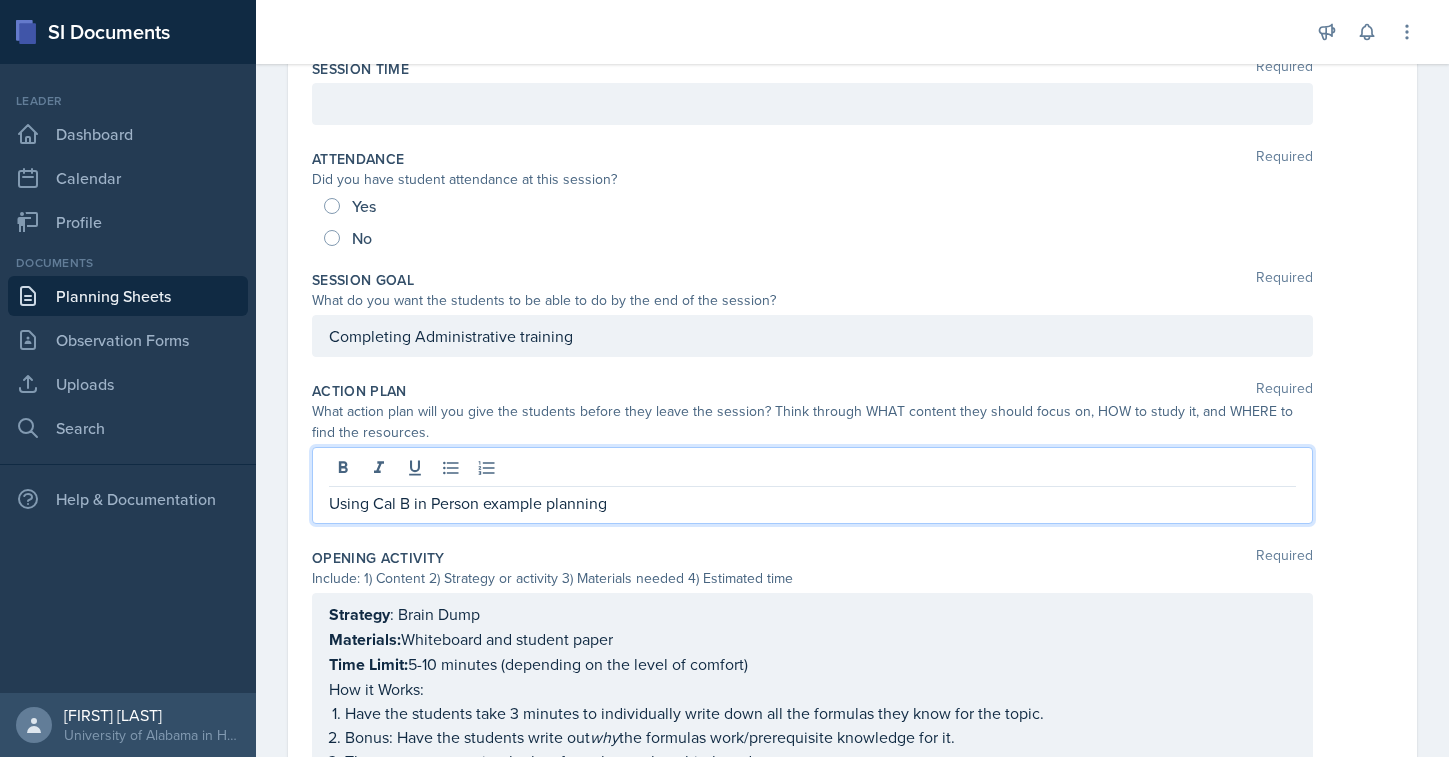 click on "Using Cal B in Person example planning" at bounding box center (812, 503) 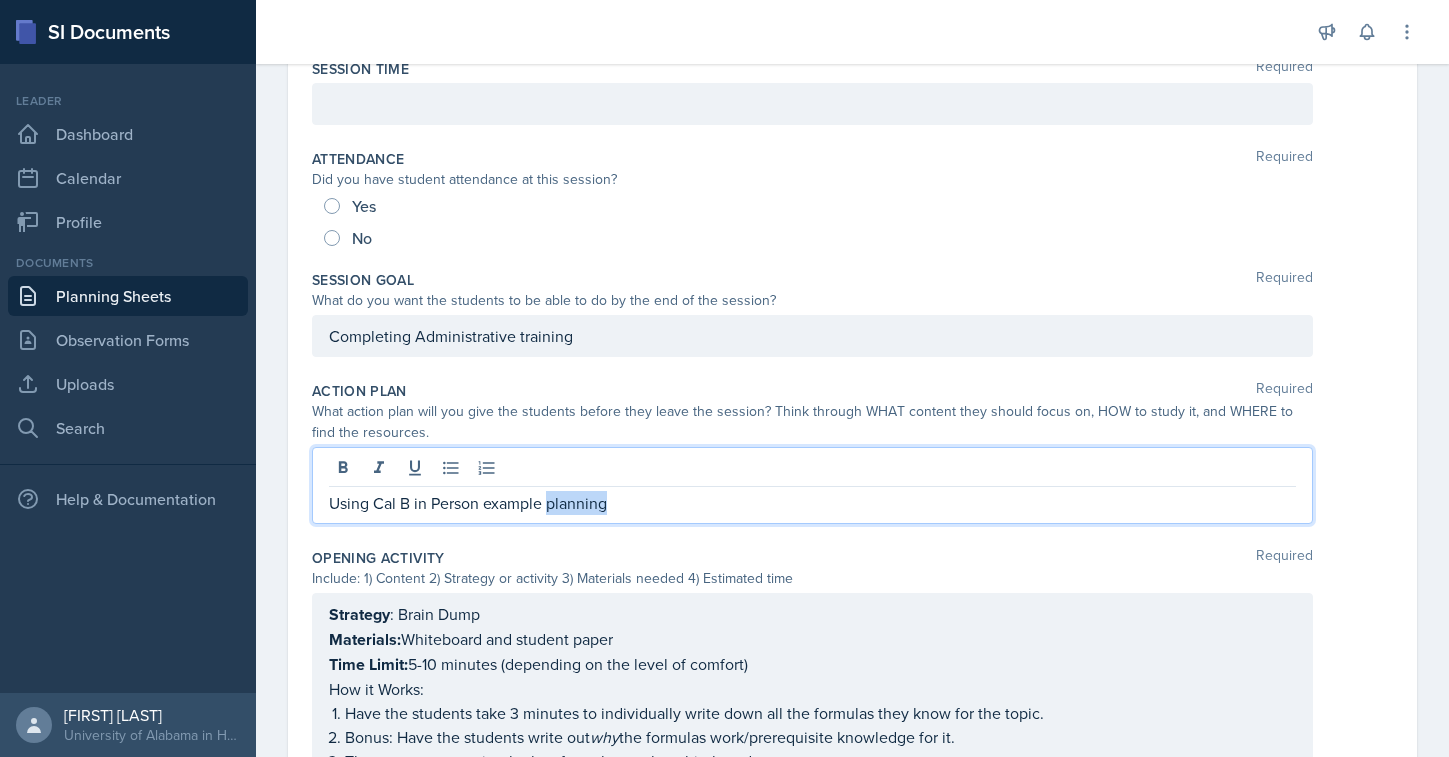 click on "Using Cal B in Person example planning" at bounding box center (812, 503) 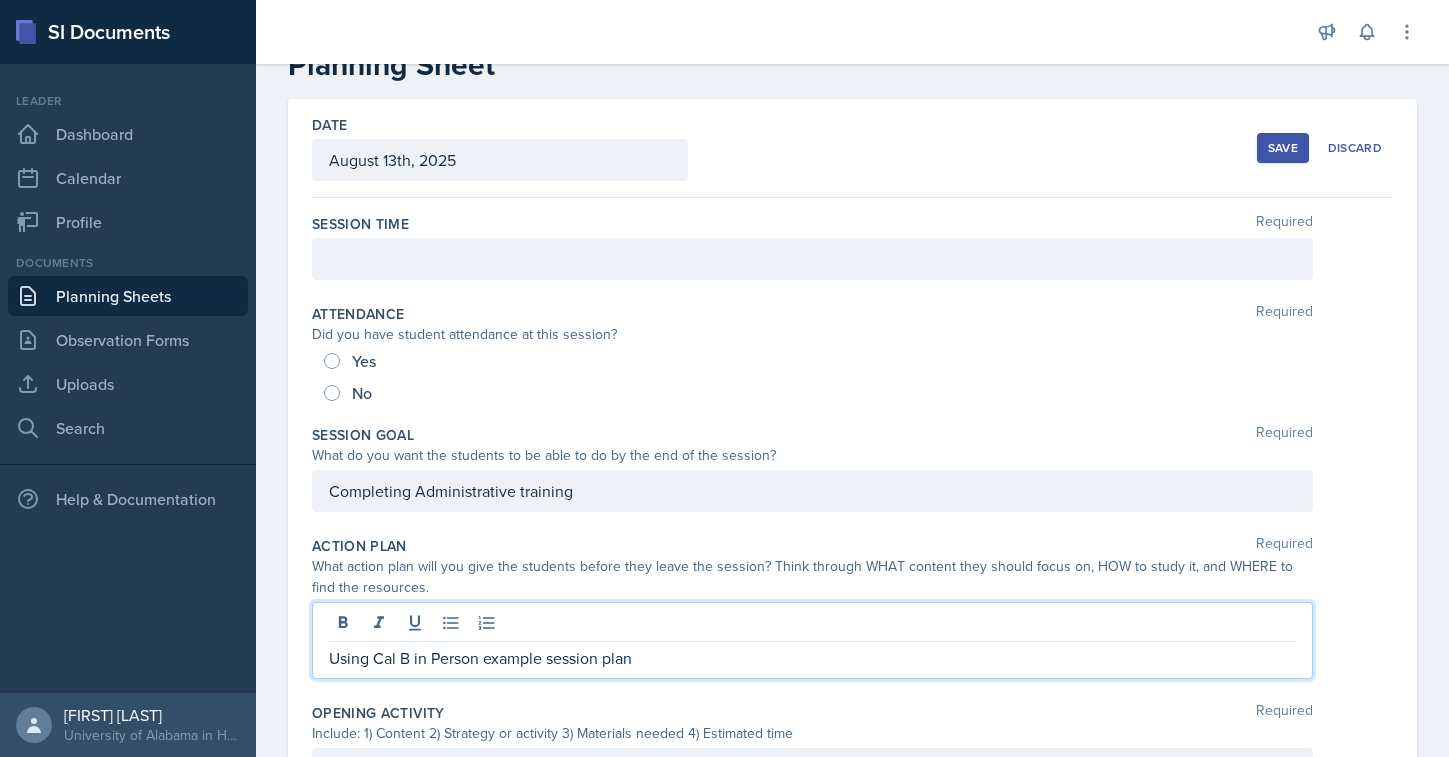 click at bounding box center [812, 259] 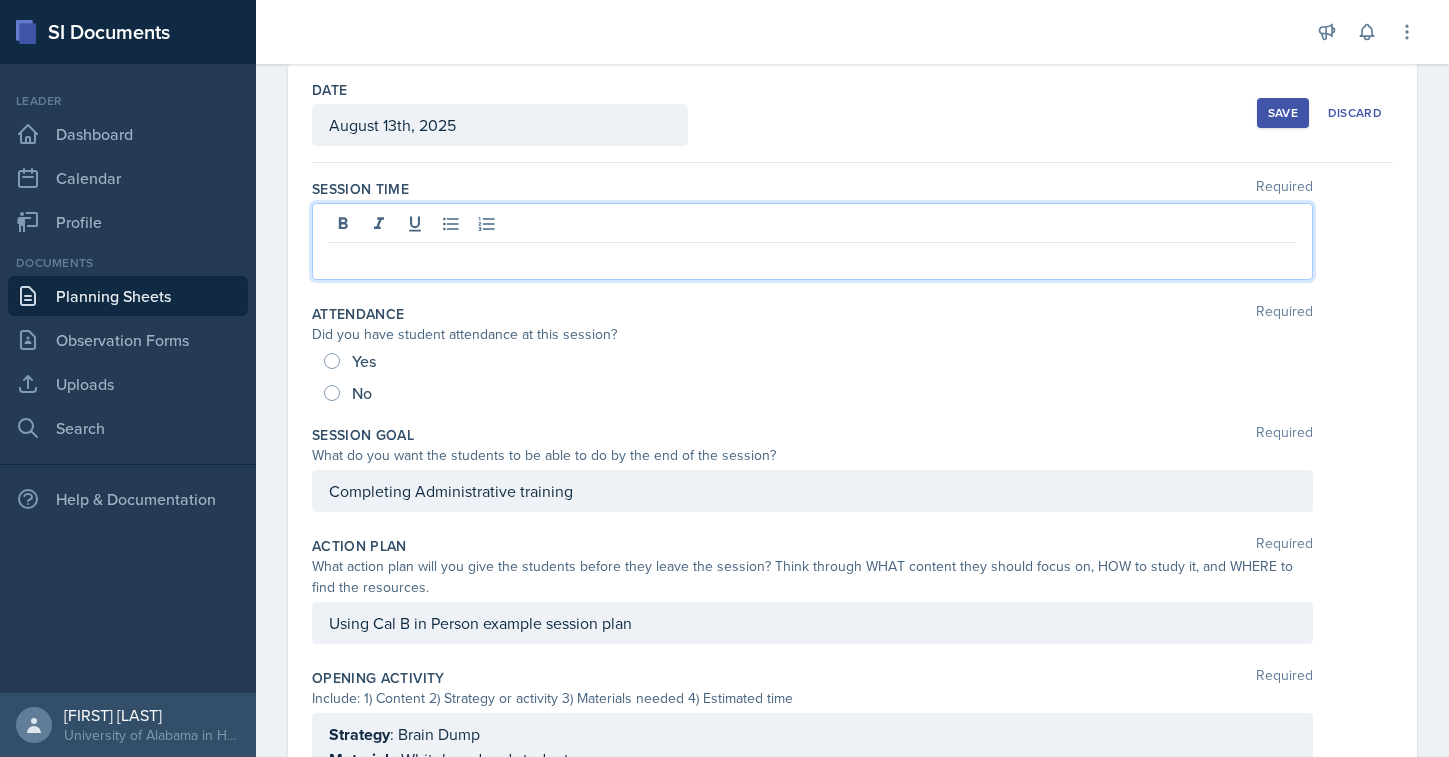 type 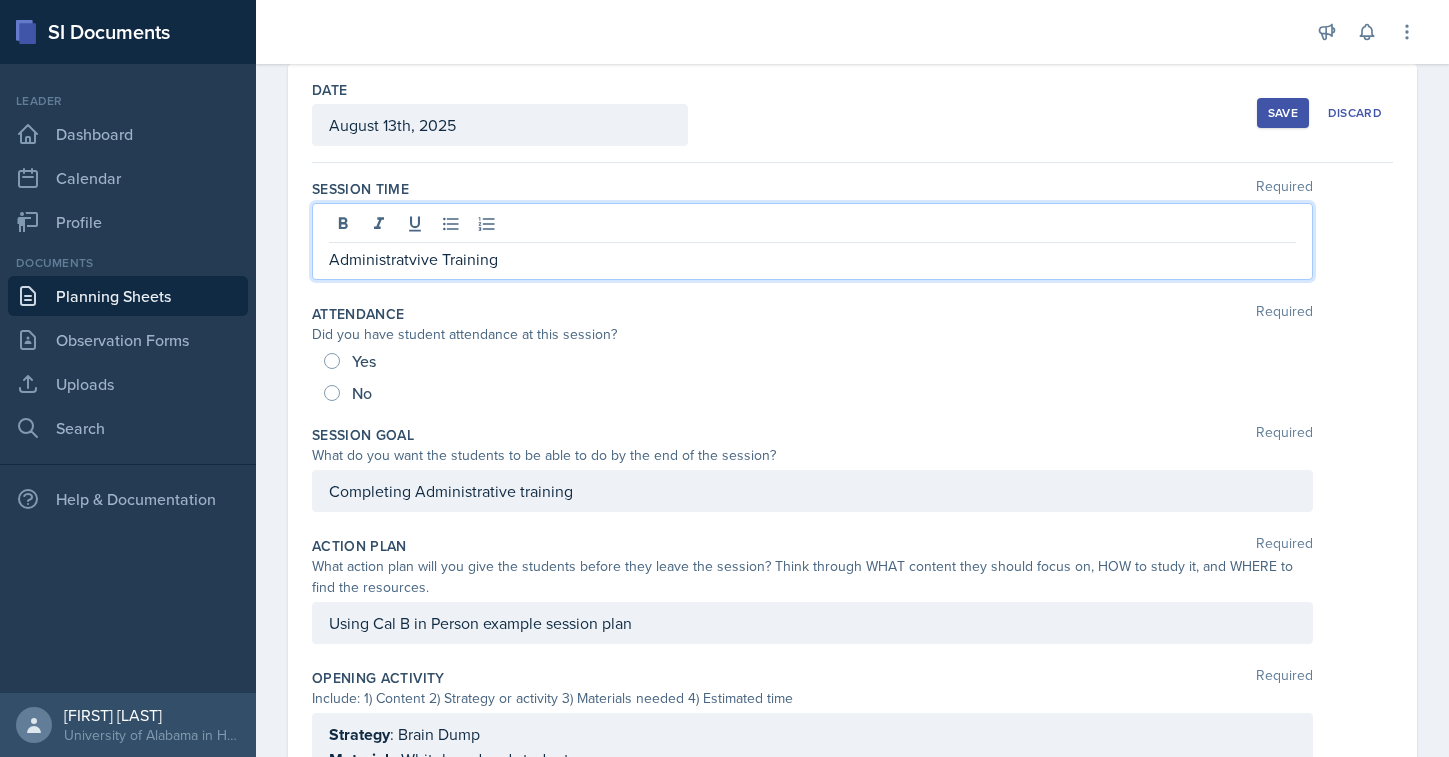 click on "Administratvive Training" at bounding box center [812, 259] 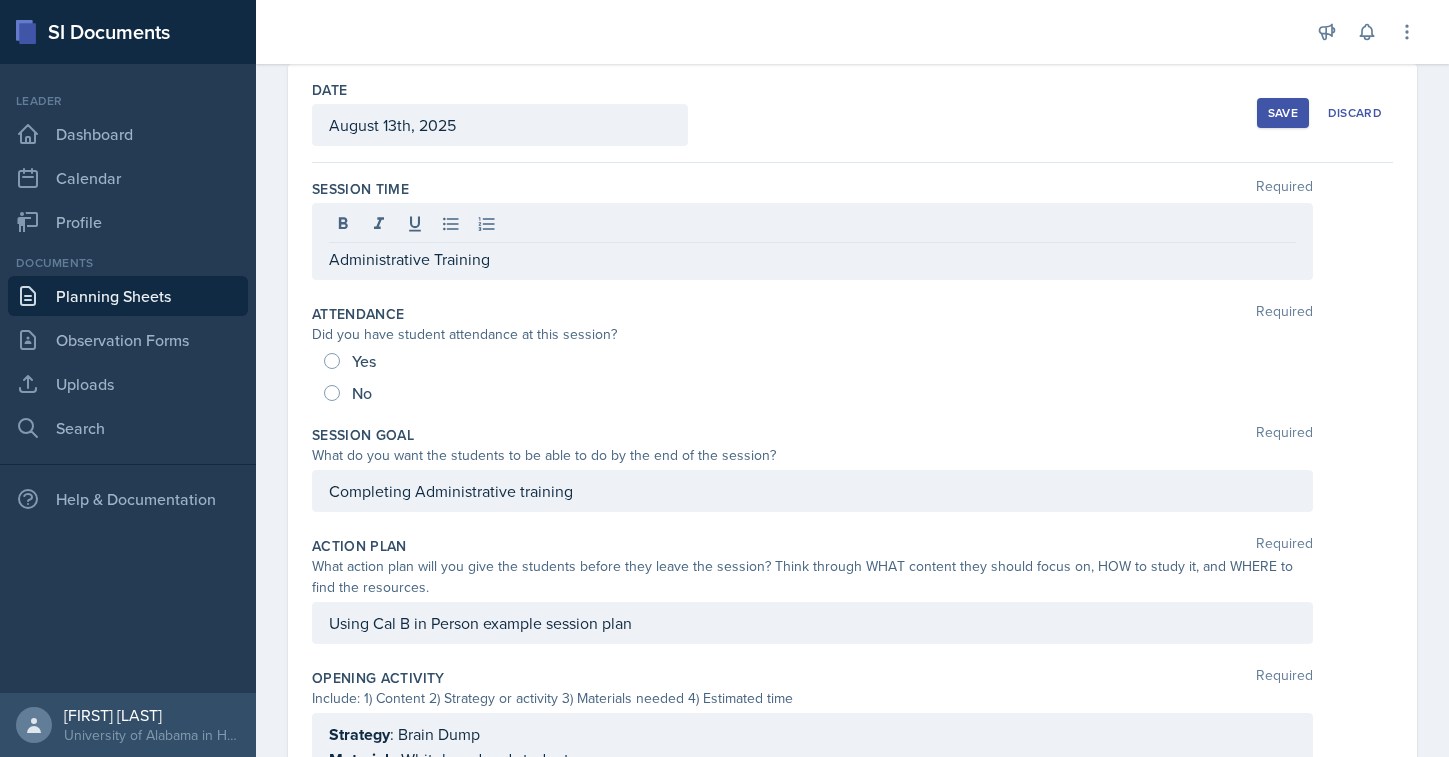 click on "Session Time   Required           Administrative Training" at bounding box center (852, 233) 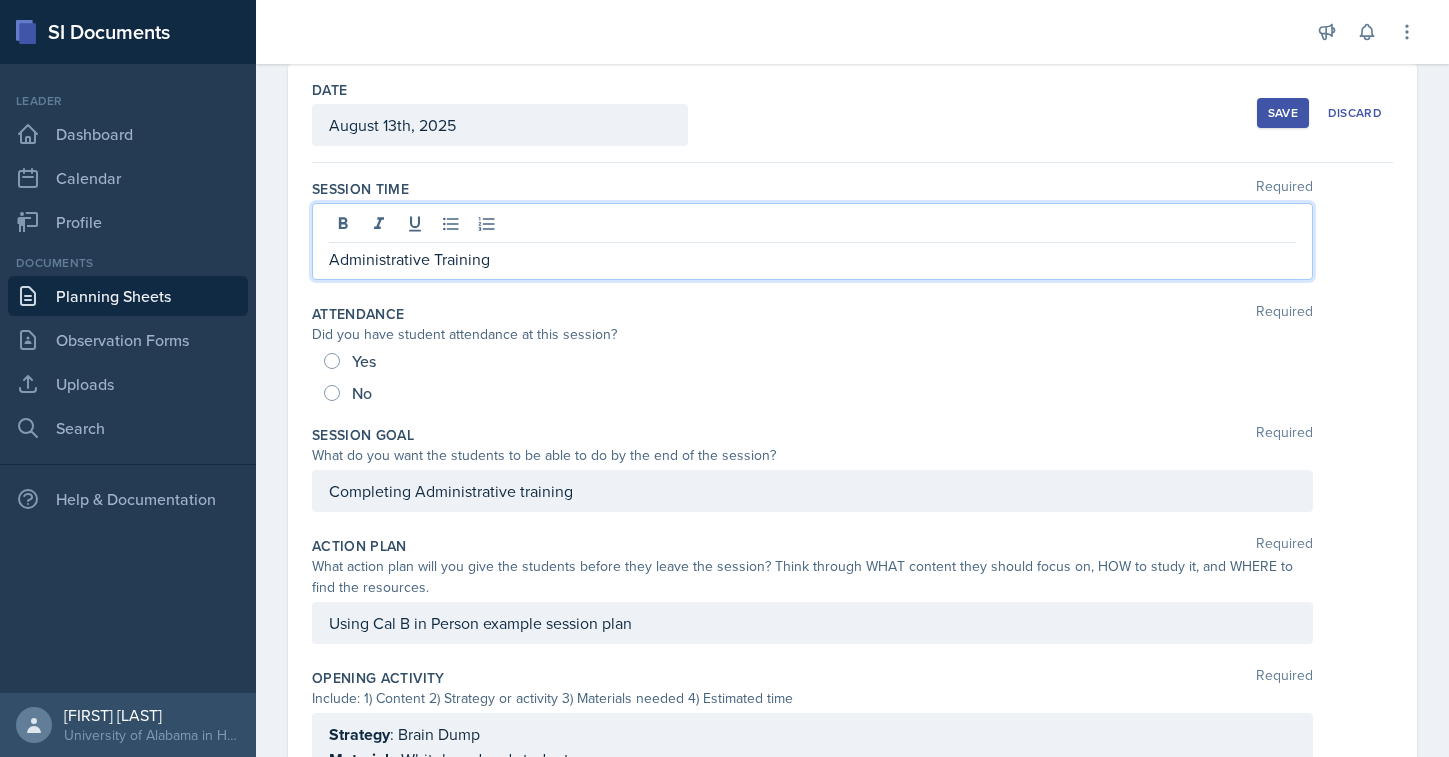 click on "Administrative Training" at bounding box center [812, 241] 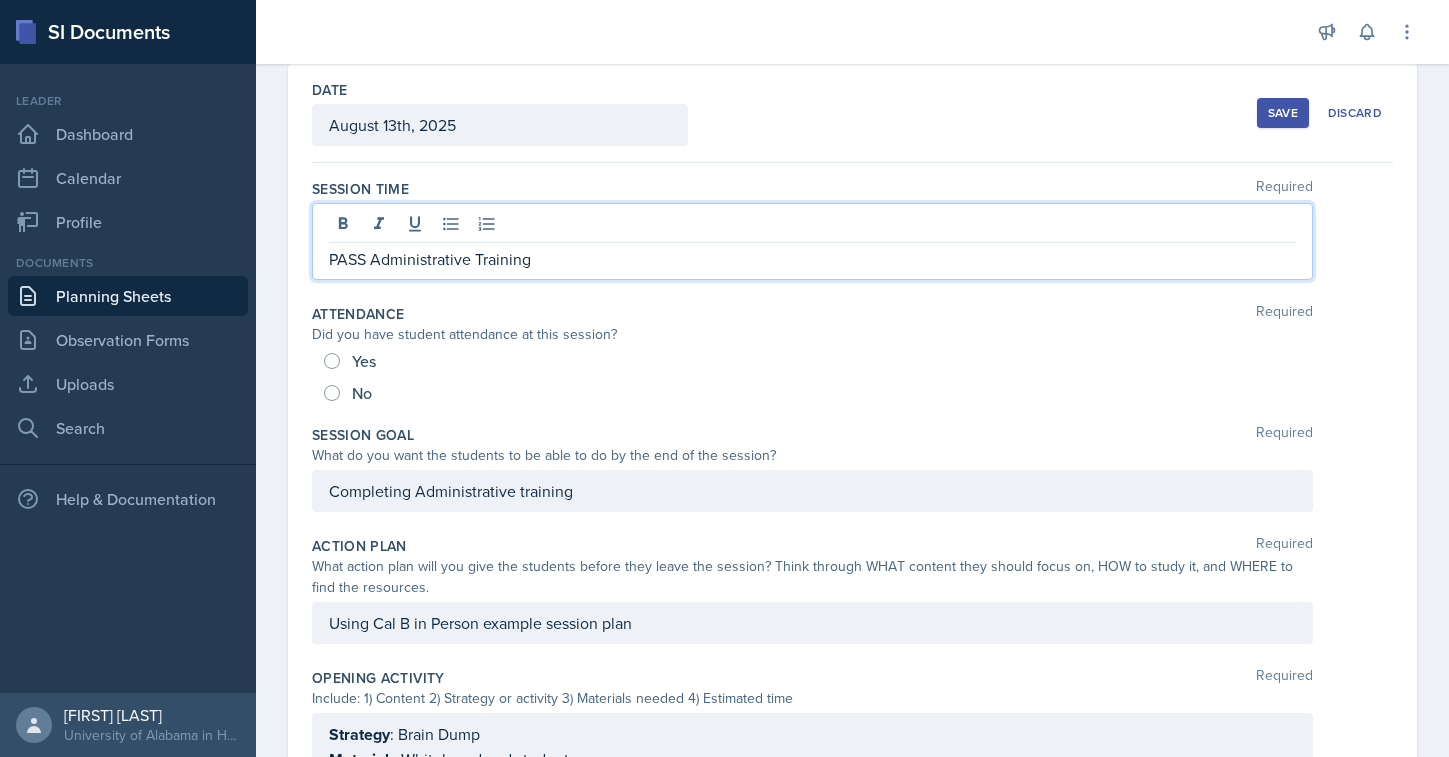 click on "PASS Administrative Training" at bounding box center (812, 259) 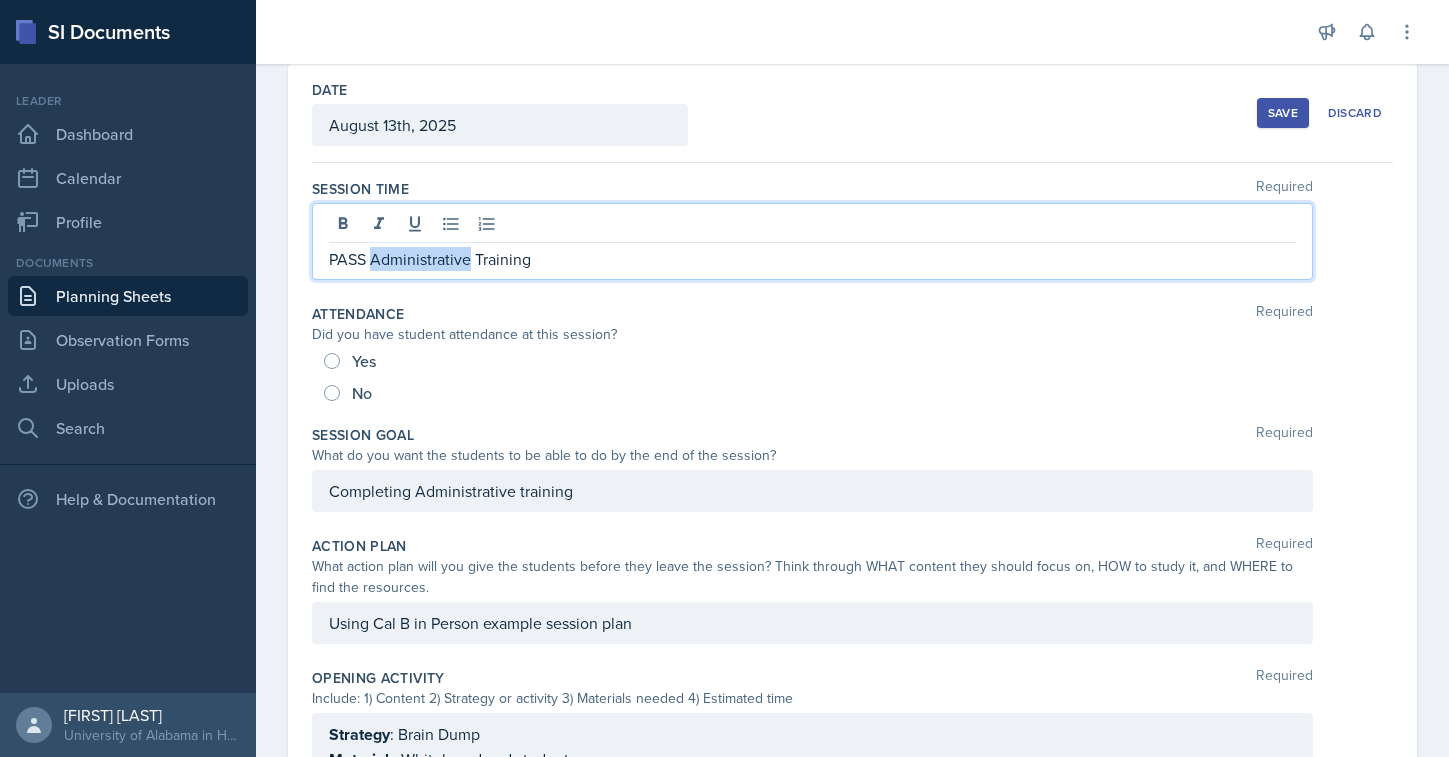 click on "PASS Administrative Training" at bounding box center [812, 259] 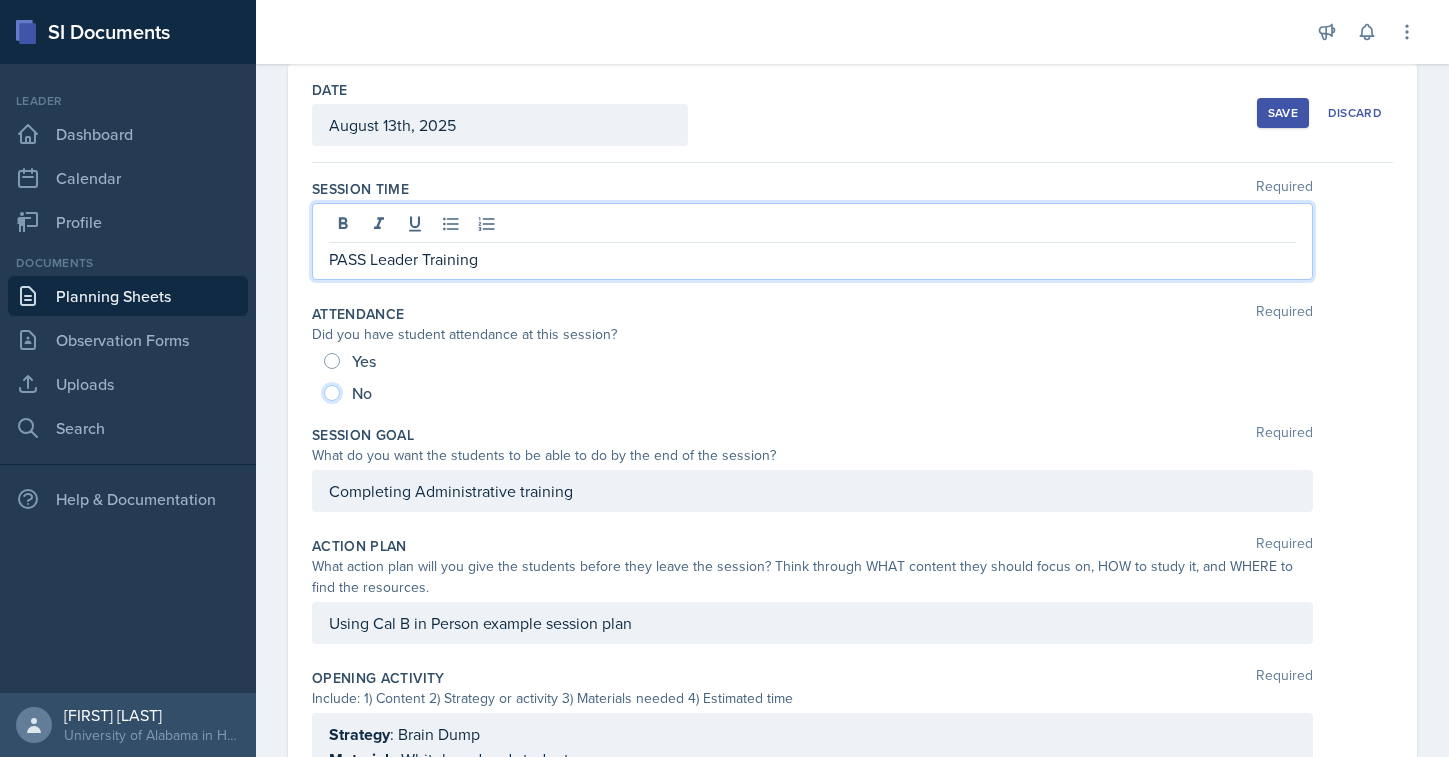 click on "No" at bounding box center [332, 393] 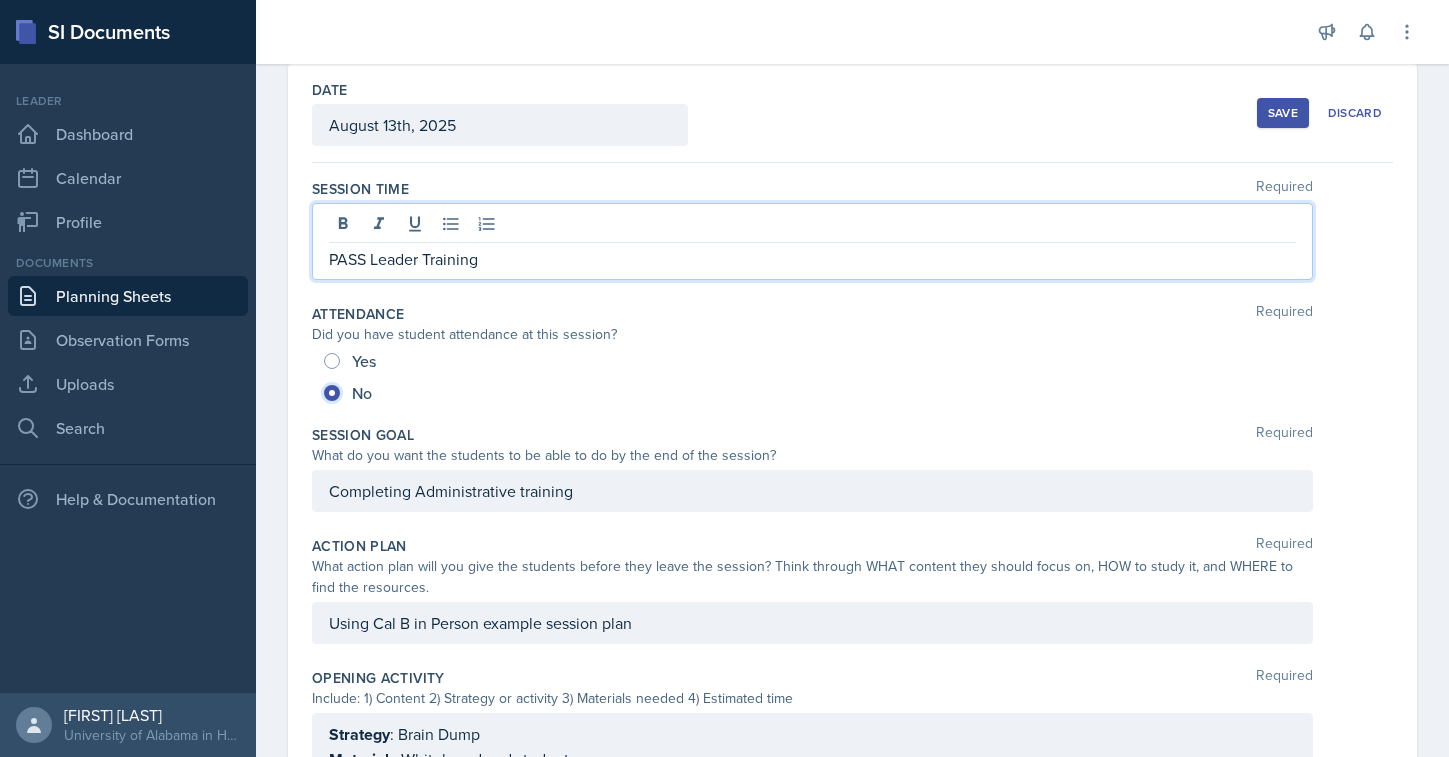 radio on "true" 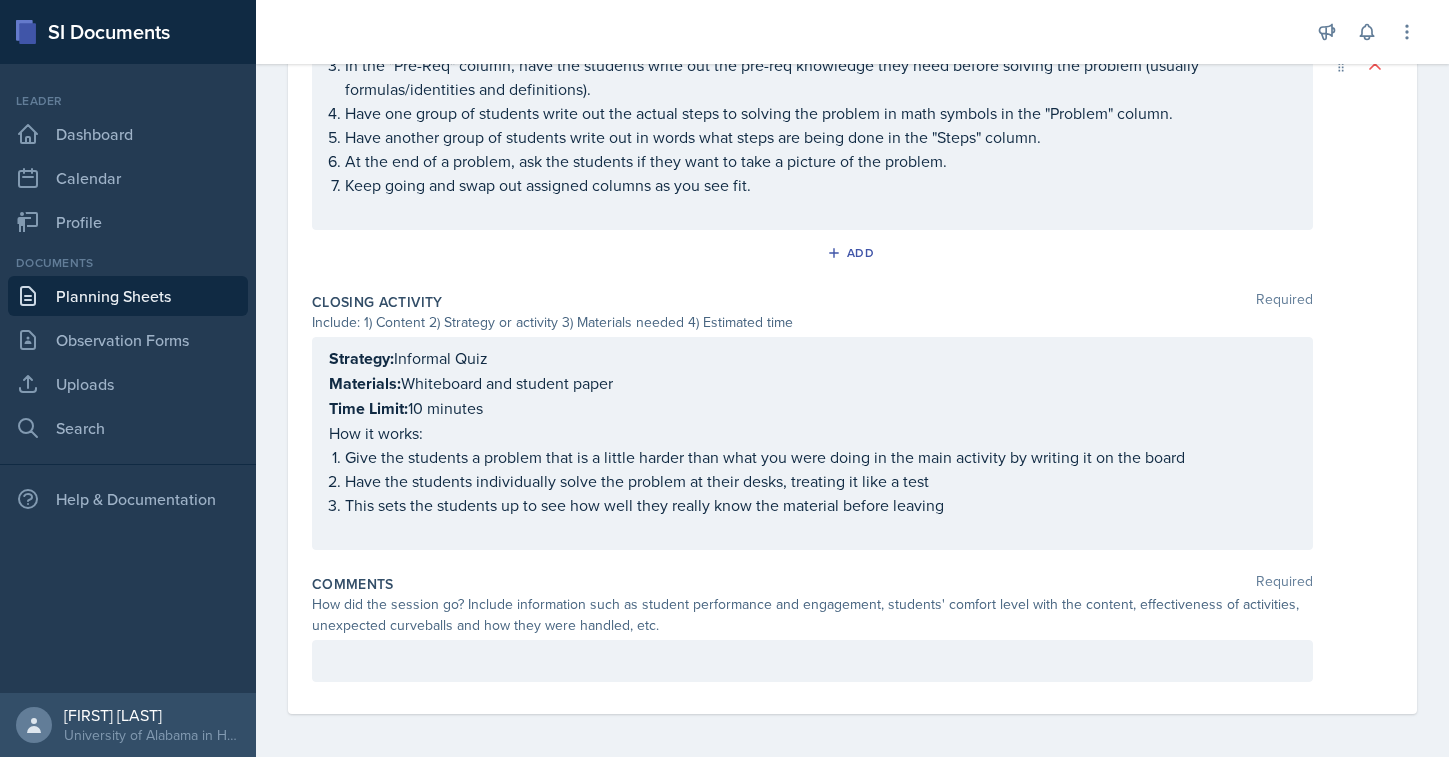 scroll, scrollTop: 1132, scrollLeft: 0, axis: vertical 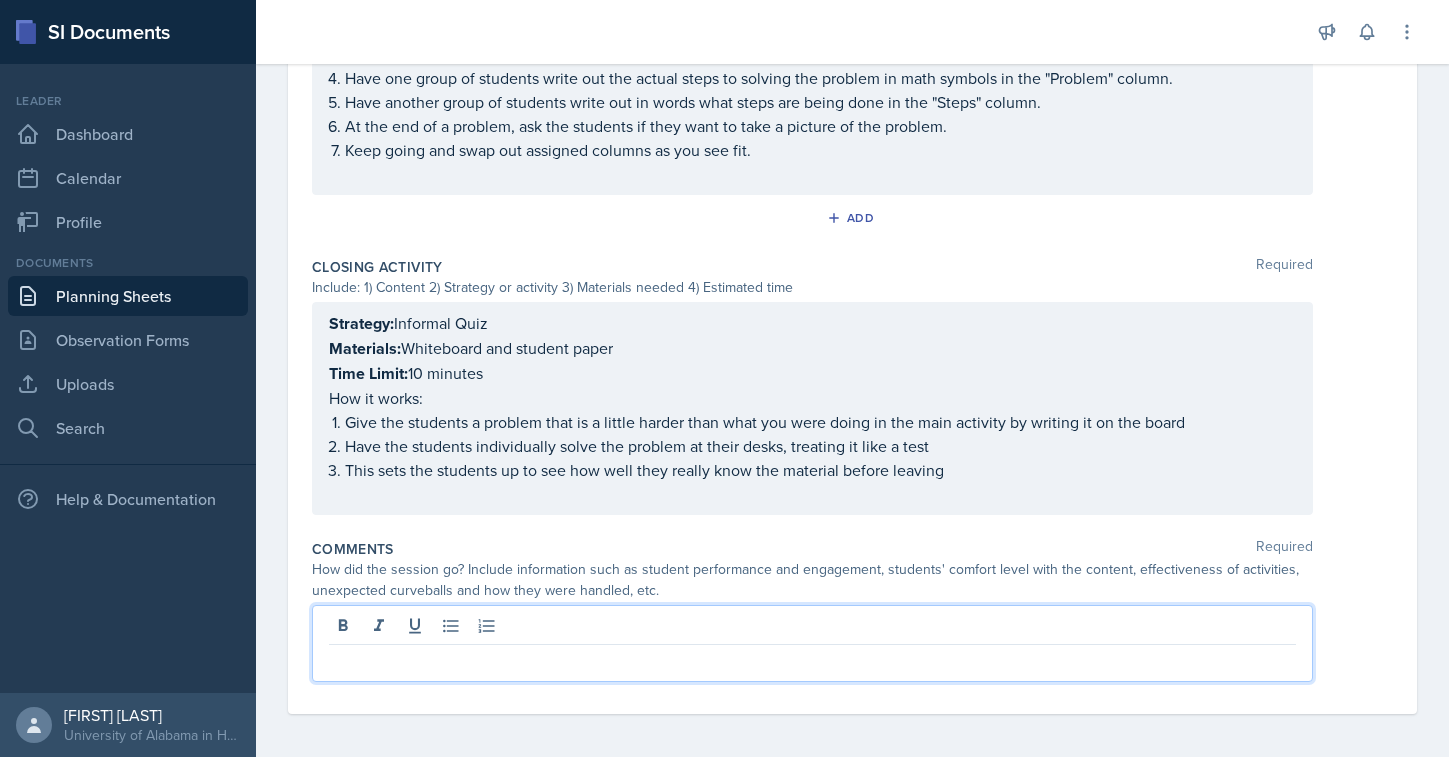 type 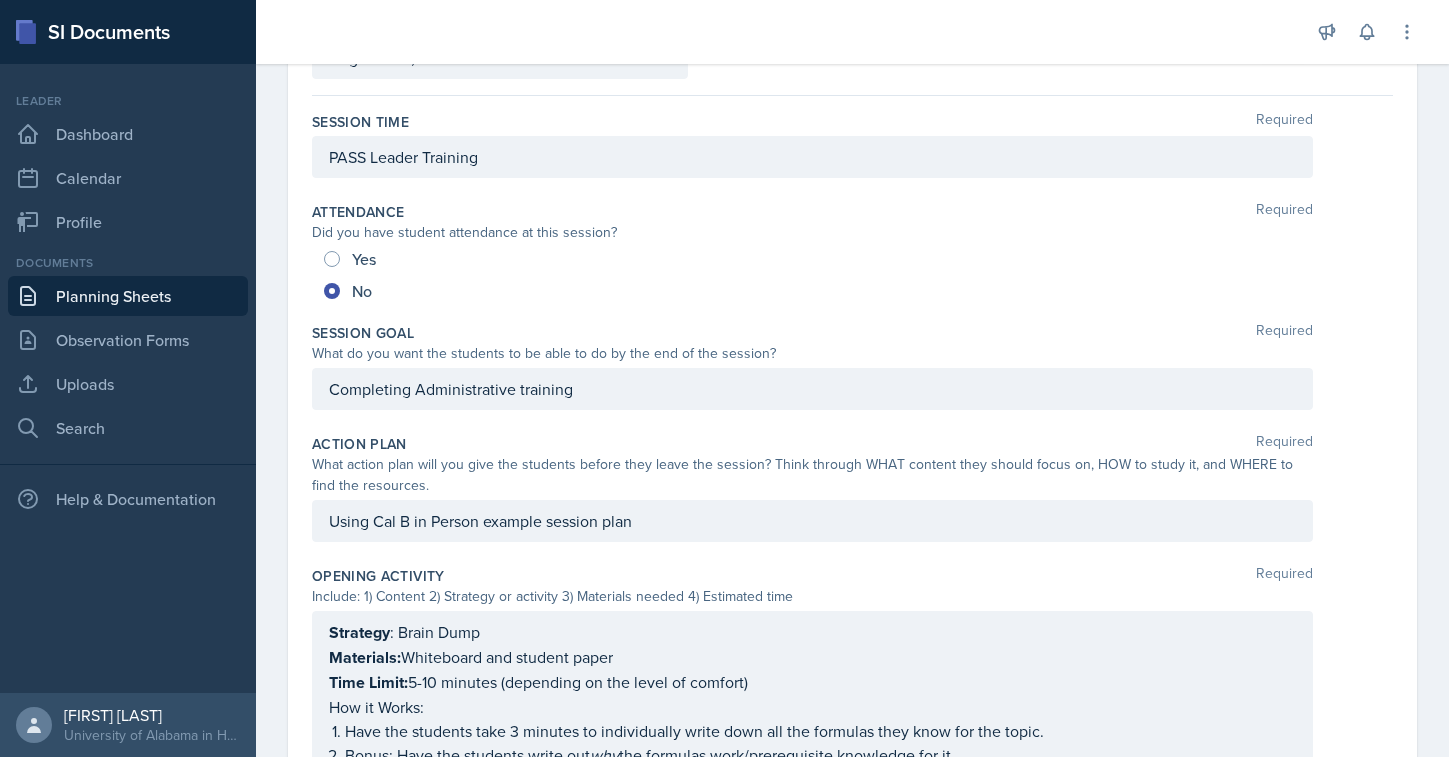 scroll, scrollTop: 0, scrollLeft: 0, axis: both 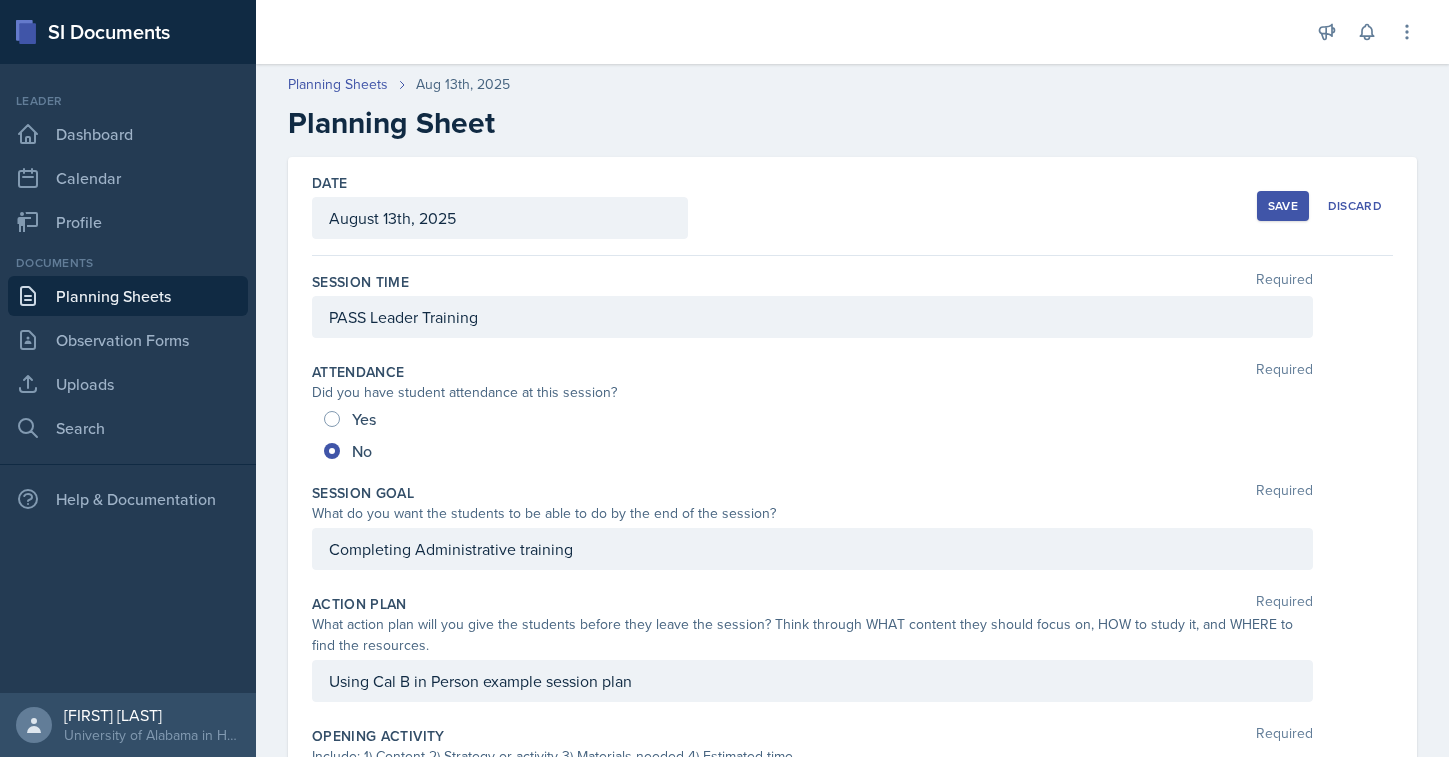 click on "Save" at bounding box center (1283, 206) 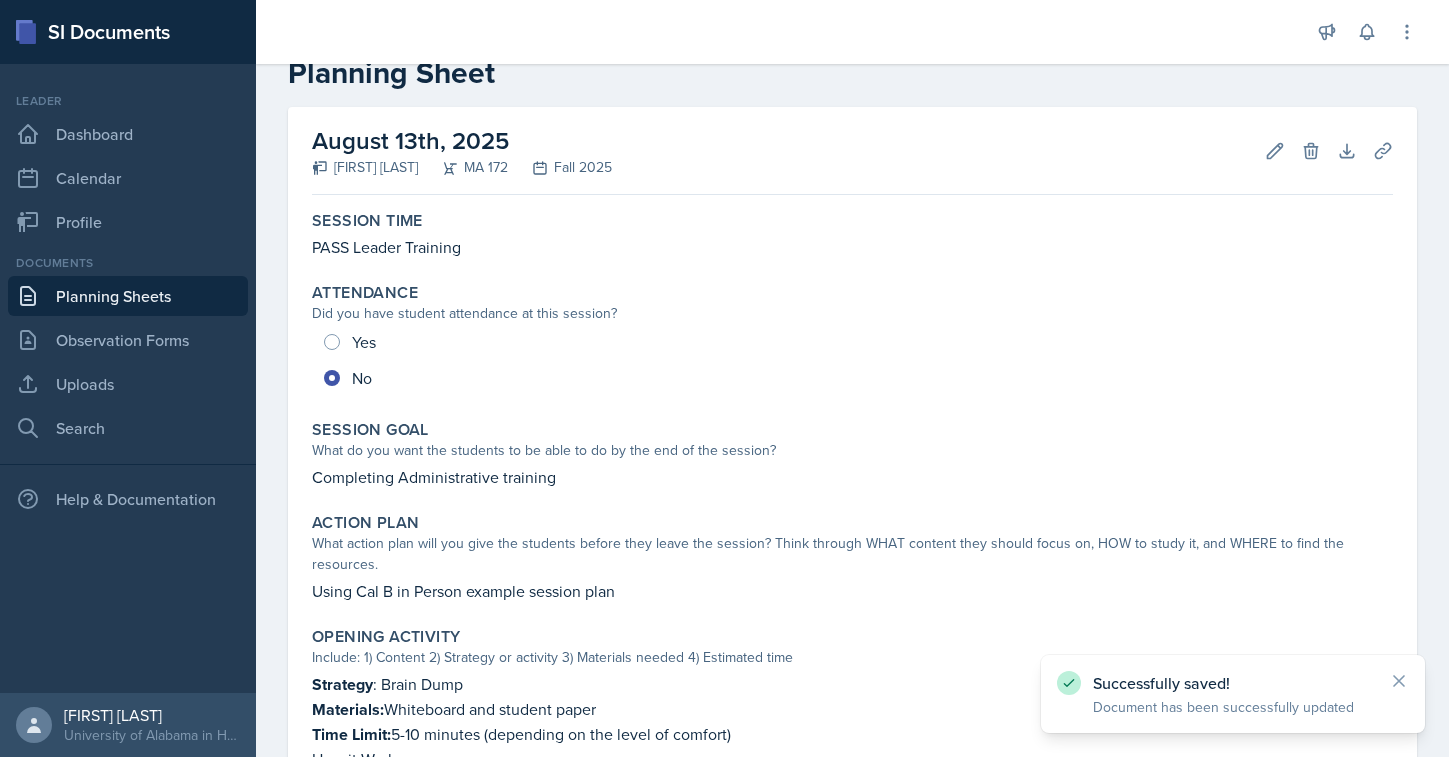 scroll, scrollTop: 58, scrollLeft: 0, axis: vertical 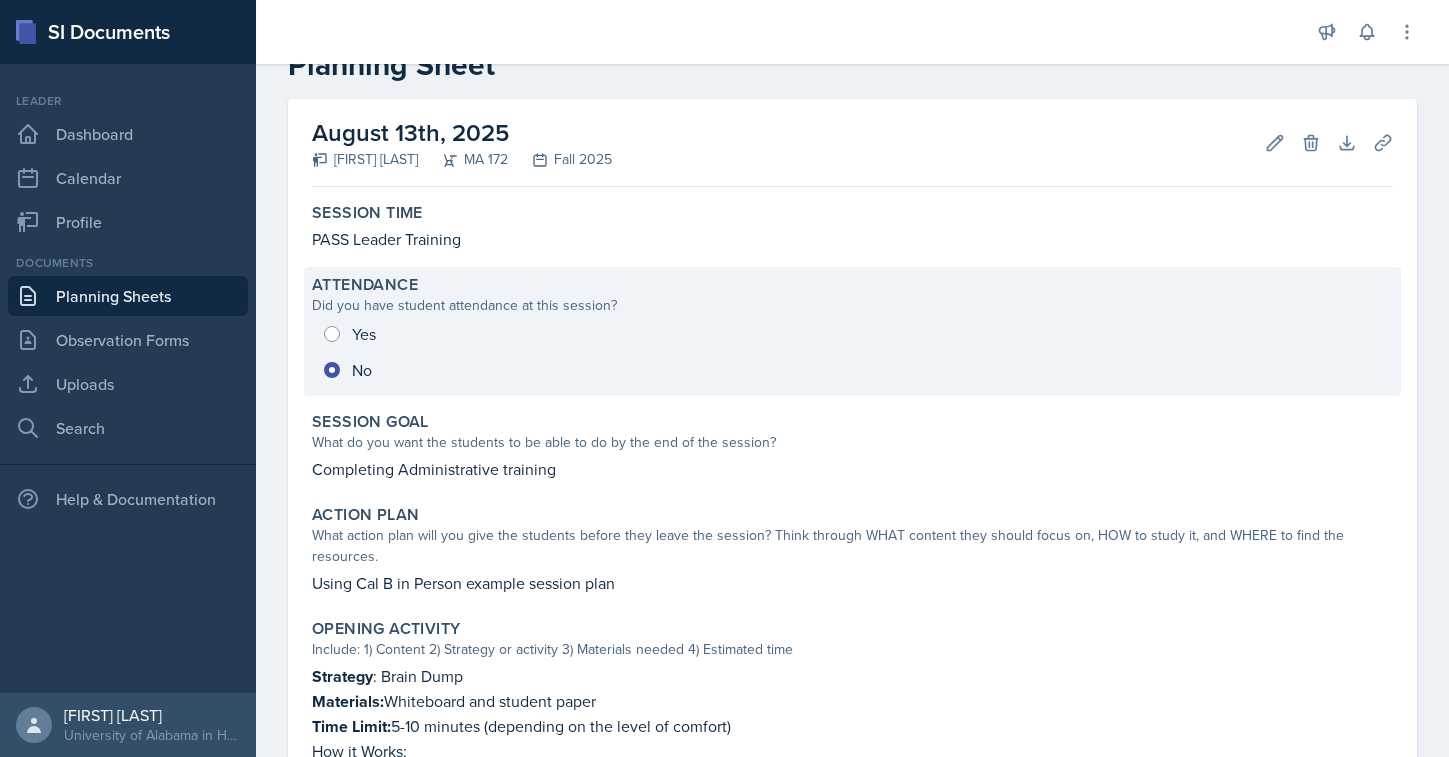 click on "Yes
No" at bounding box center (852, 352) 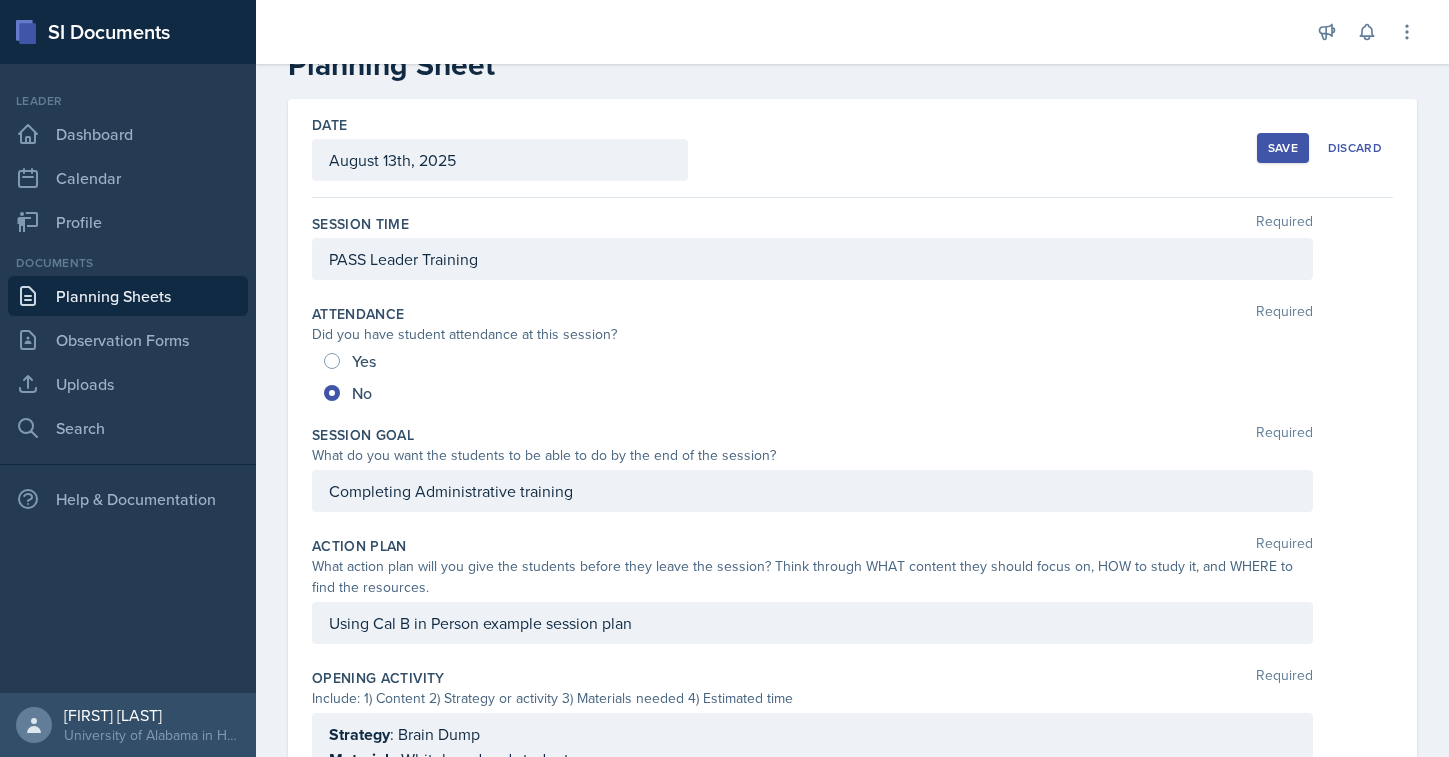 click on "Did you have student attendance at this session?" at bounding box center [812, 334] 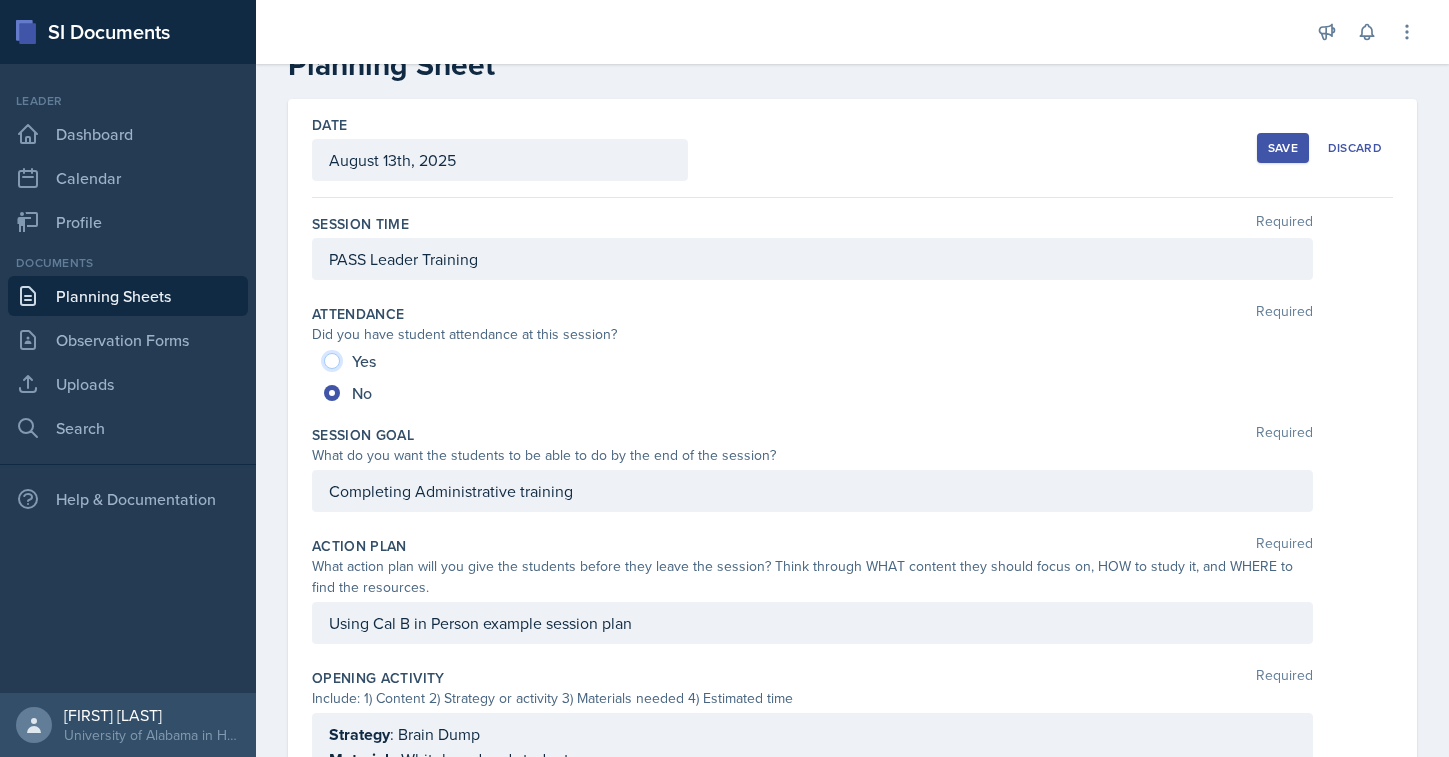 click on "Yes" at bounding box center (332, 361) 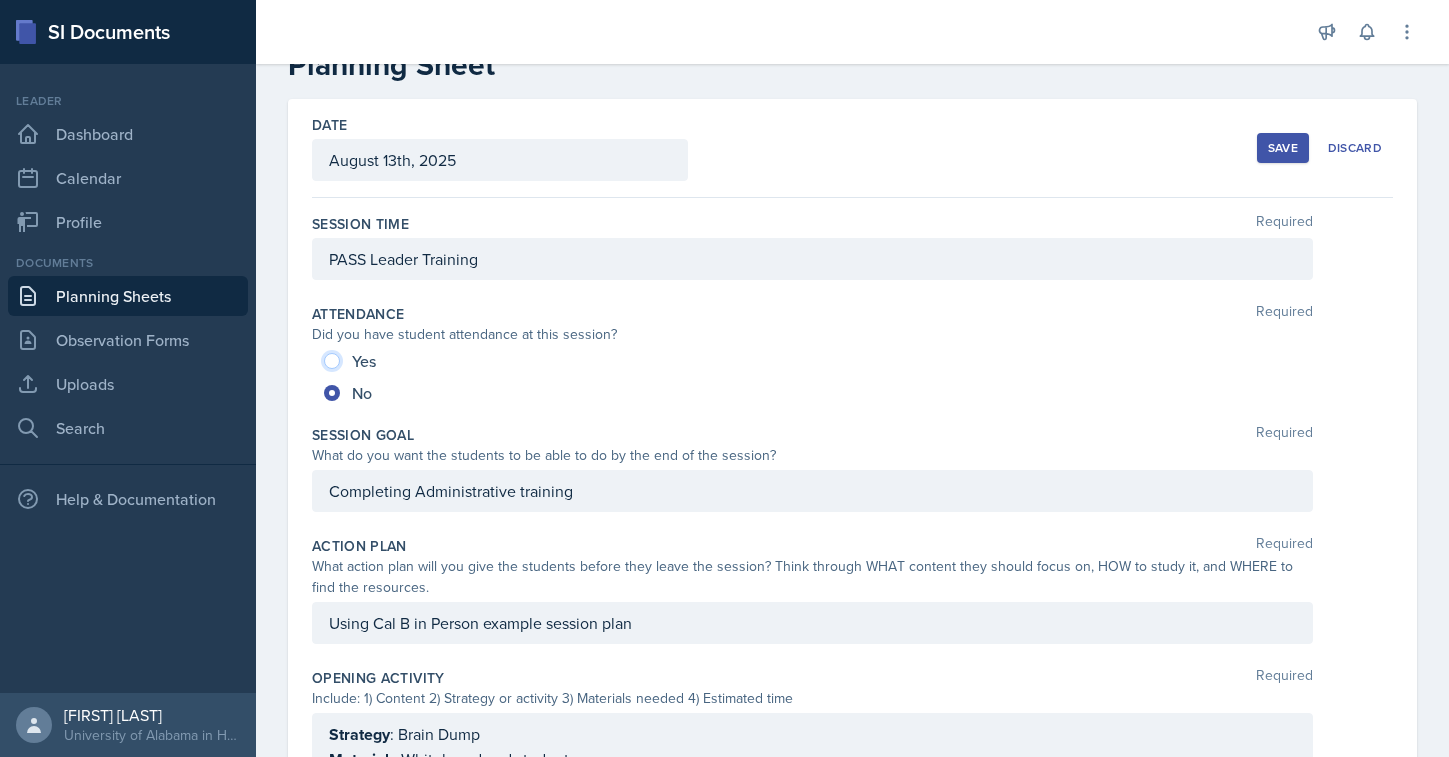 radio on "true" 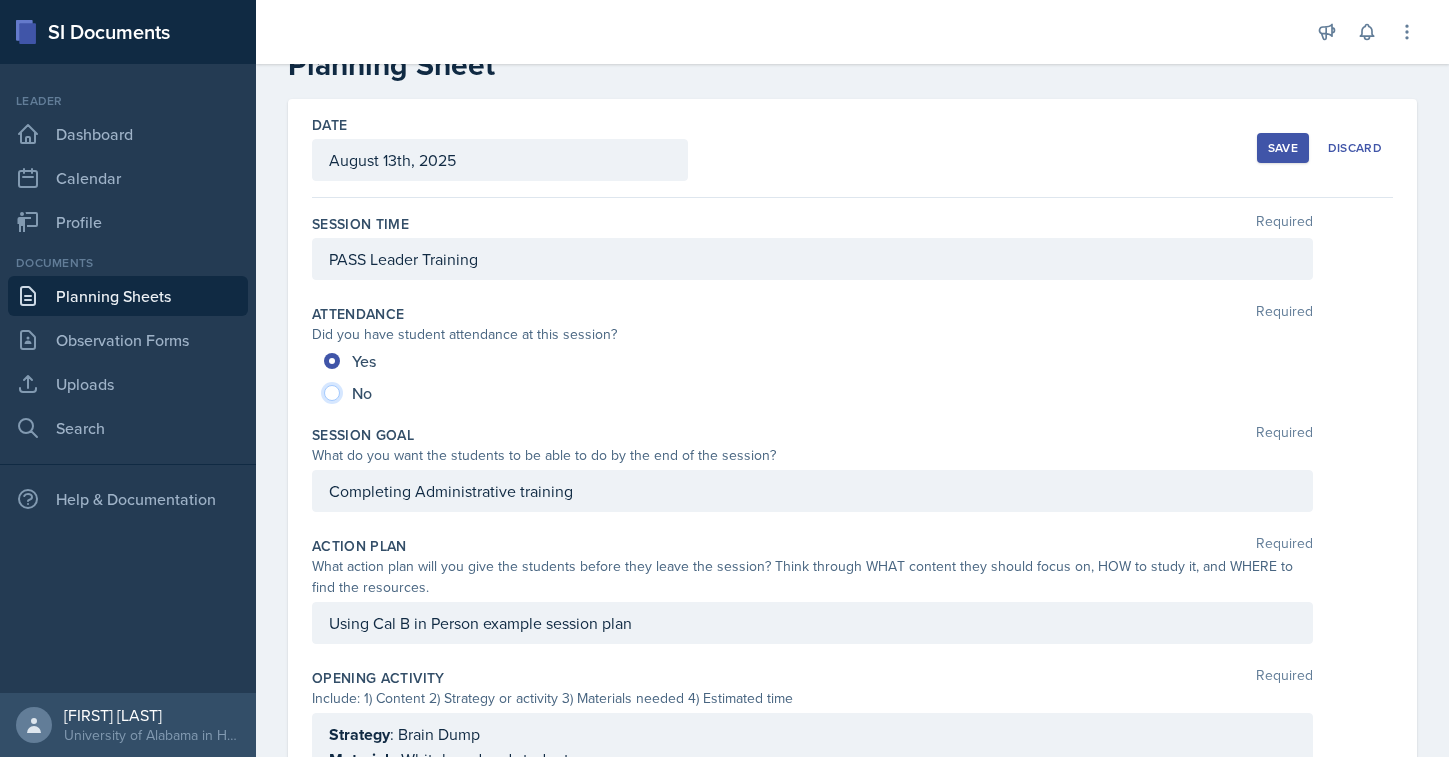 click on "No" at bounding box center (332, 393) 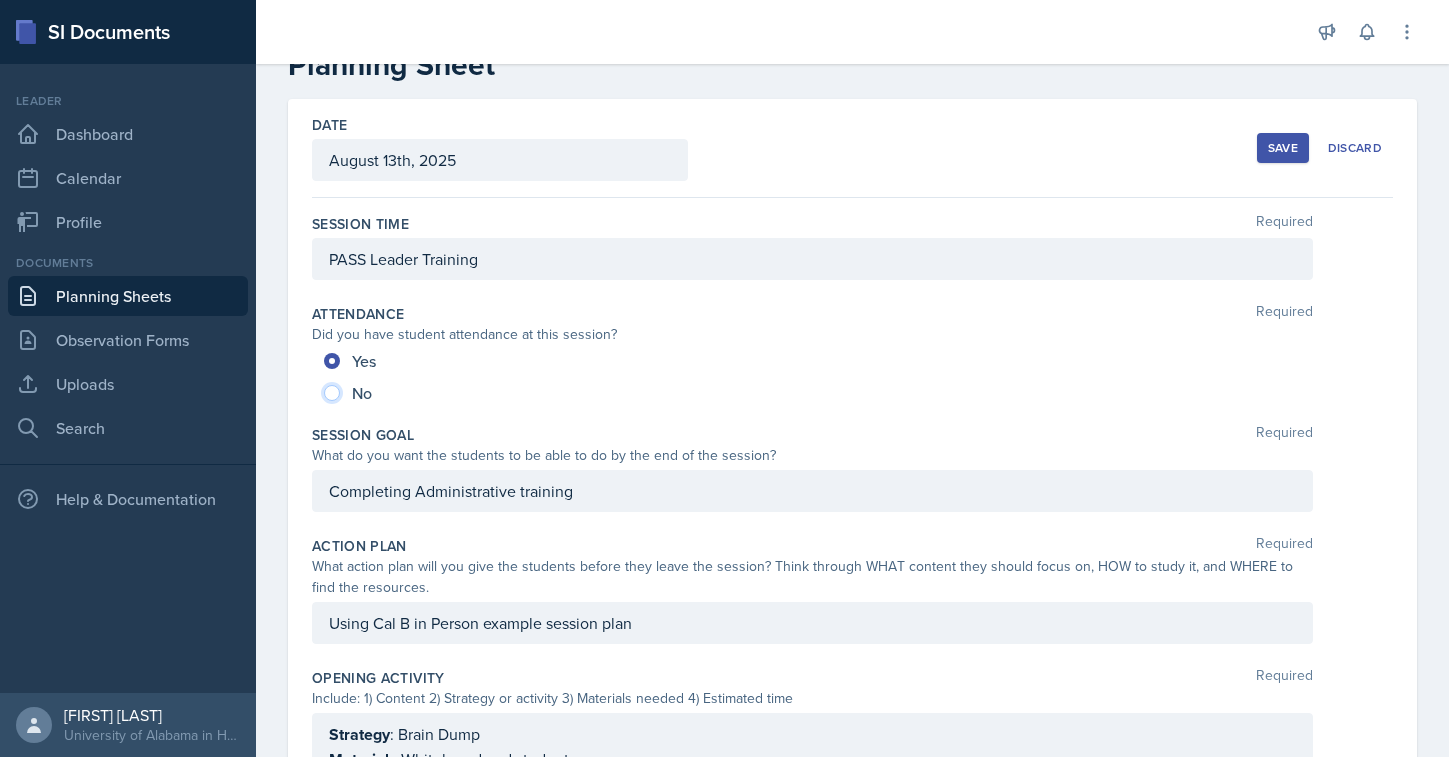 radio on "true" 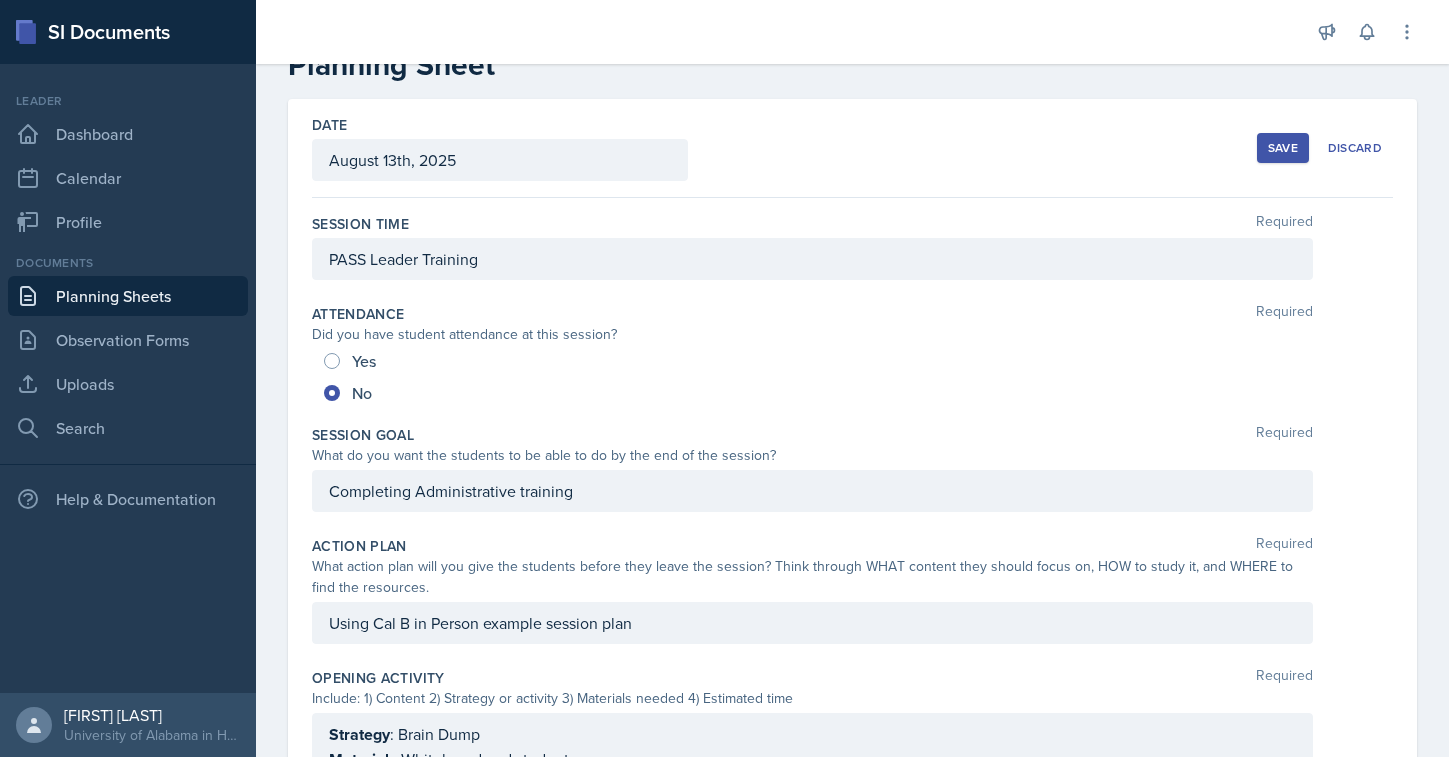 click on "Did you have student attendance at this session?" at bounding box center (812, 334) 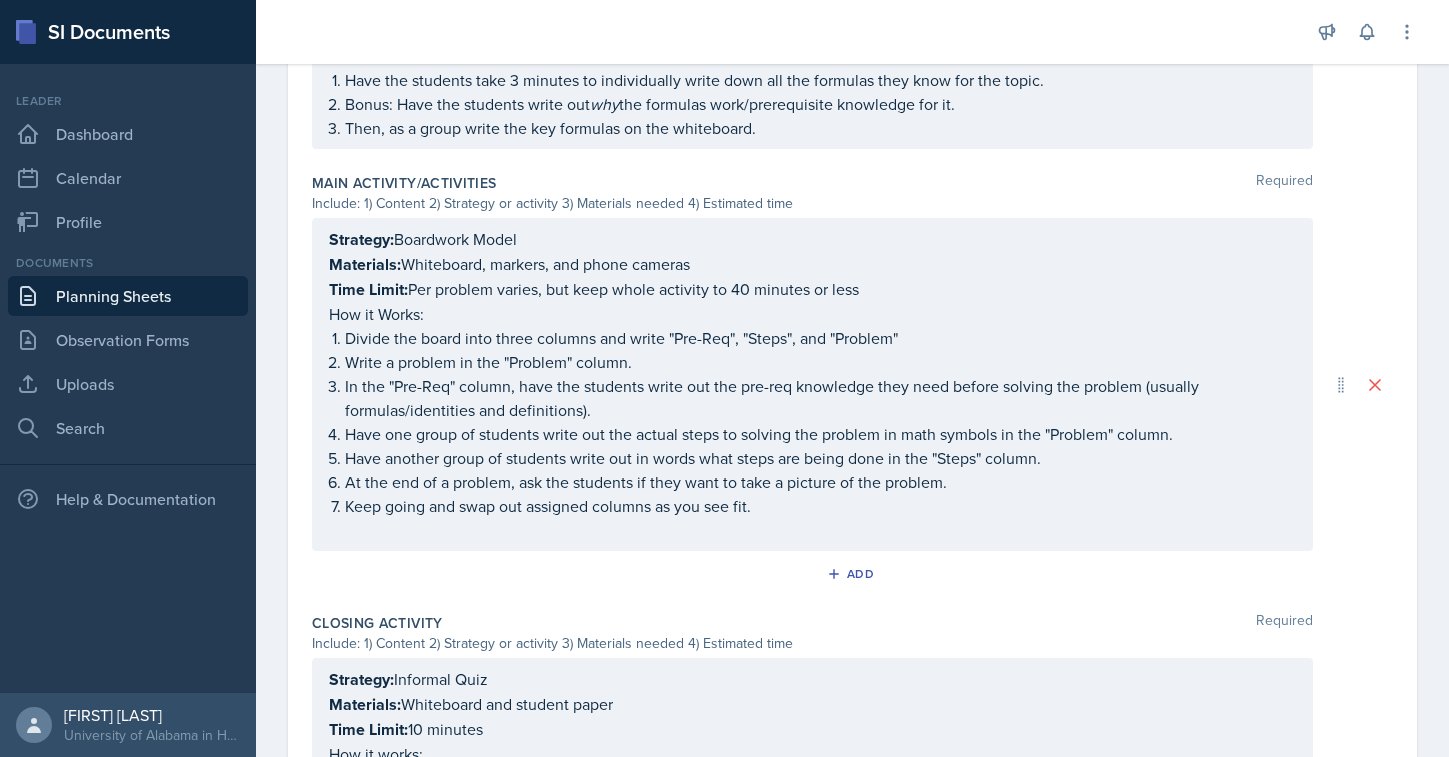 scroll, scrollTop: 1132, scrollLeft: 0, axis: vertical 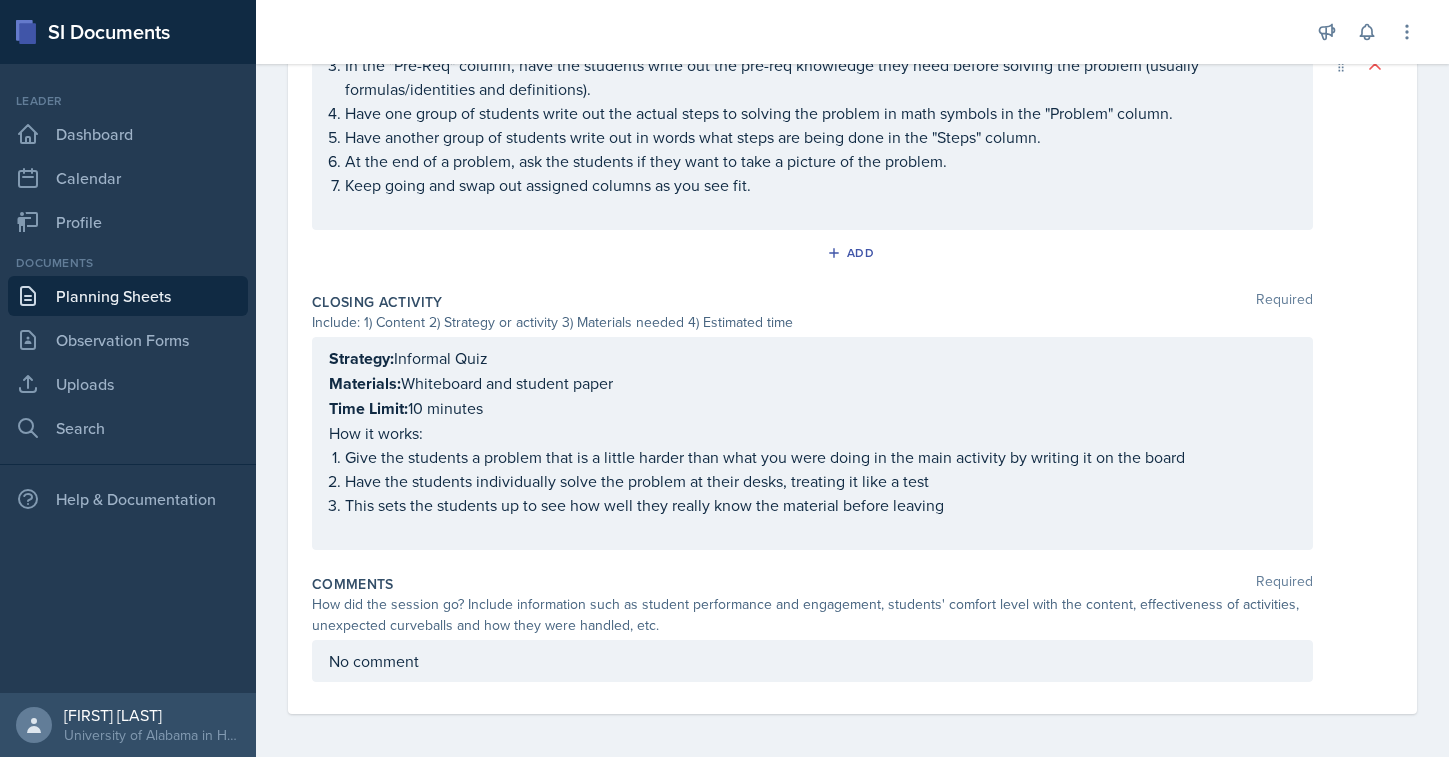 click on "No comment" at bounding box center [812, 661] 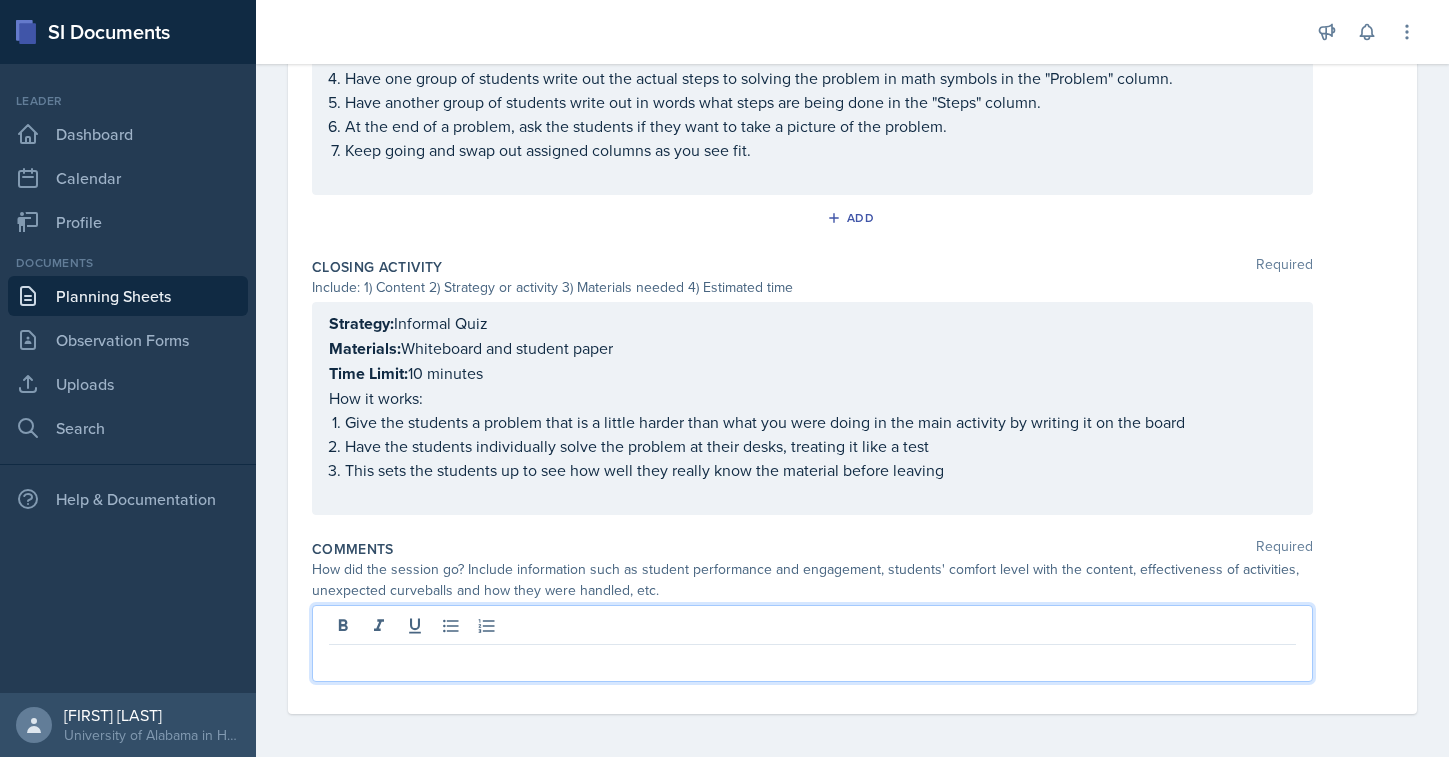 scroll, scrollTop: 0, scrollLeft: 0, axis: both 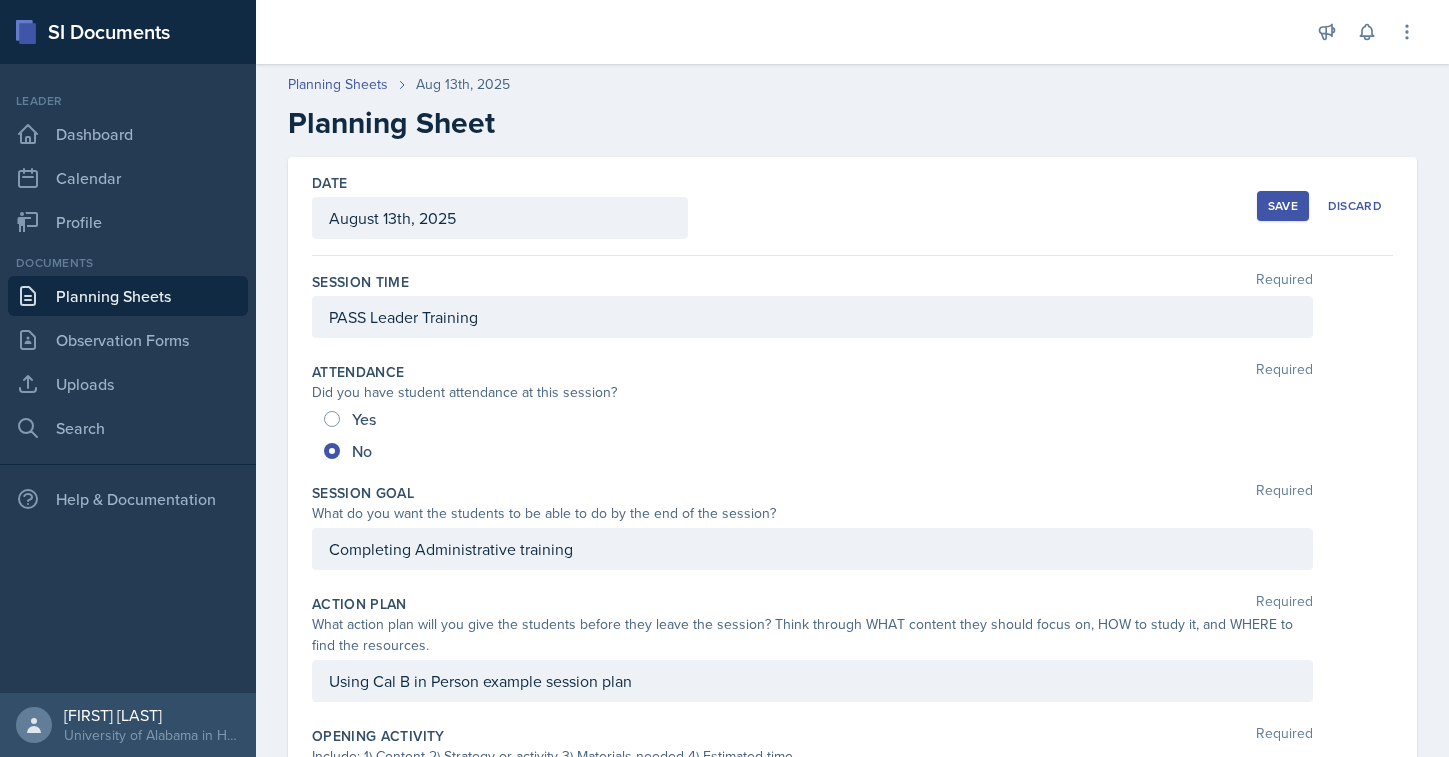 click on "Save" at bounding box center [1283, 206] 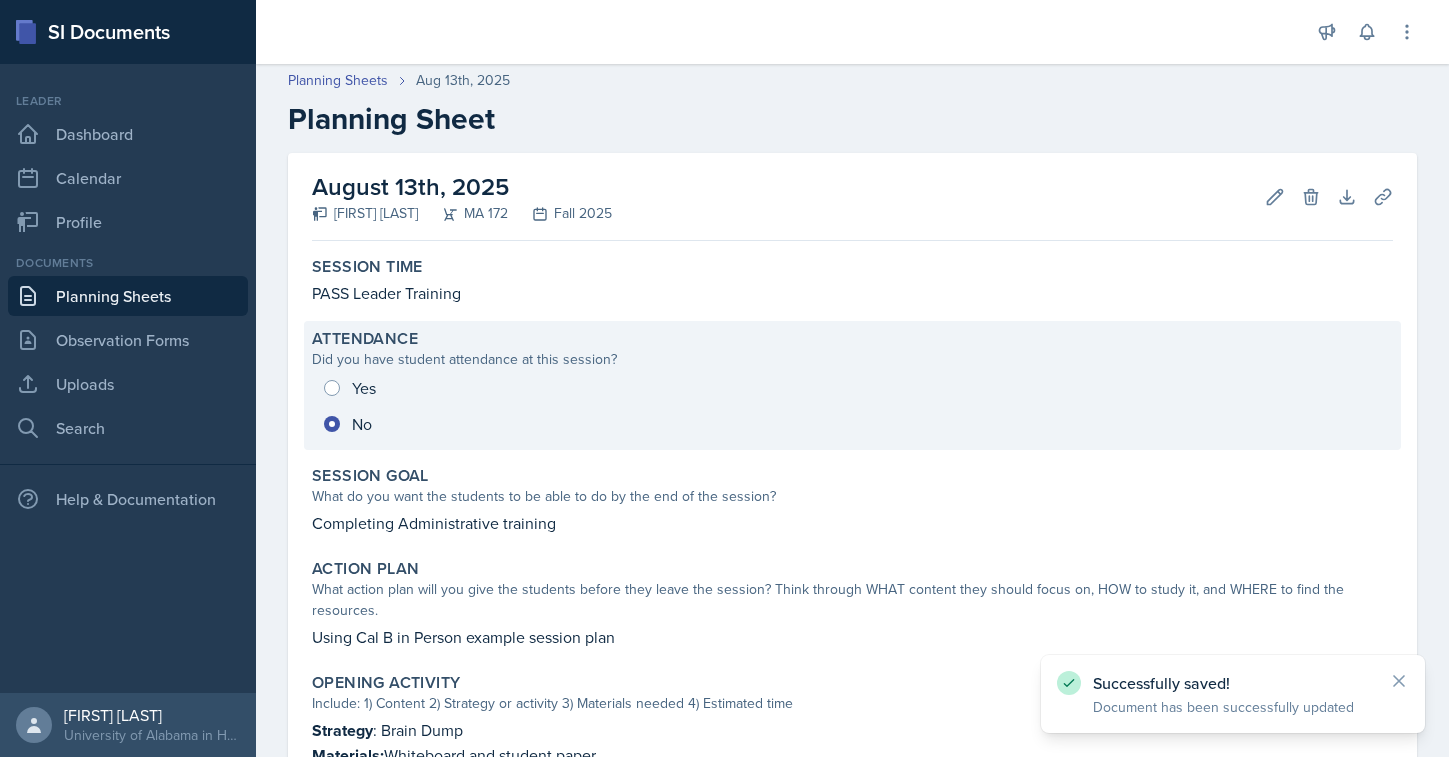 scroll, scrollTop: 999, scrollLeft: 0, axis: vertical 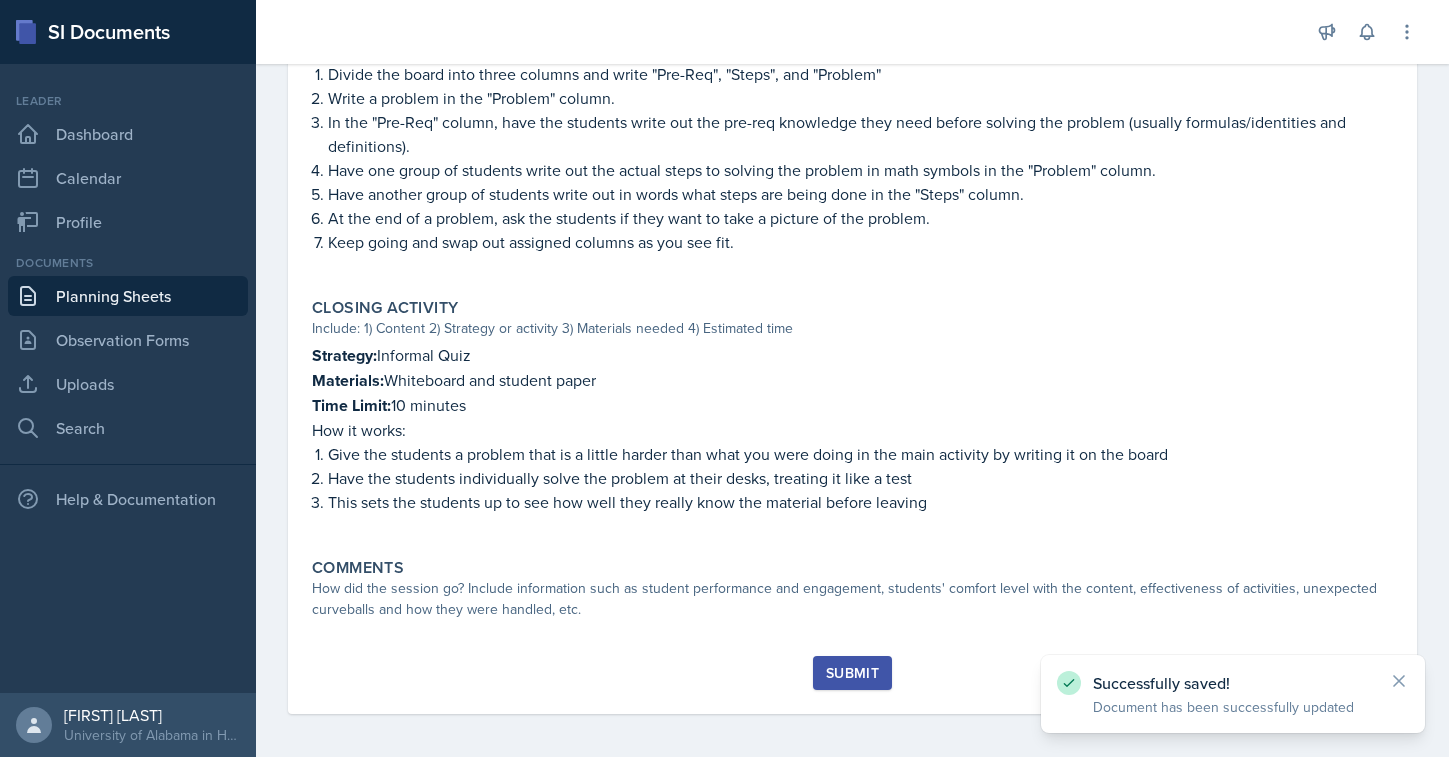 click on "Submit" at bounding box center [852, 673] 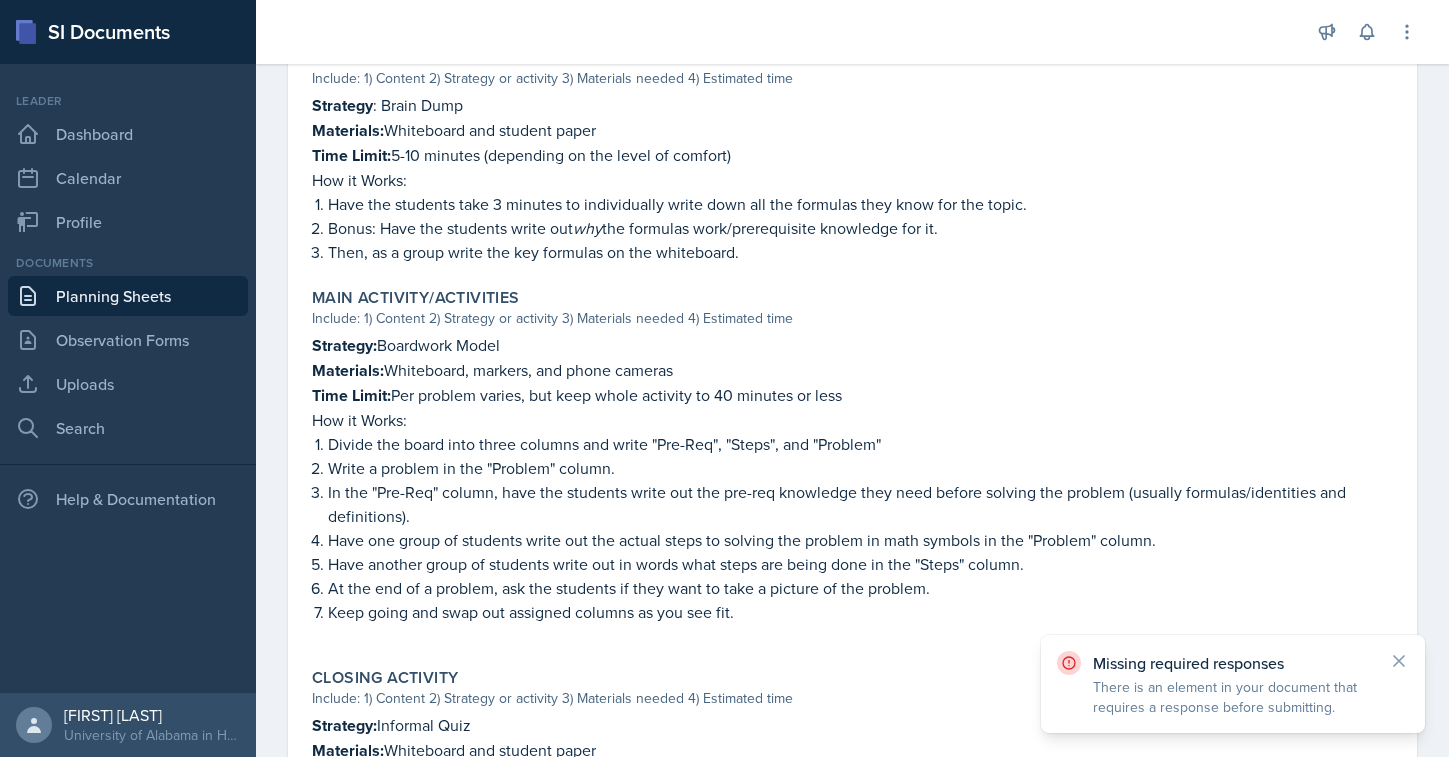 scroll, scrollTop: 0, scrollLeft: 0, axis: both 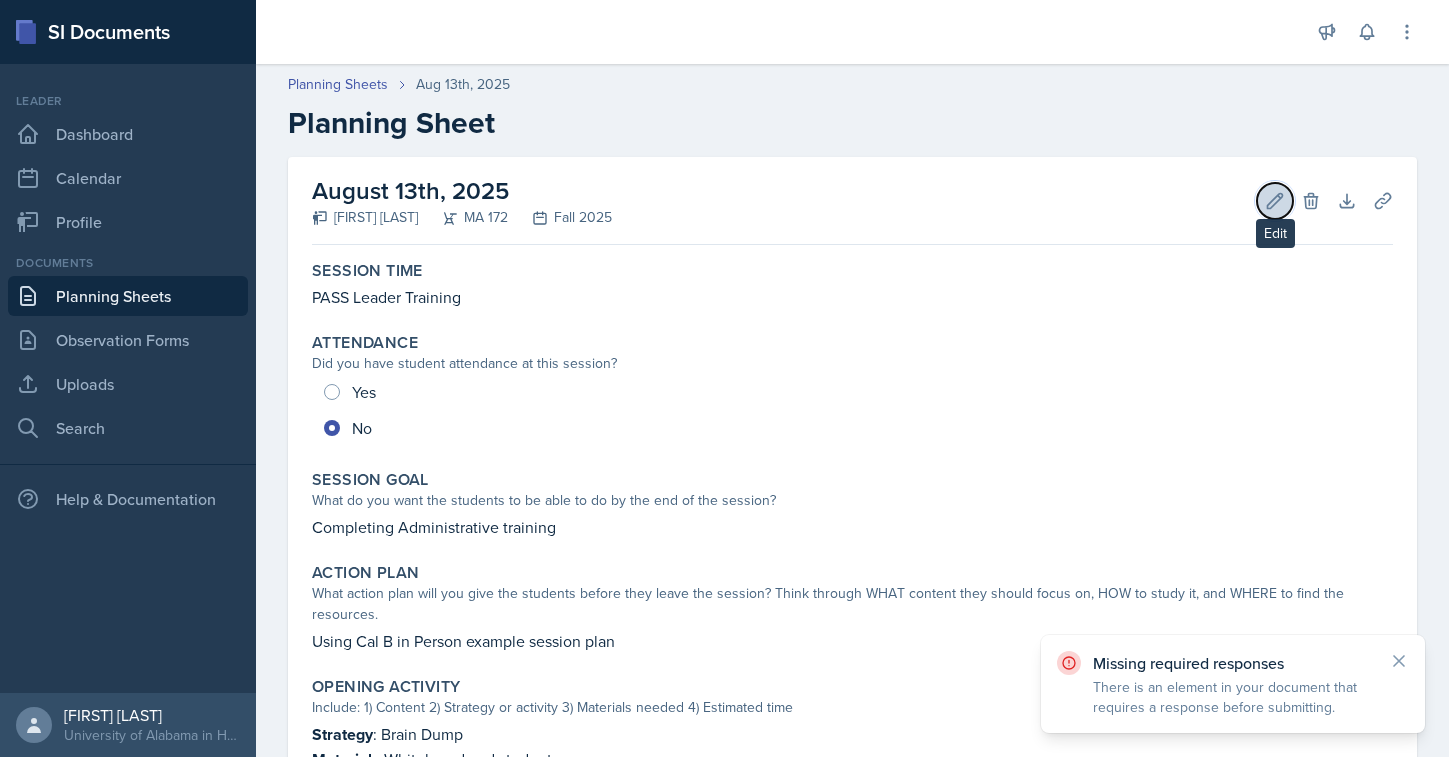 click 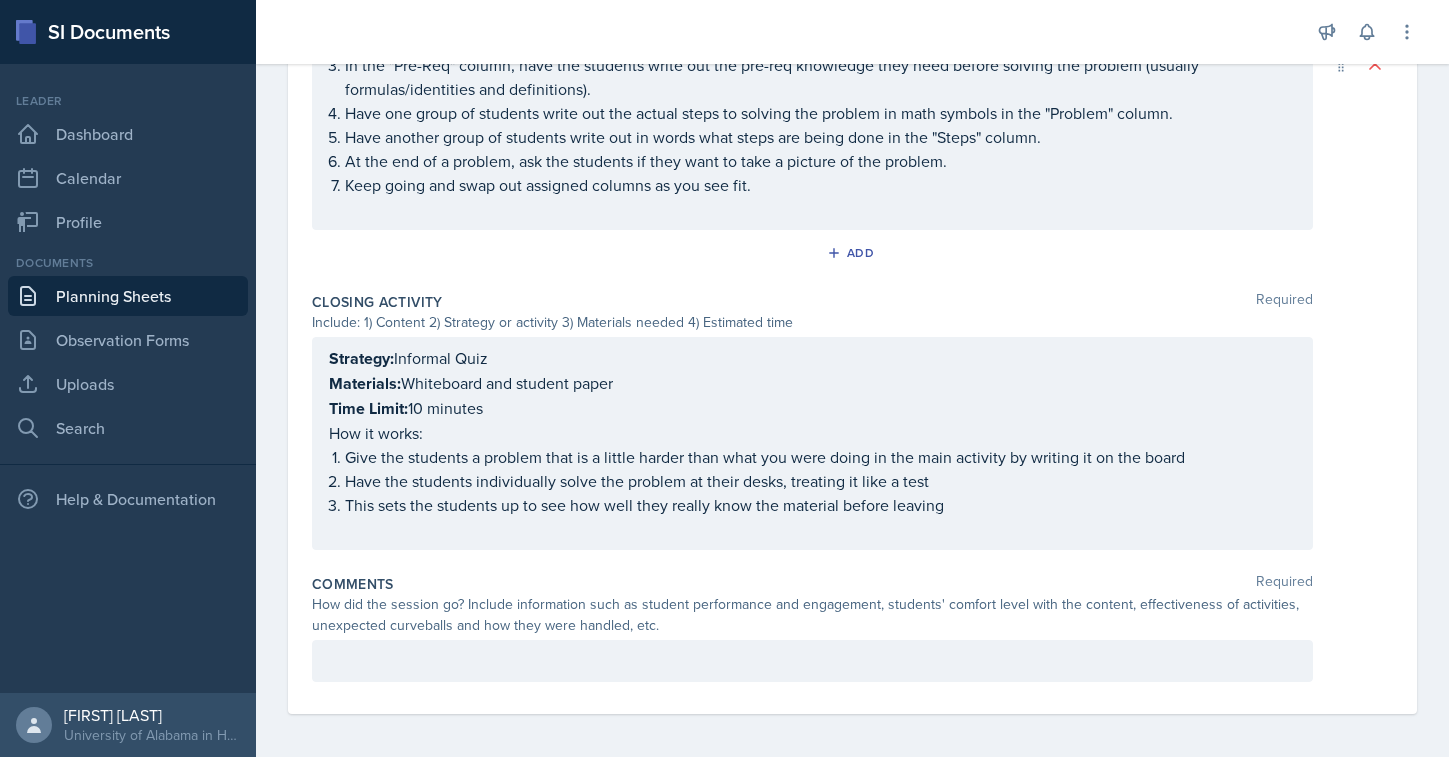 click at bounding box center [812, 661] 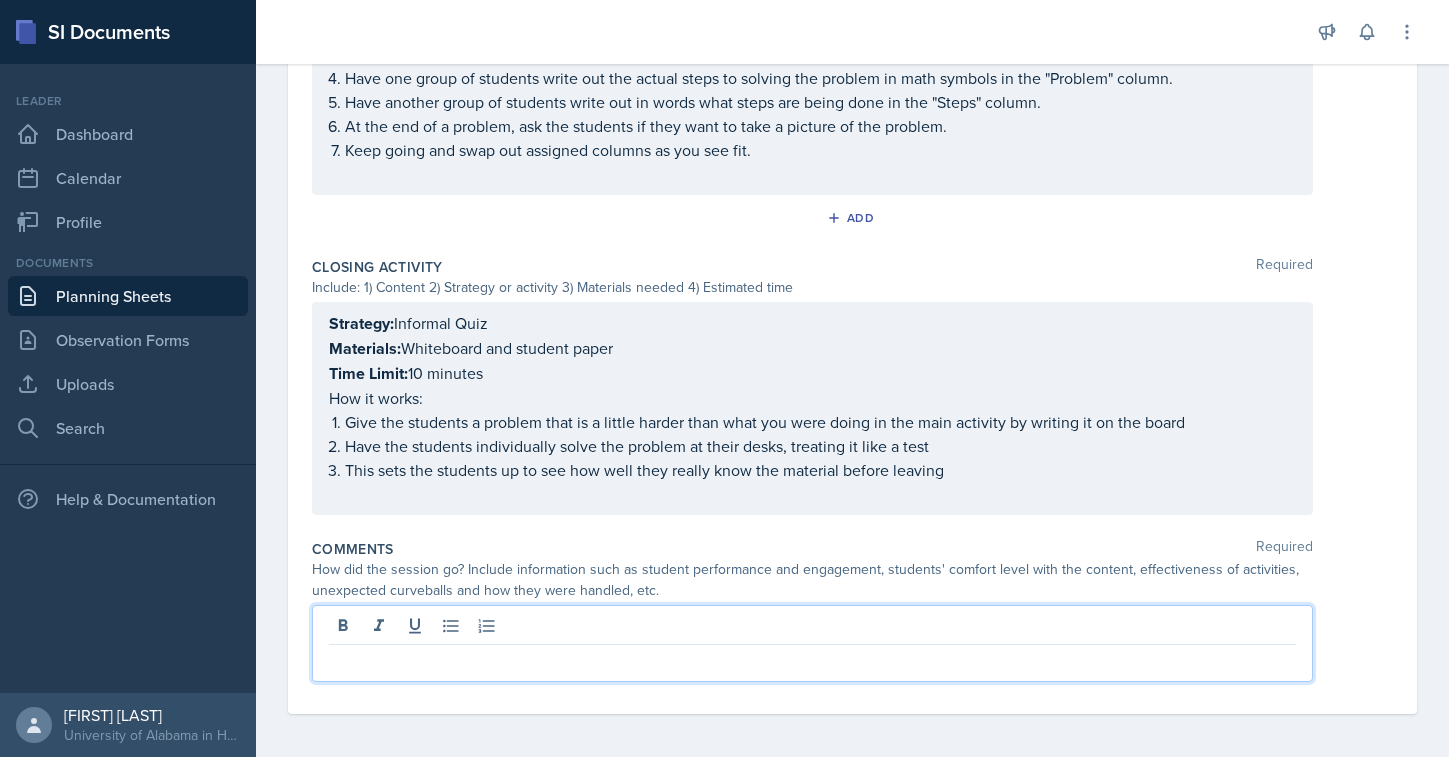 type 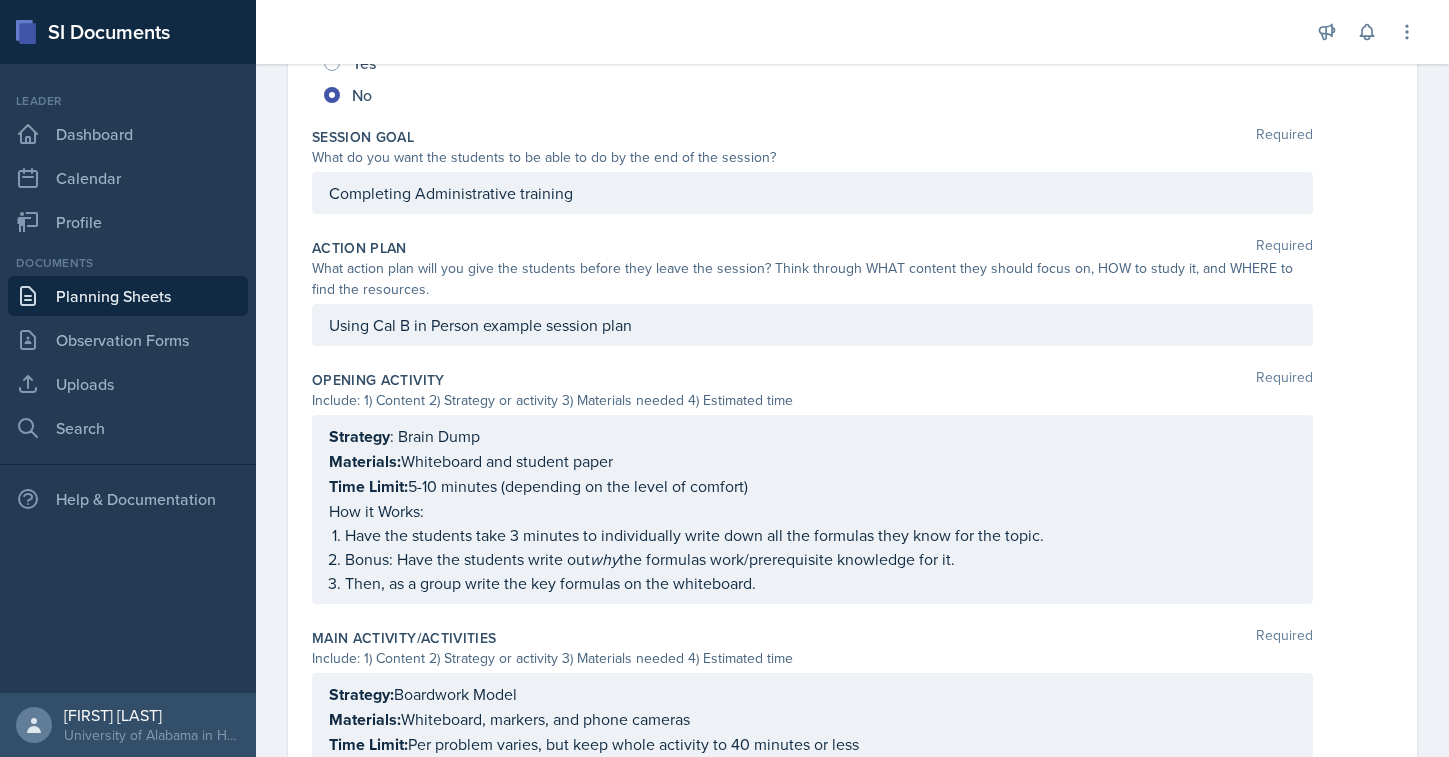scroll, scrollTop: 0, scrollLeft: 0, axis: both 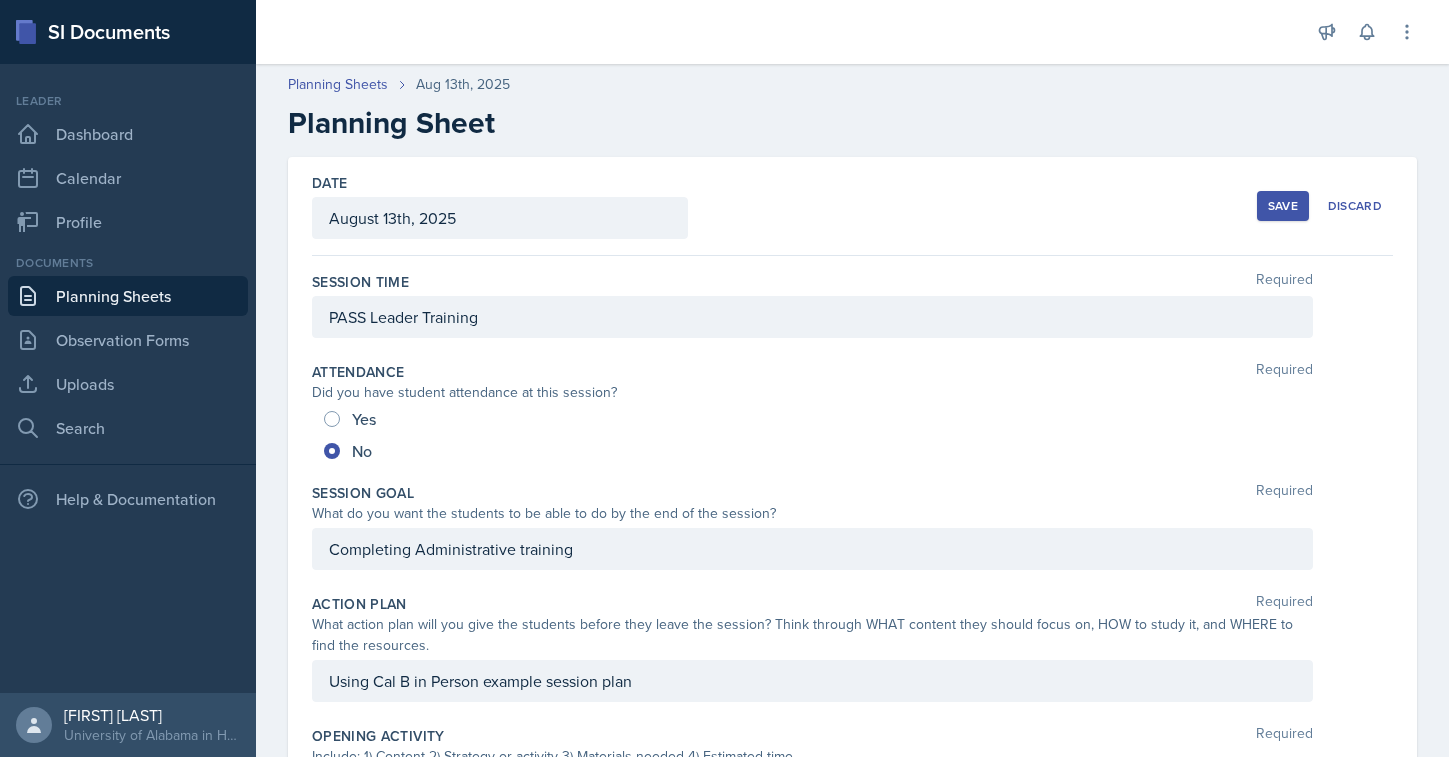 click on "Save" at bounding box center (1283, 206) 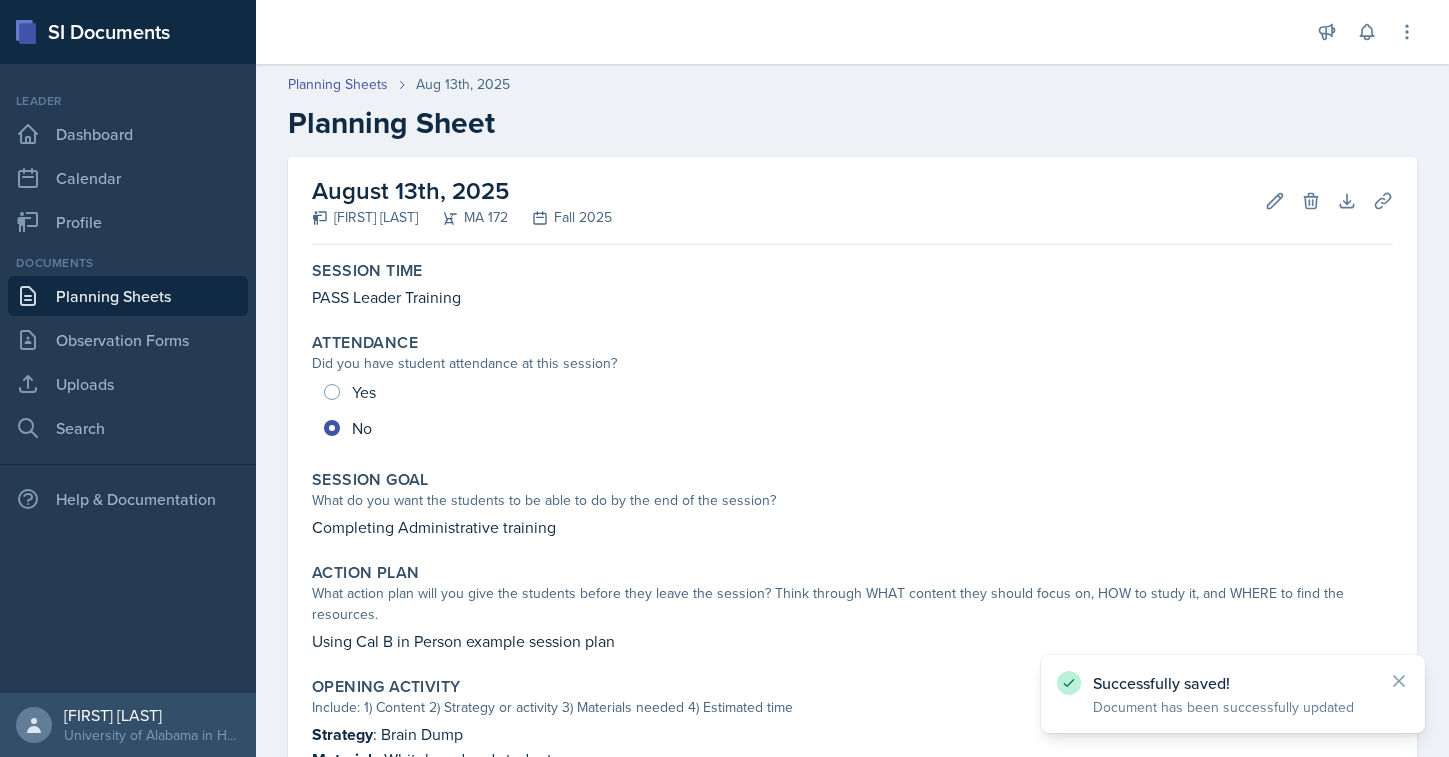 scroll, scrollTop: 1023, scrollLeft: 0, axis: vertical 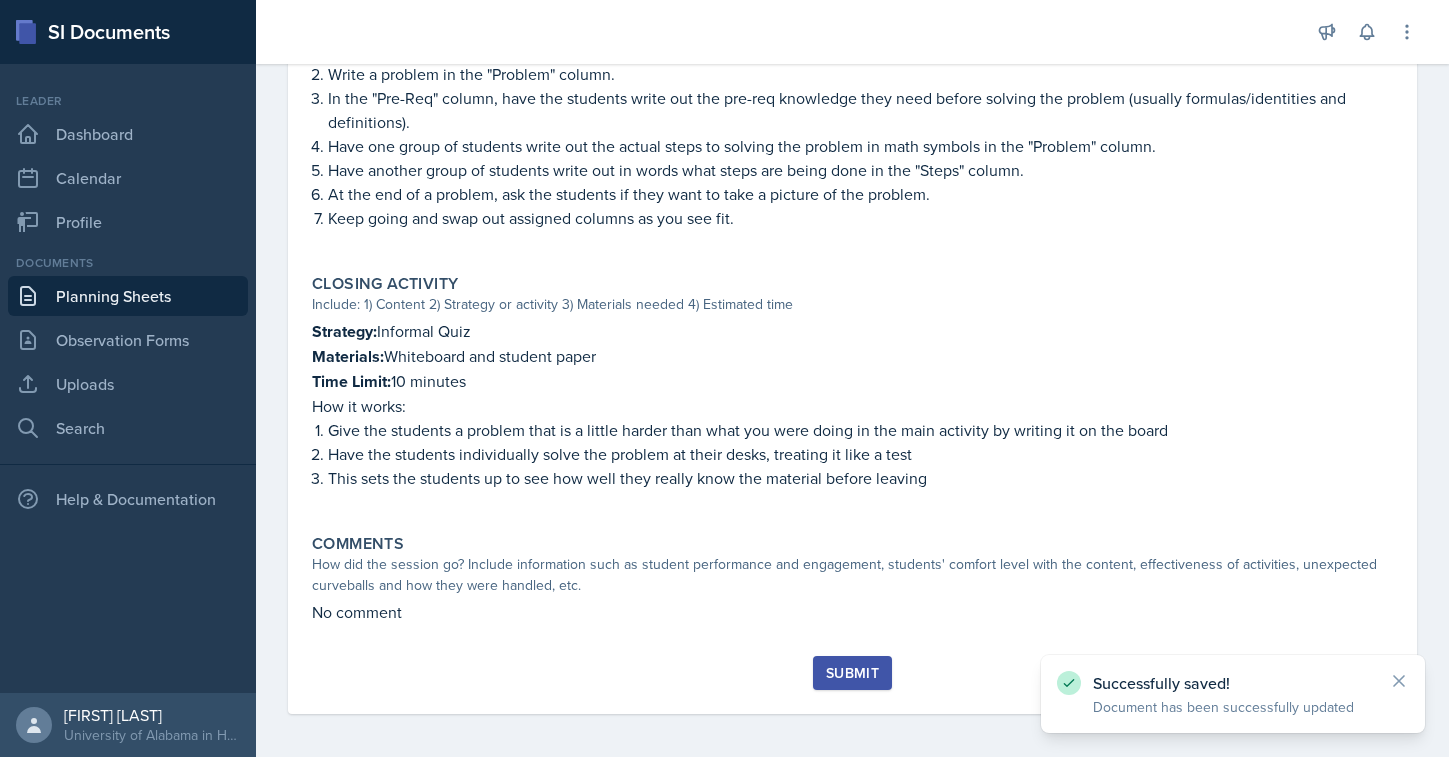 click on "Submit" at bounding box center [852, 673] 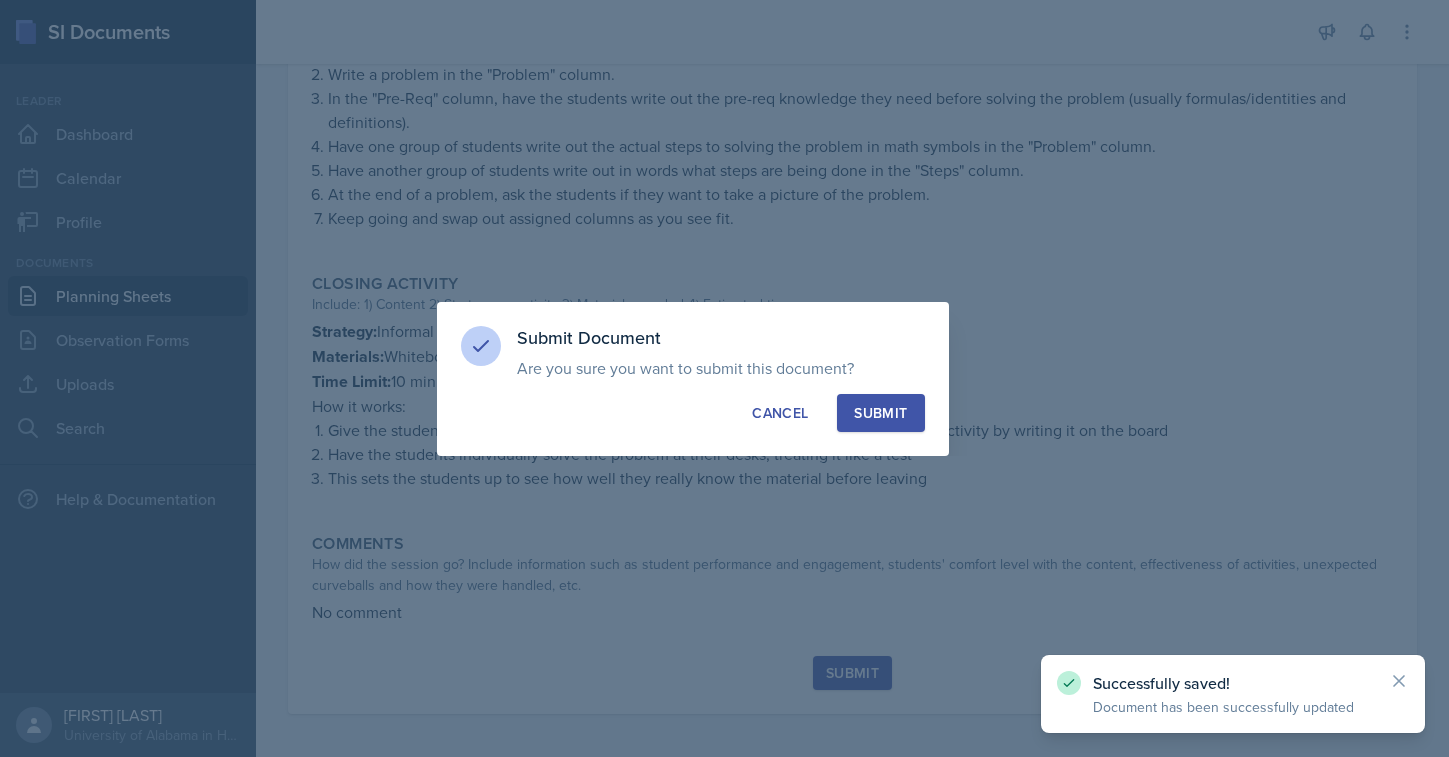 click on "Submit" at bounding box center (880, 413) 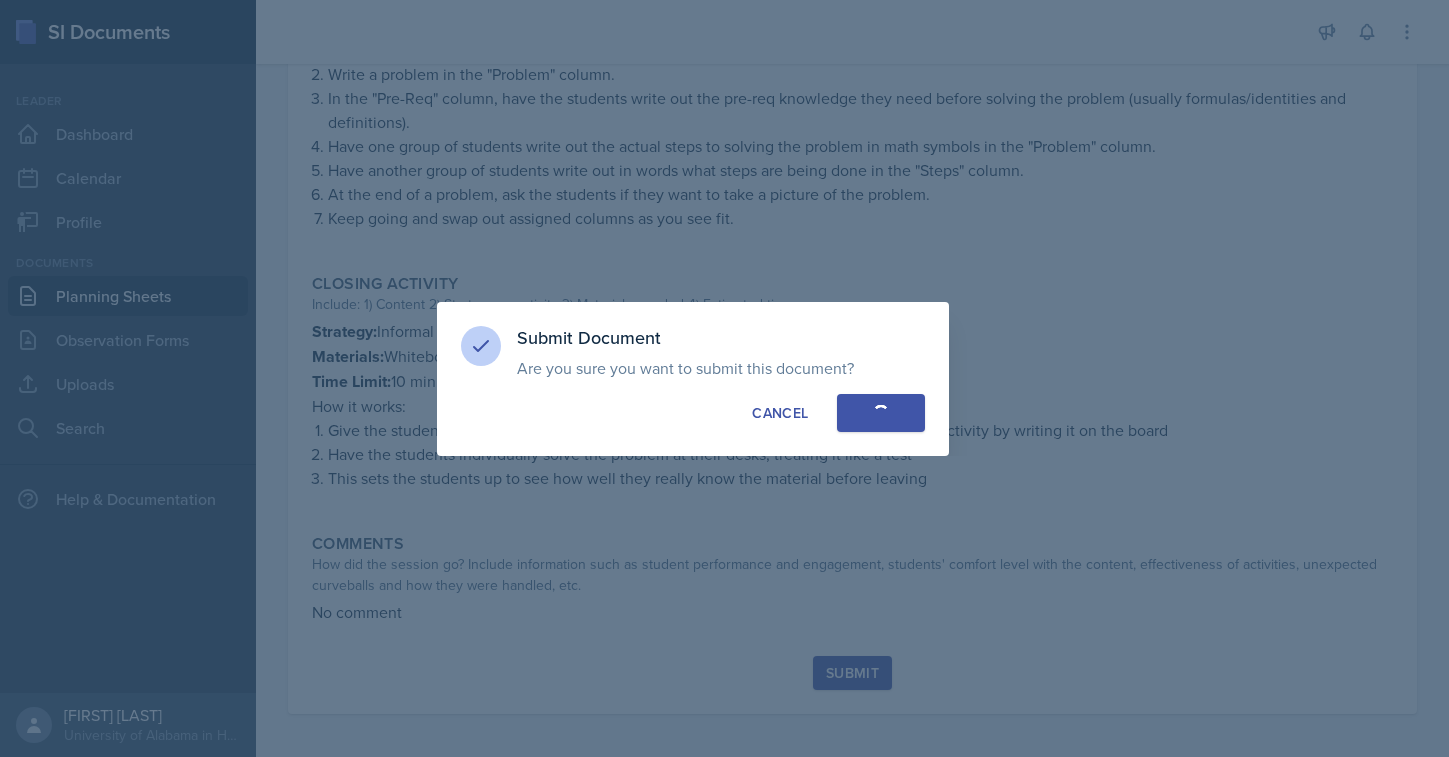 radio on "true" 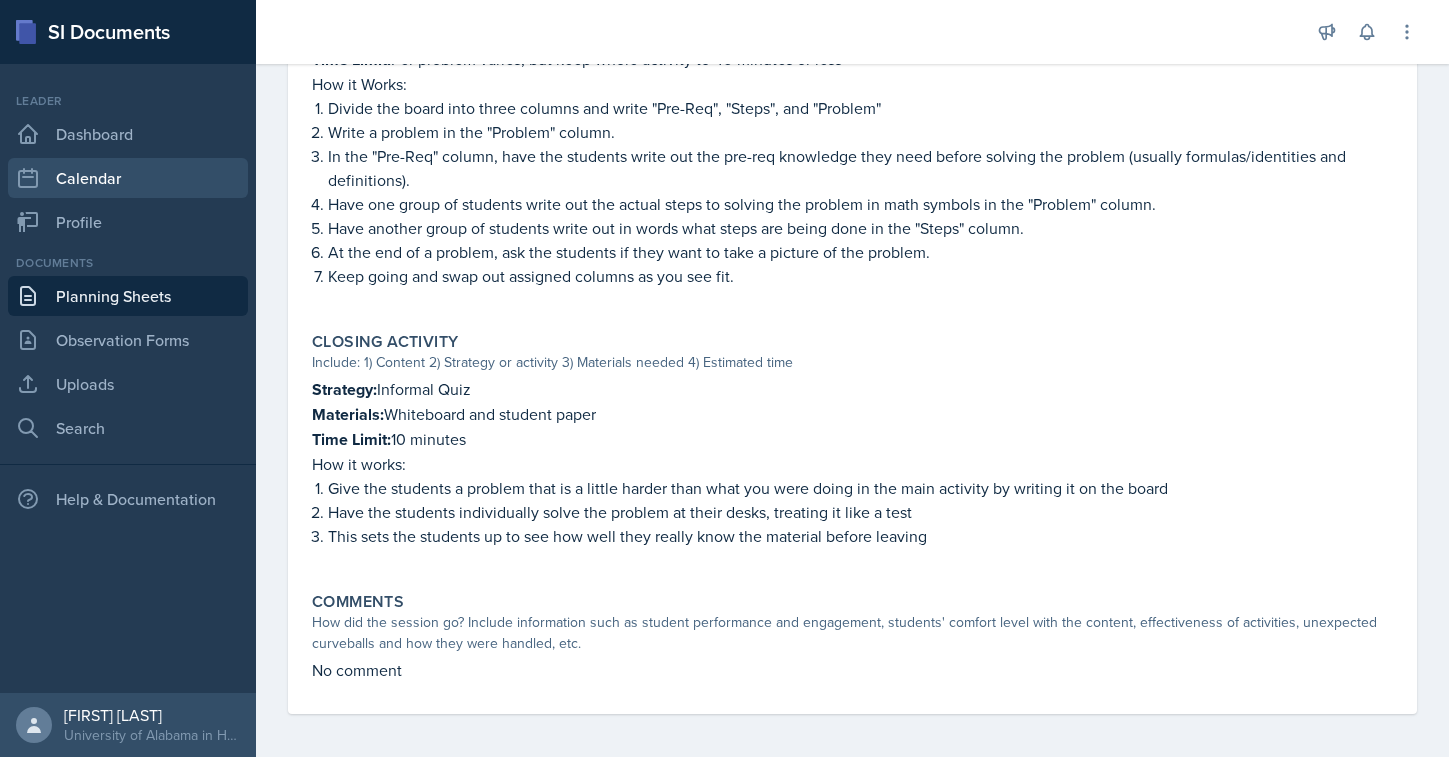 click on "Calendar" at bounding box center [128, 178] 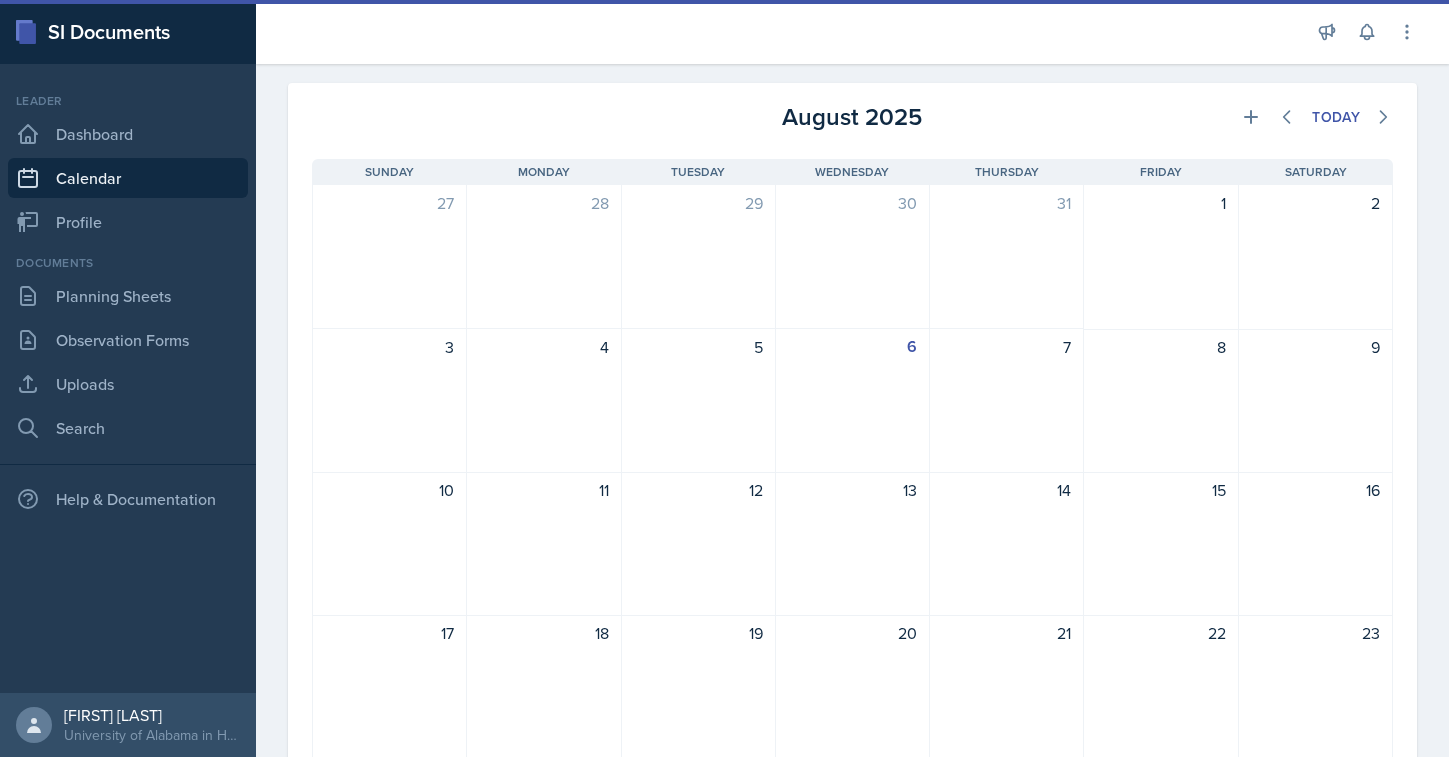 scroll, scrollTop: 101, scrollLeft: 0, axis: vertical 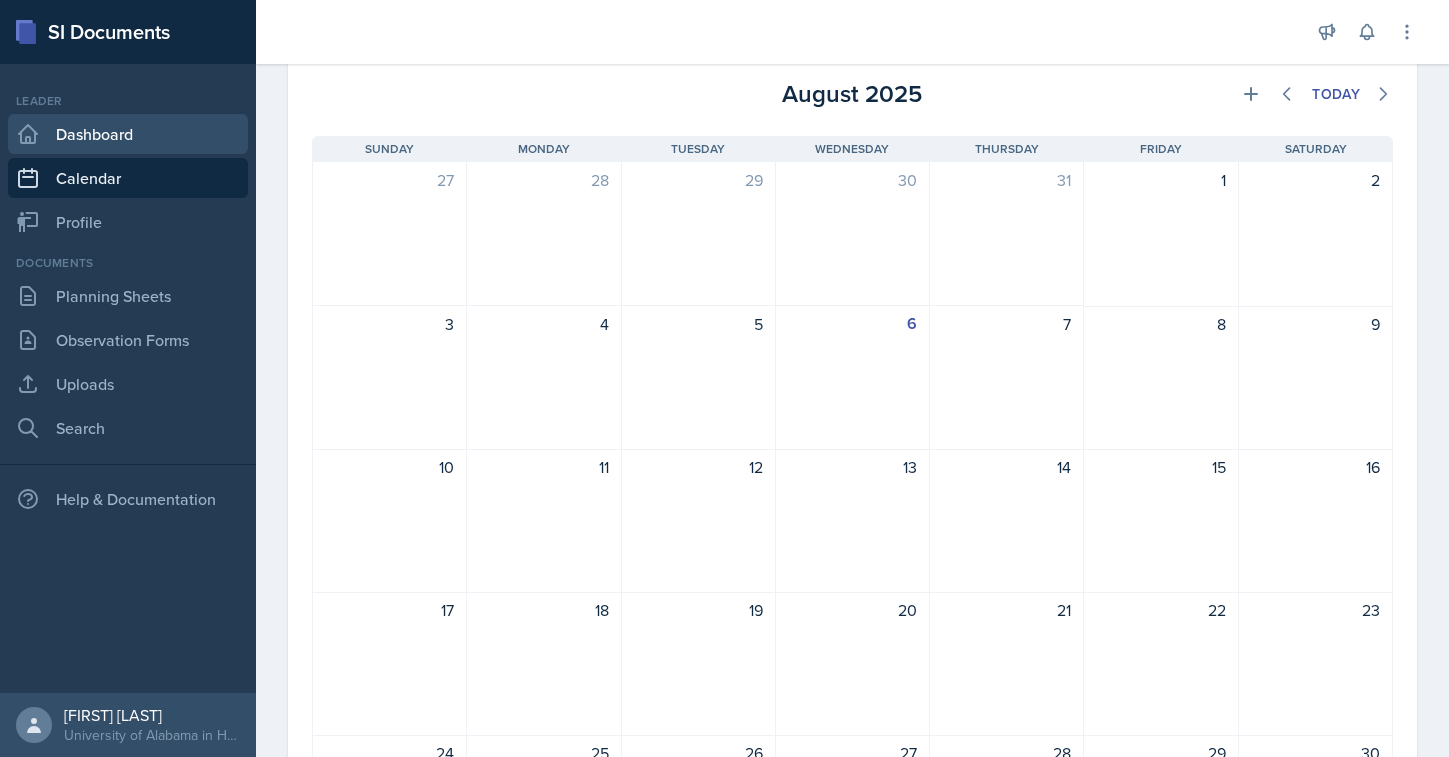 click on "Dashboard" at bounding box center (128, 134) 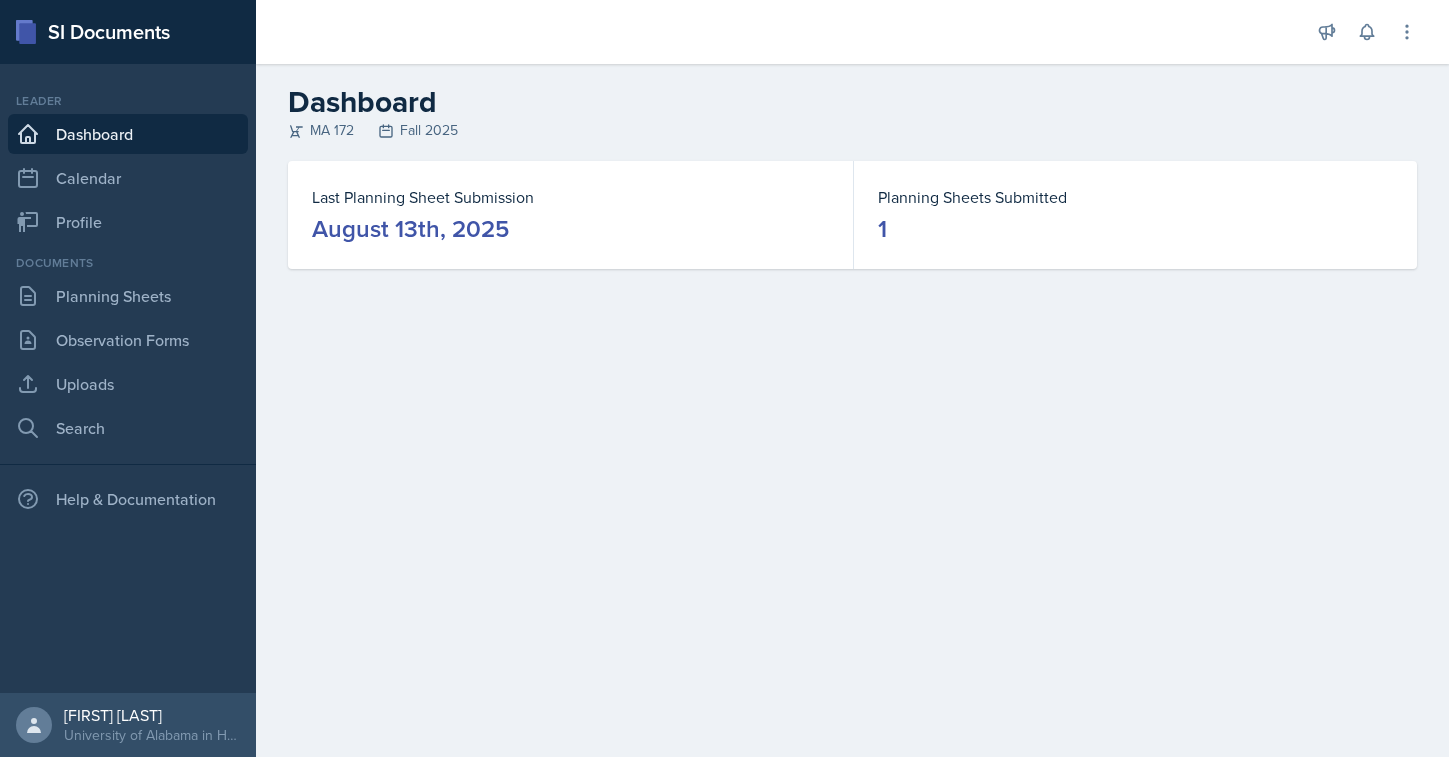 scroll, scrollTop: 0, scrollLeft: 0, axis: both 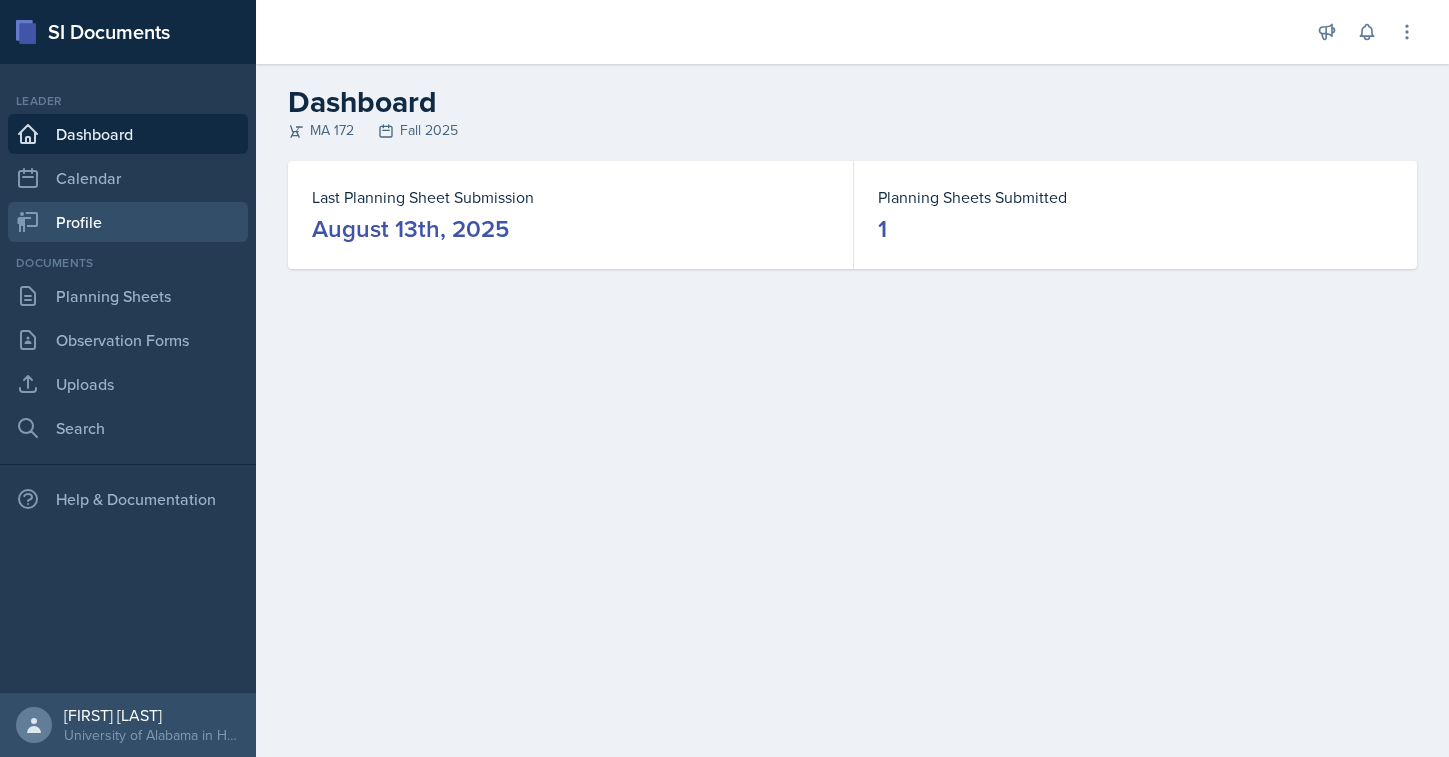 click on "Profile" at bounding box center [128, 222] 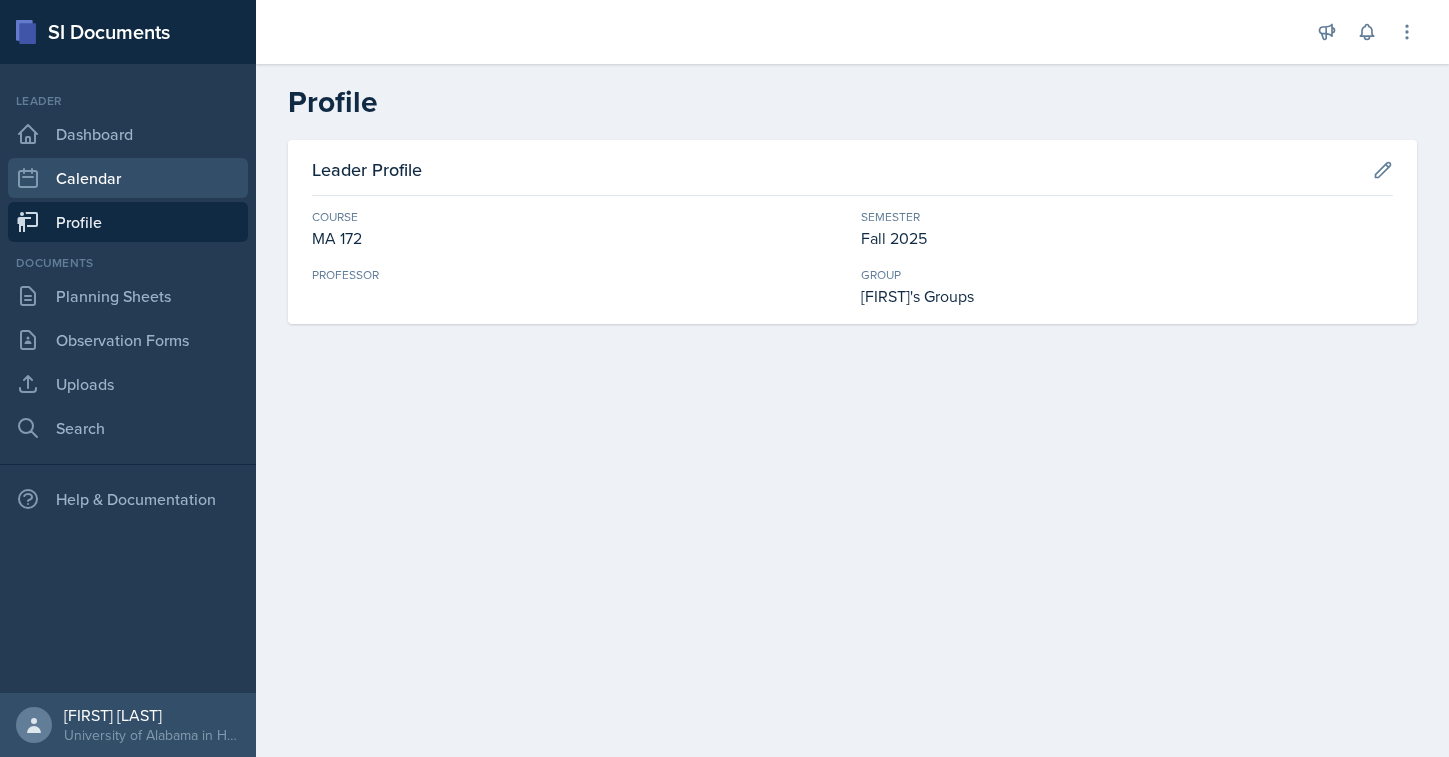 click on "Calendar" at bounding box center [128, 178] 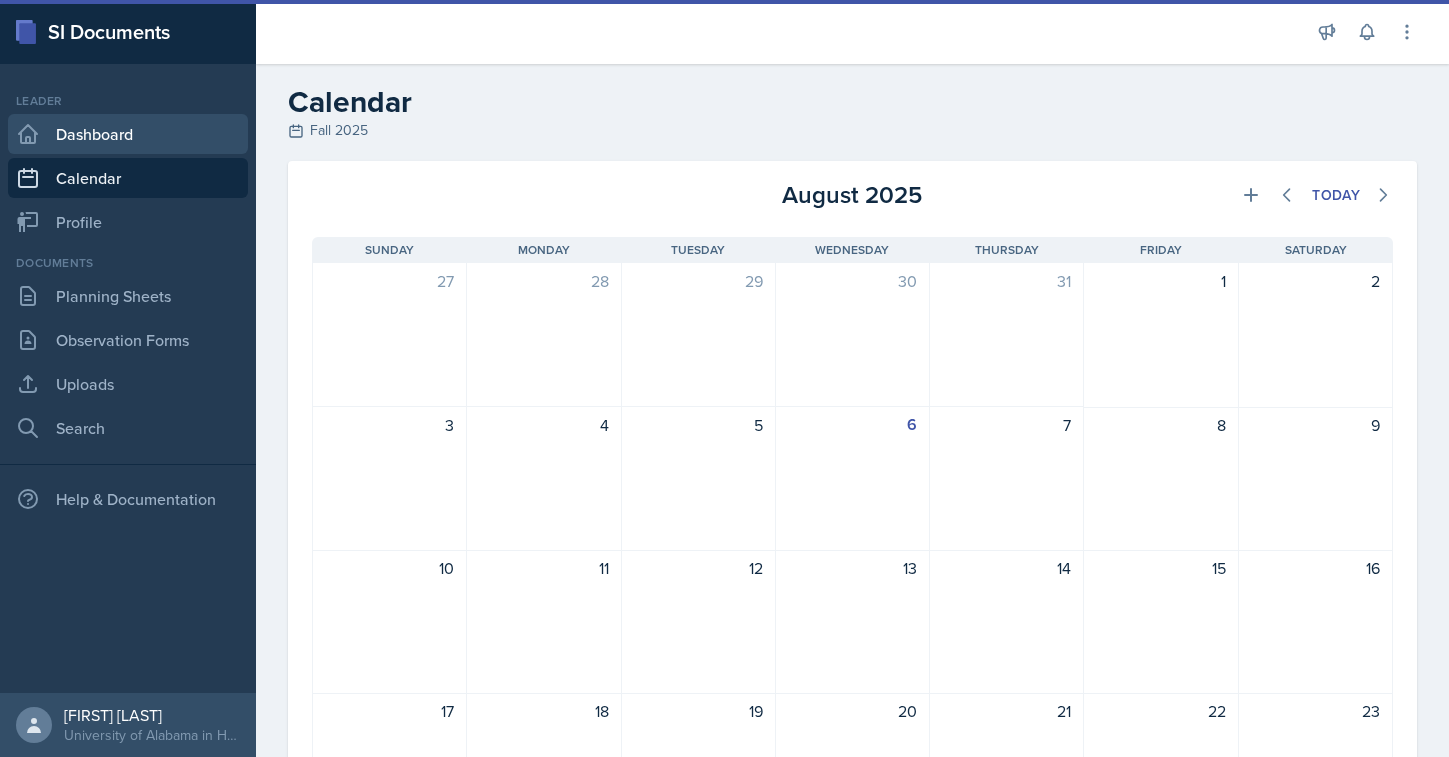 click on "Dashboard" at bounding box center [128, 134] 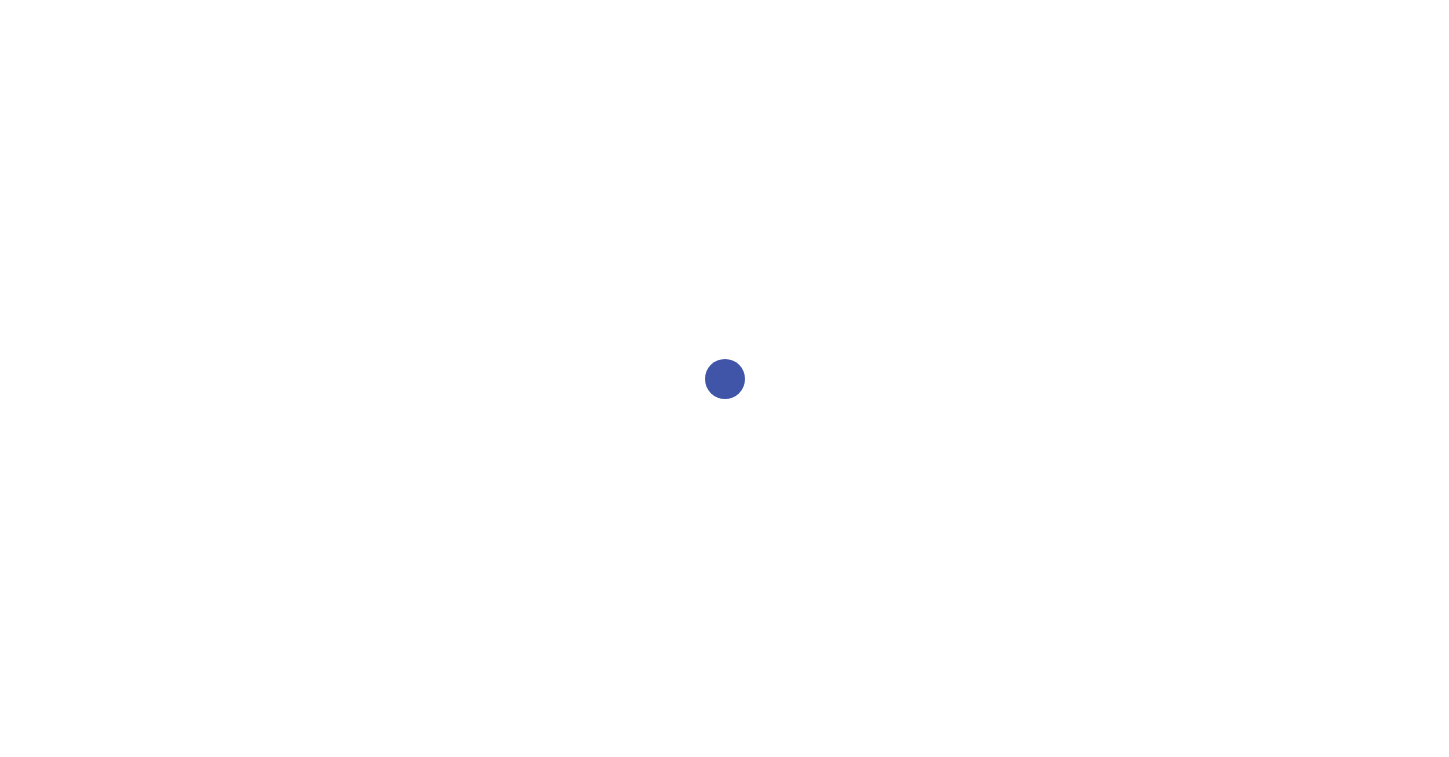 scroll, scrollTop: 0, scrollLeft: 0, axis: both 